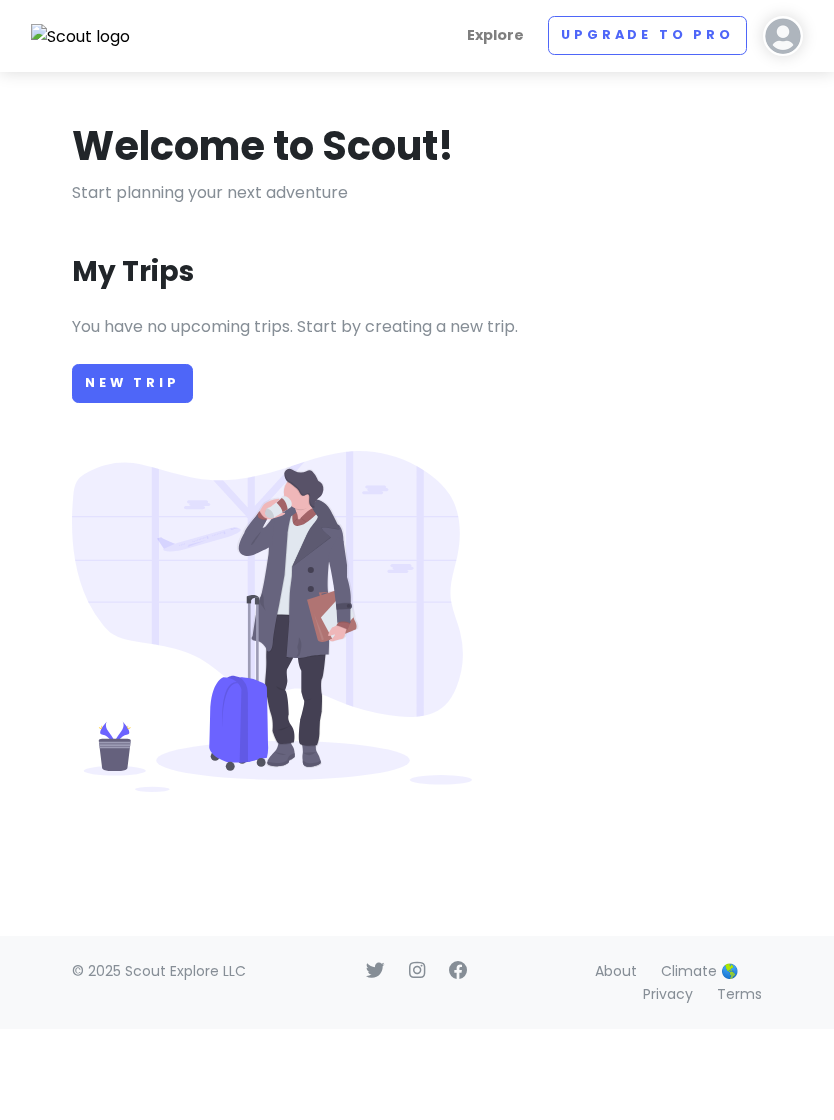 scroll, scrollTop: 0, scrollLeft: 0, axis: both 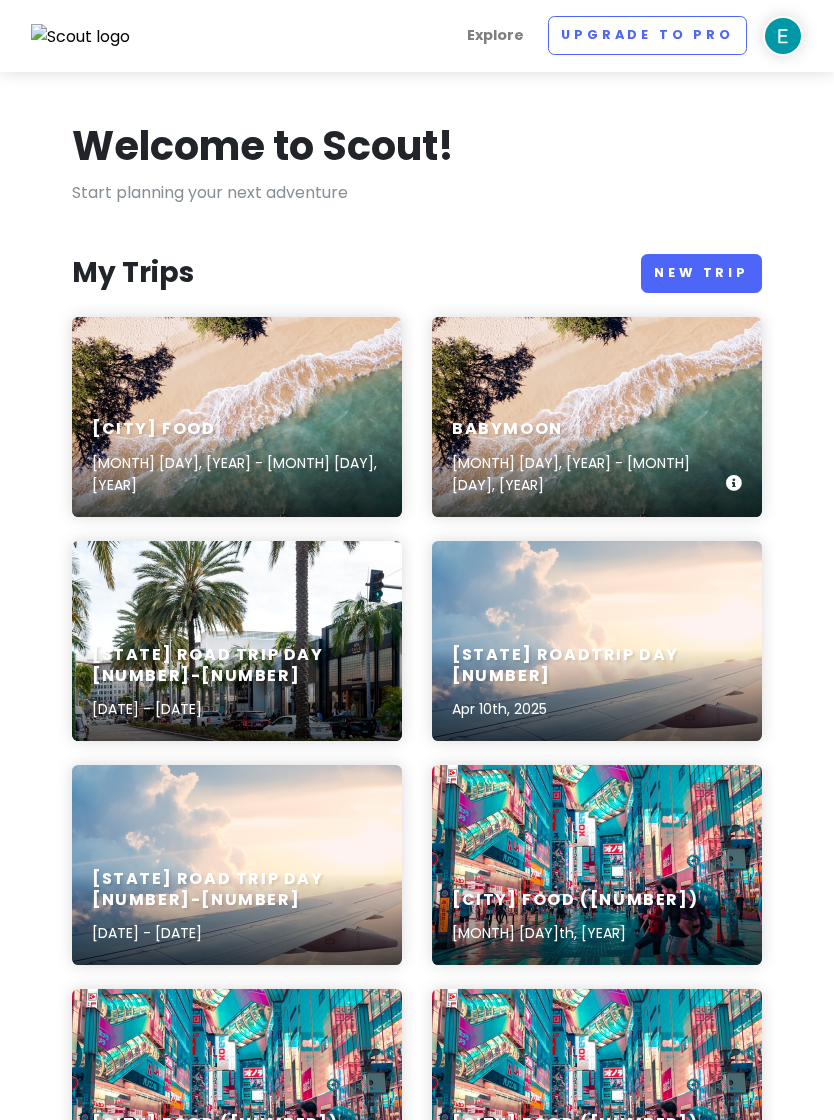 click on "Babymoon [MONTH] 3, 2025 - [MONTH] 8, 2025" at bounding box center (597, 417) 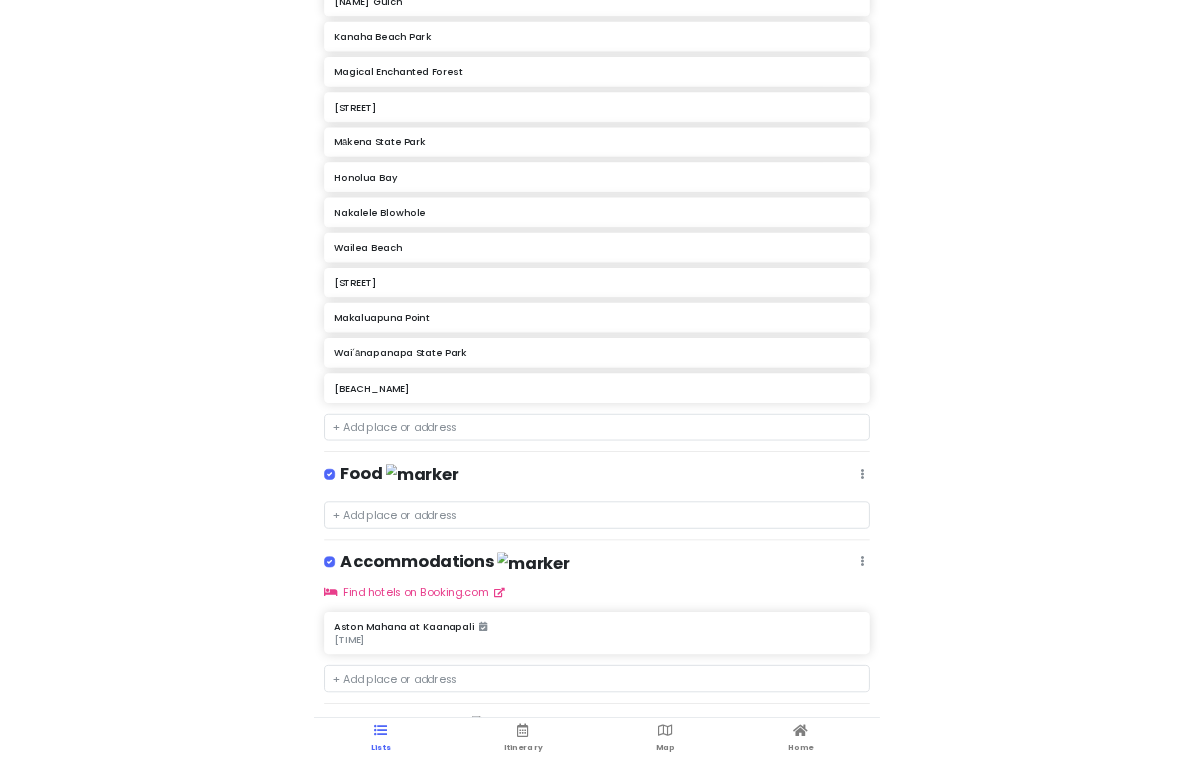 scroll, scrollTop: 592, scrollLeft: 0, axis: vertical 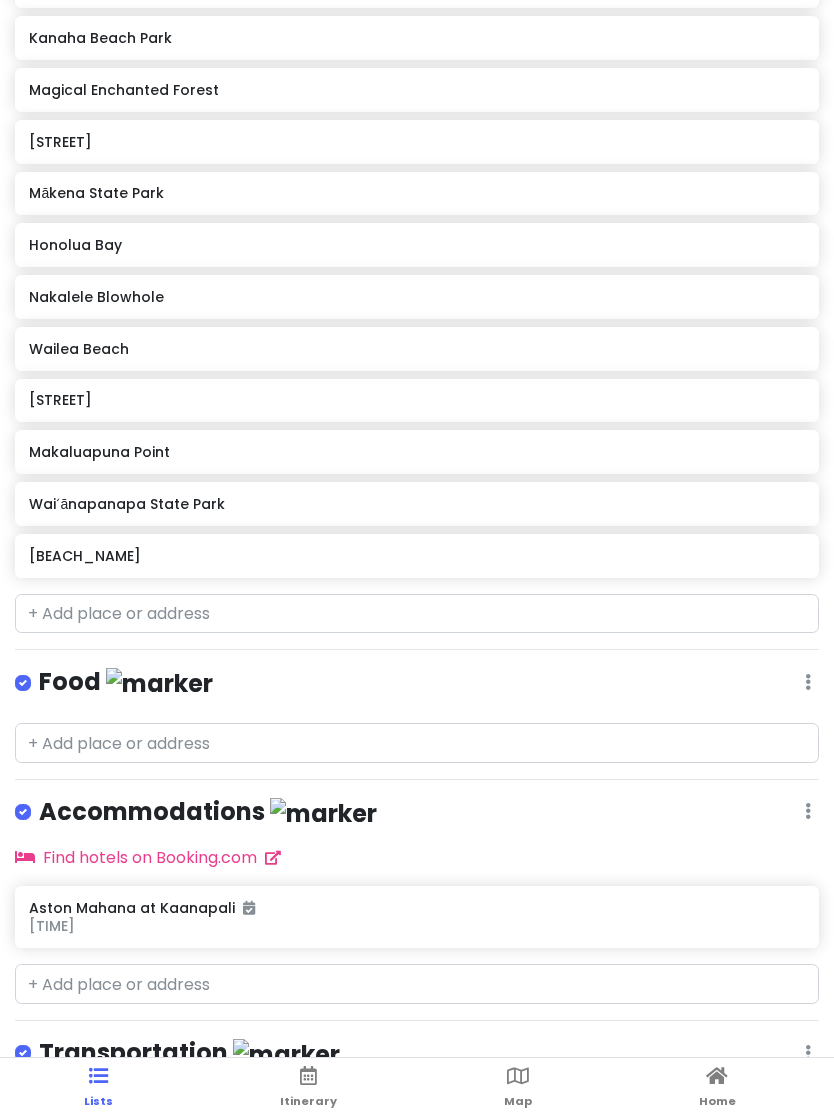 click at bounding box center (308, 1076) 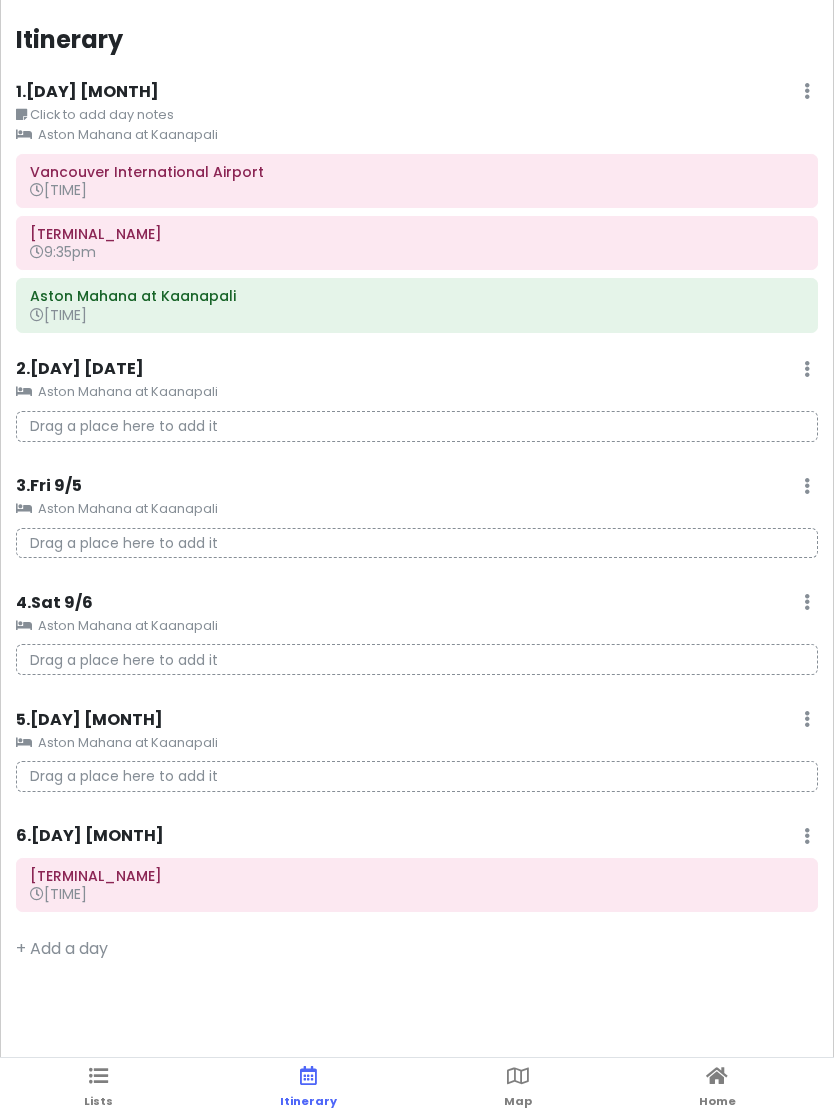 click at bounding box center [98, 1076] 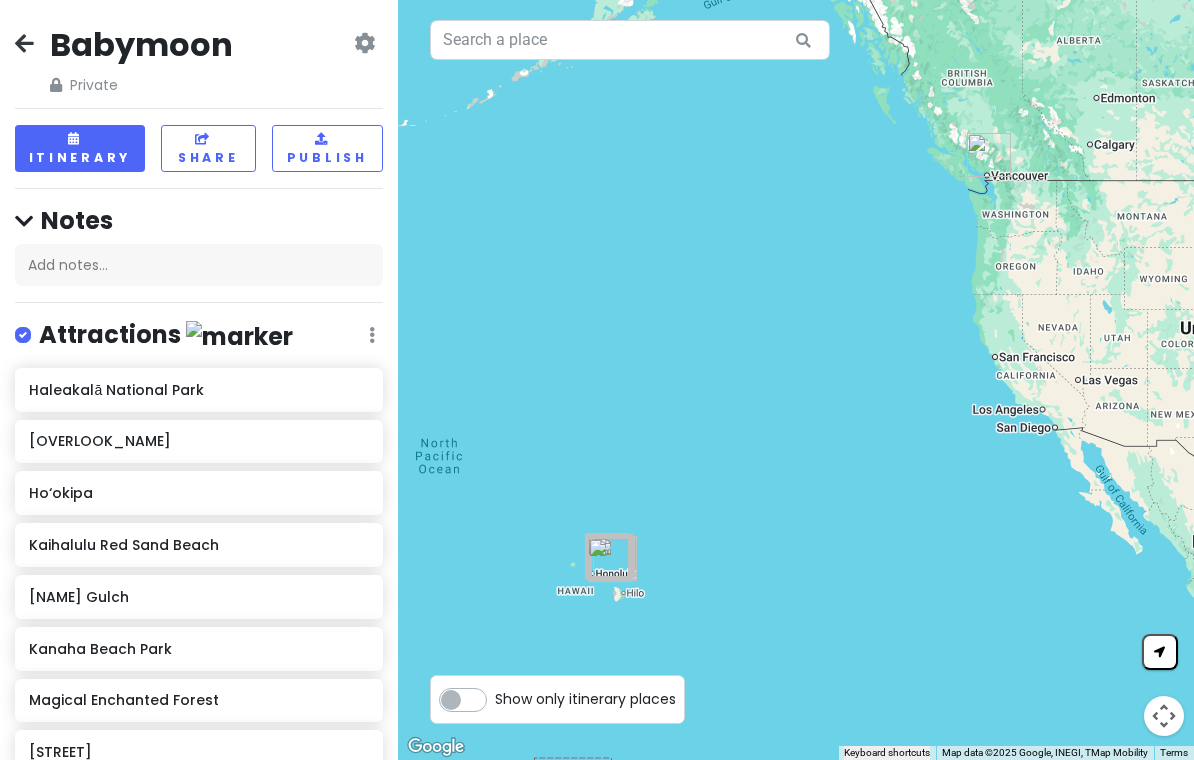 scroll, scrollTop: 0, scrollLeft: 0, axis: both 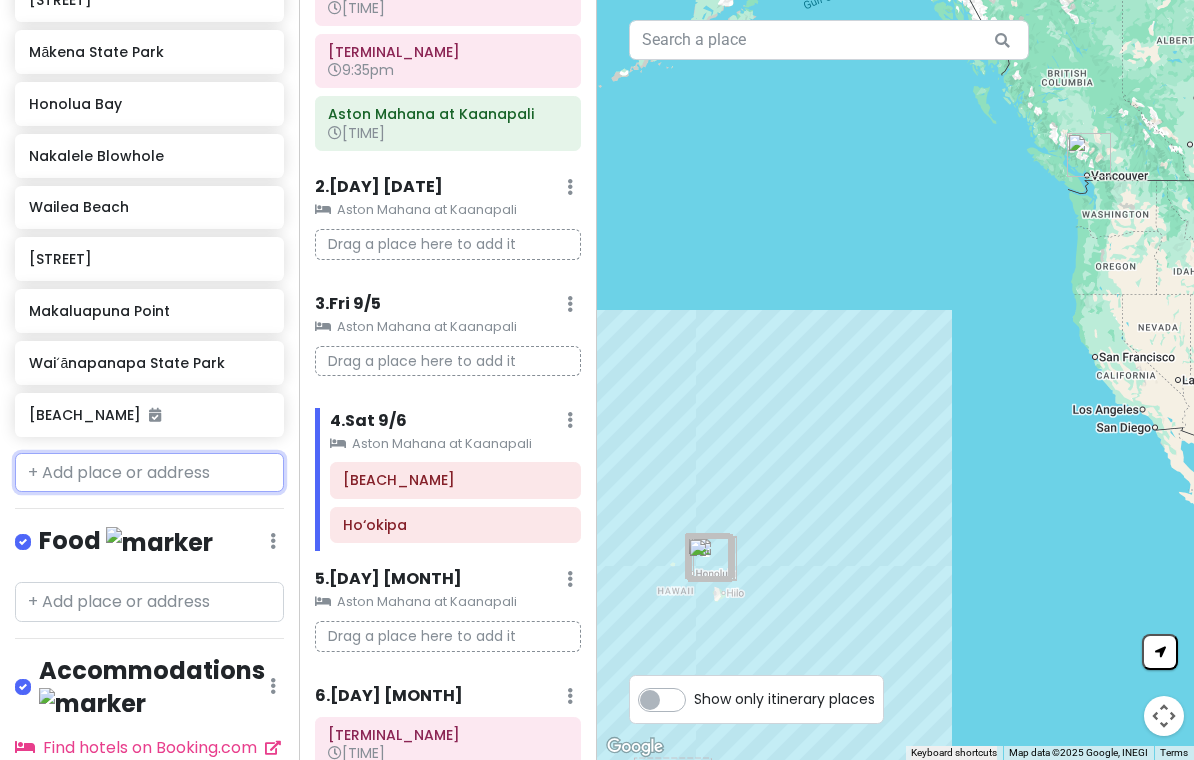 click at bounding box center (149, 473) 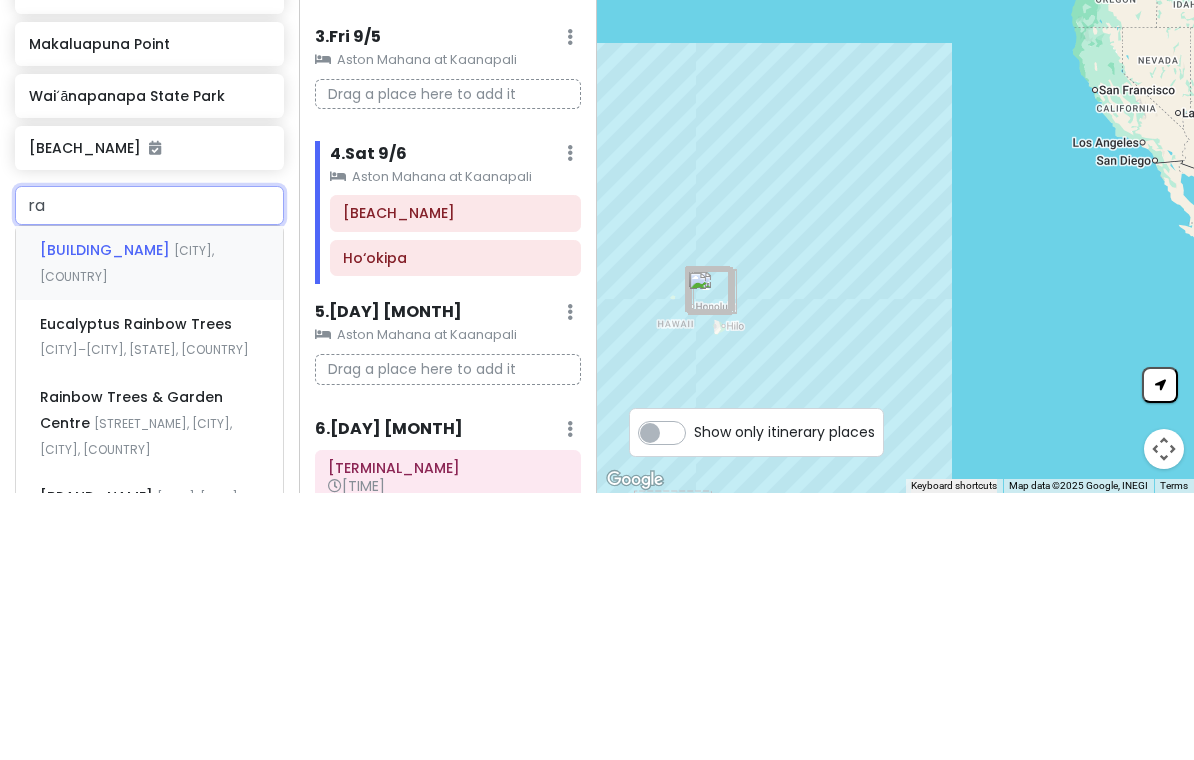 type on "r" 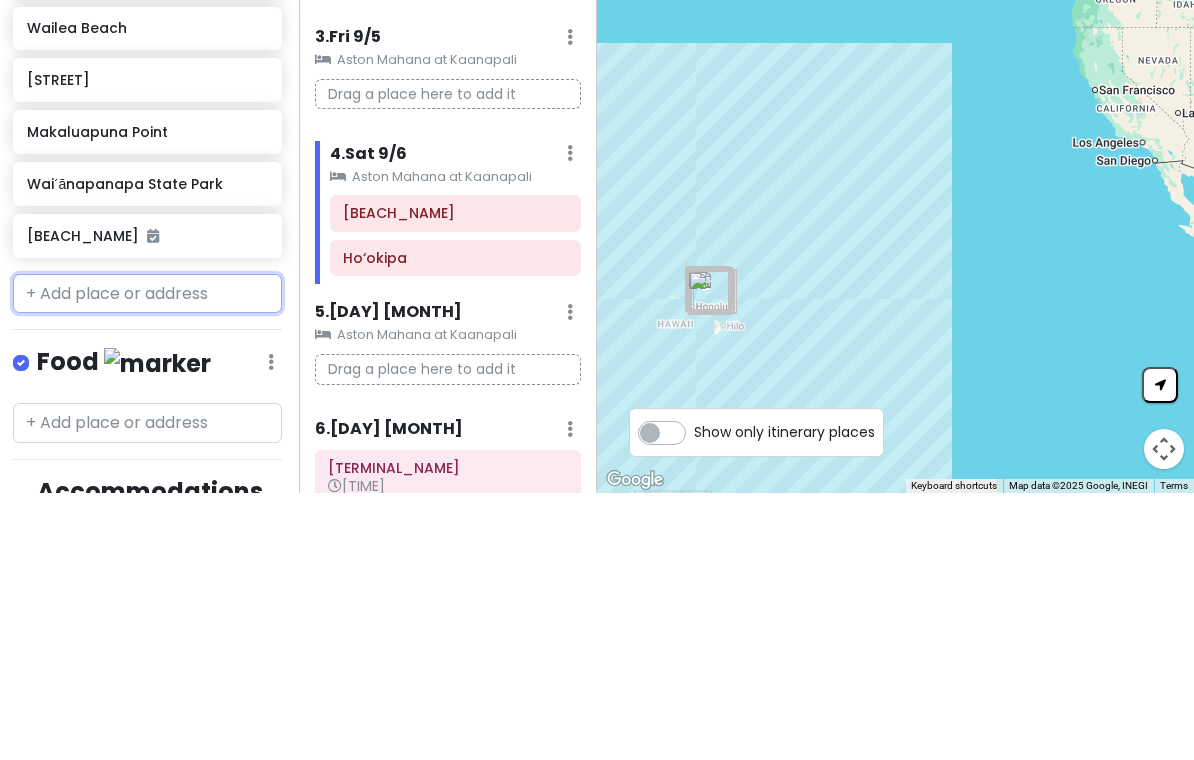 scroll, scrollTop: 665, scrollLeft: 5, axis: both 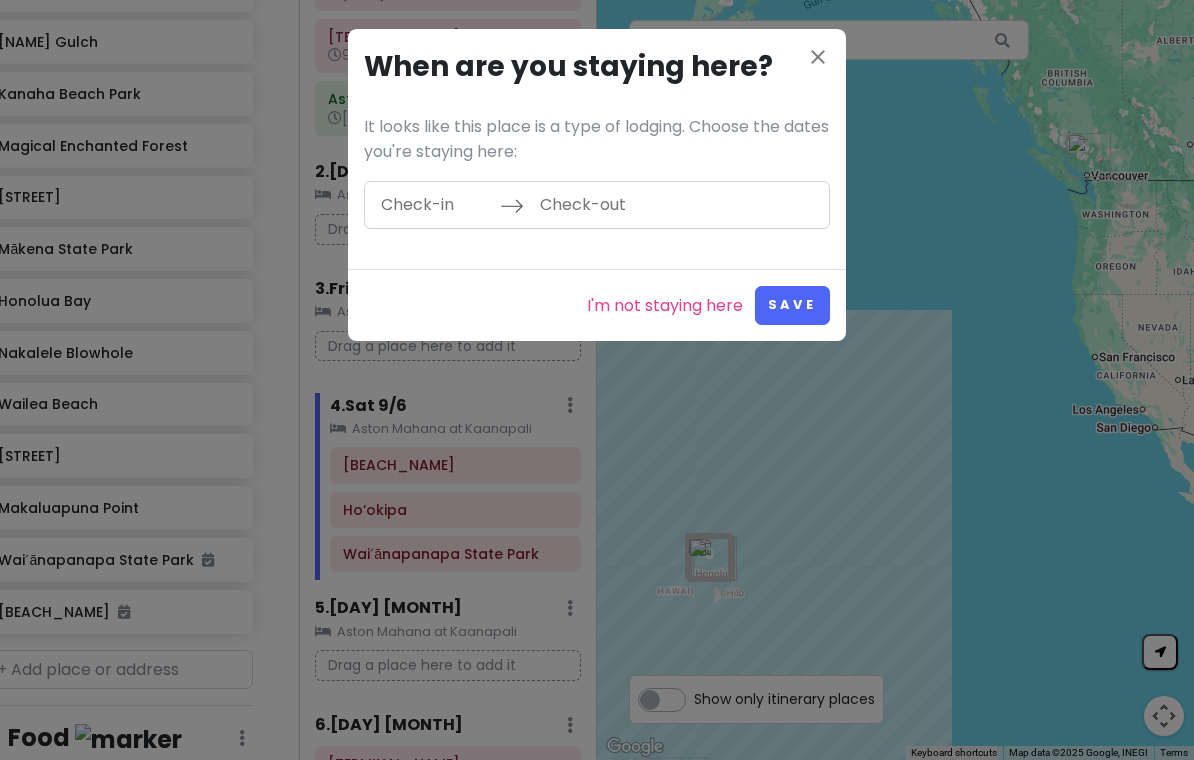 click on "close" at bounding box center [818, 57] 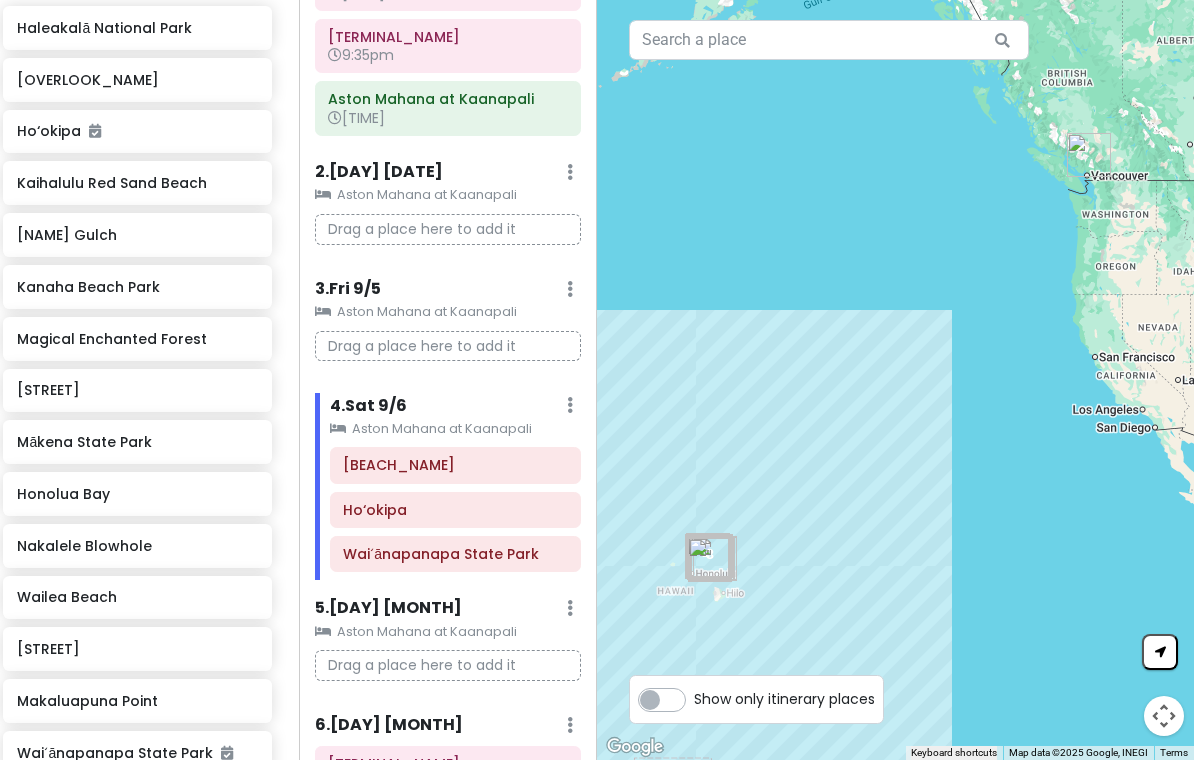 scroll, scrollTop: 390, scrollLeft: 12, axis: both 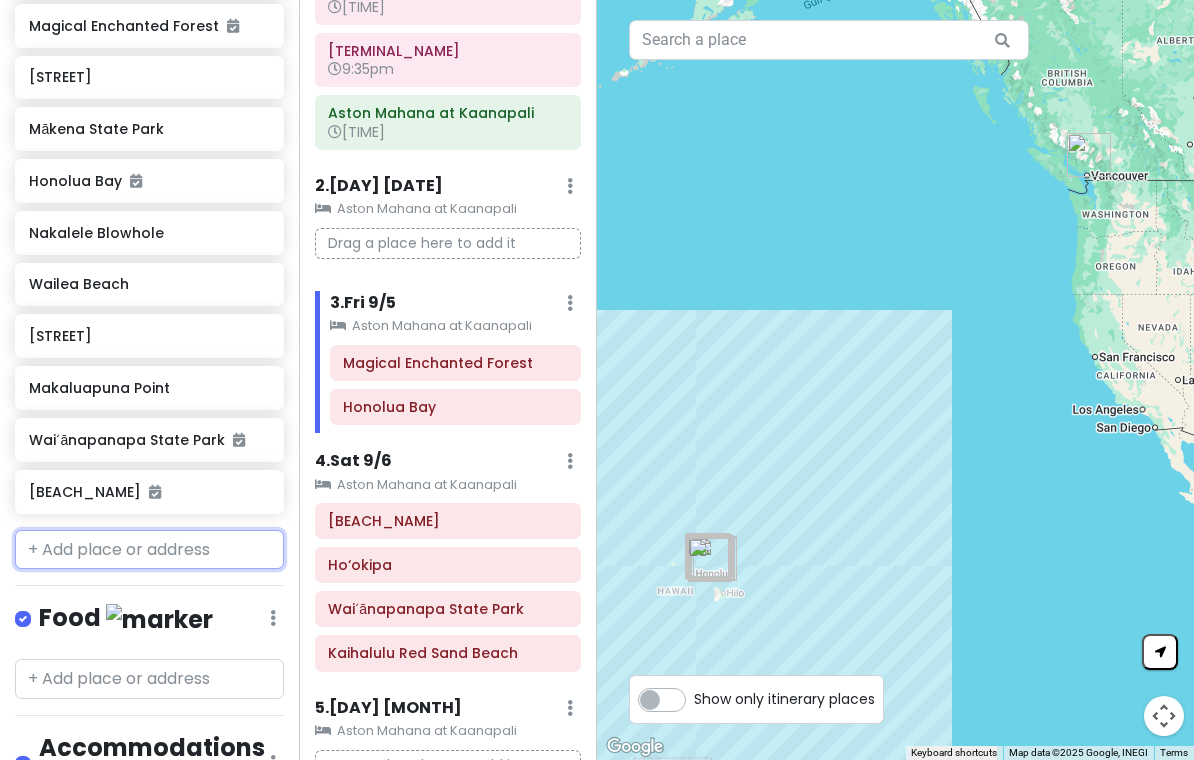 click at bounding box center [149, 550] 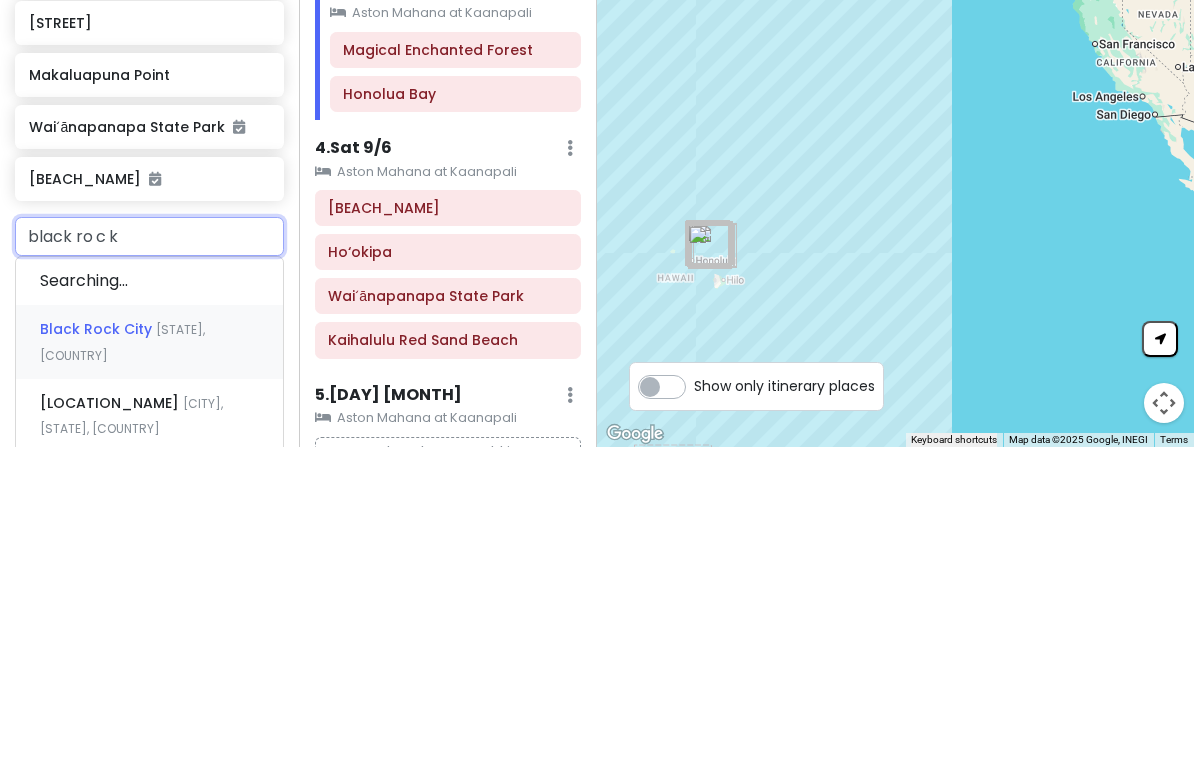 type on "black rock" 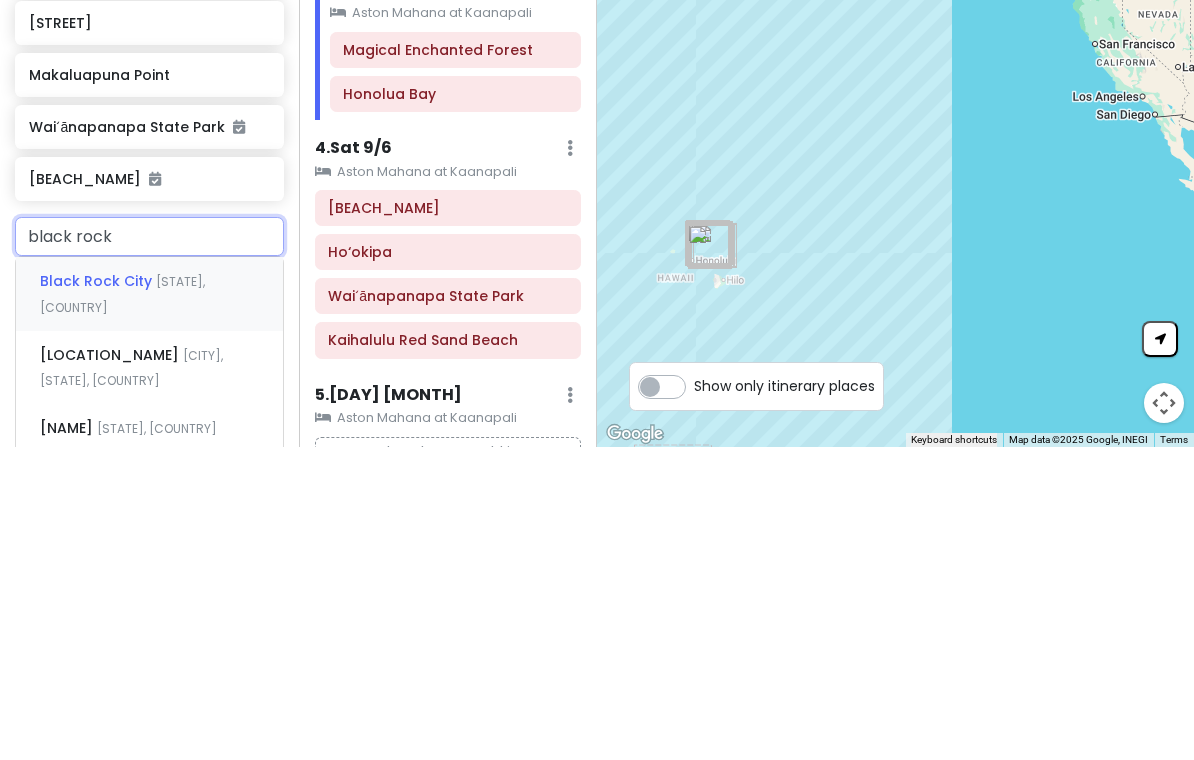 click on "[CITY], [STATE], [COUNTRY]" at bounding box center [122, 607] 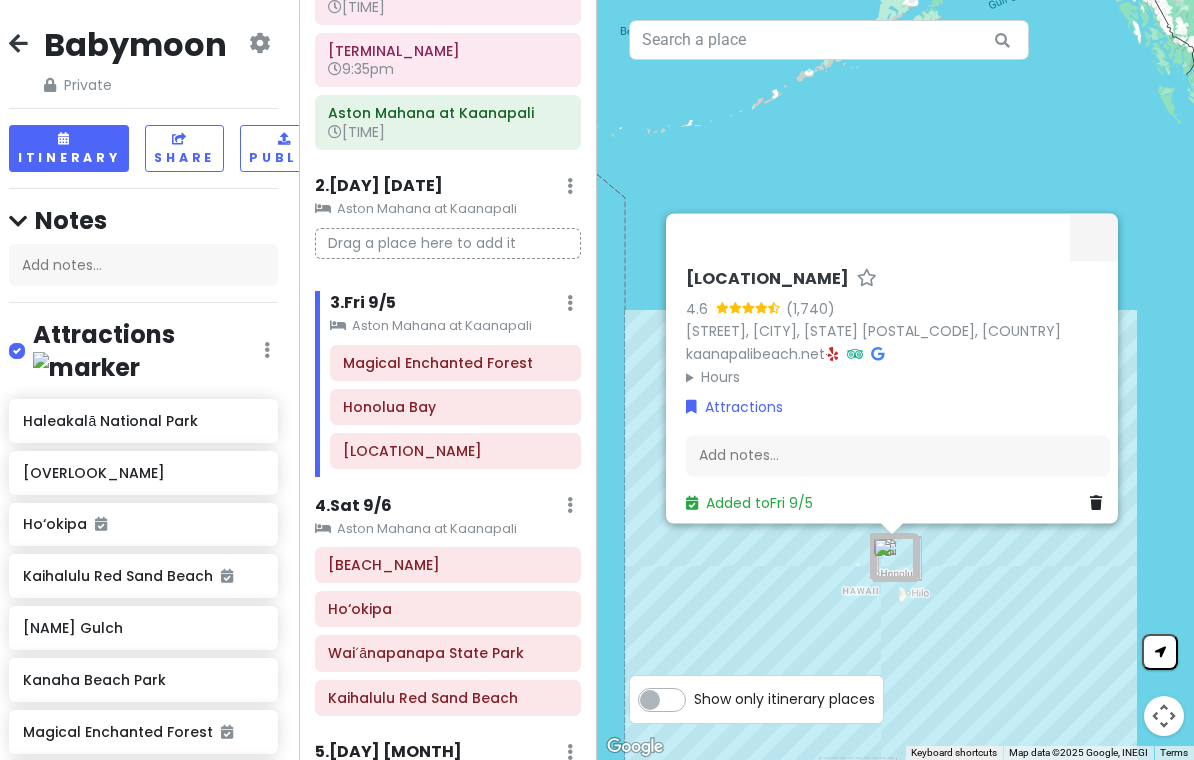 scroll, scrollTop: -12, scrollLeft: -1, axis: both 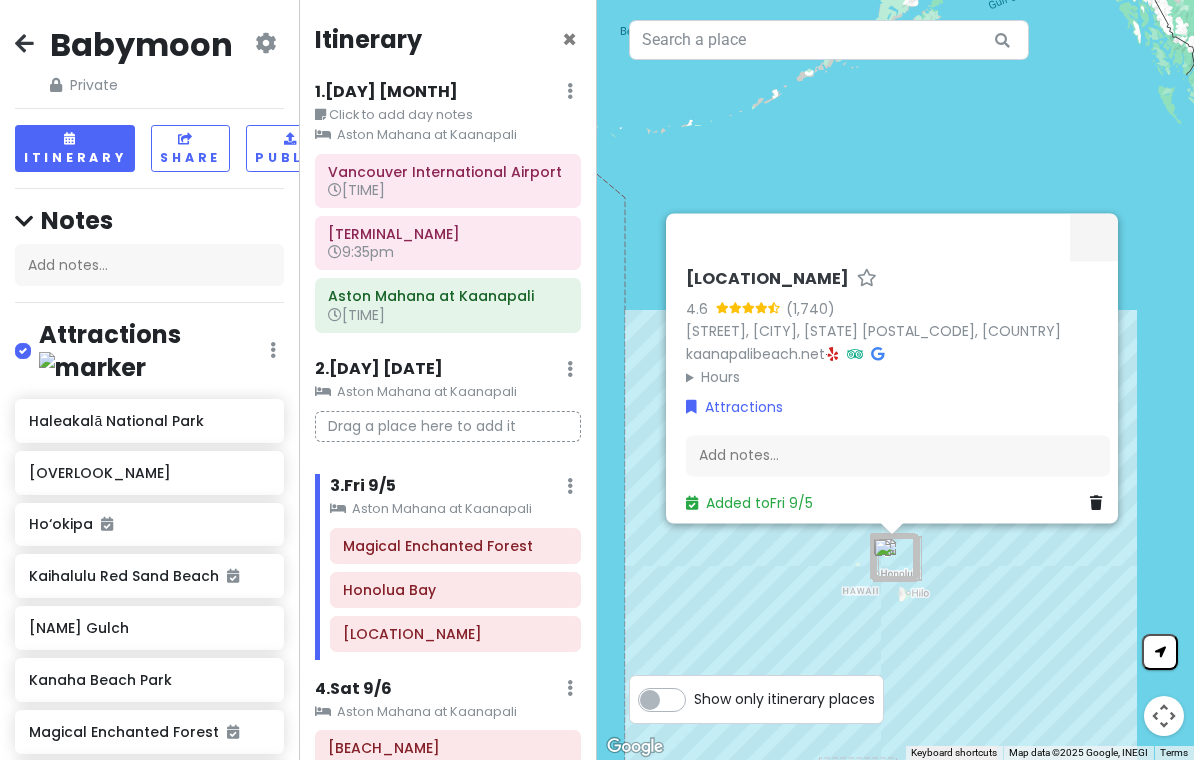 click at bounding box center [24, 43] 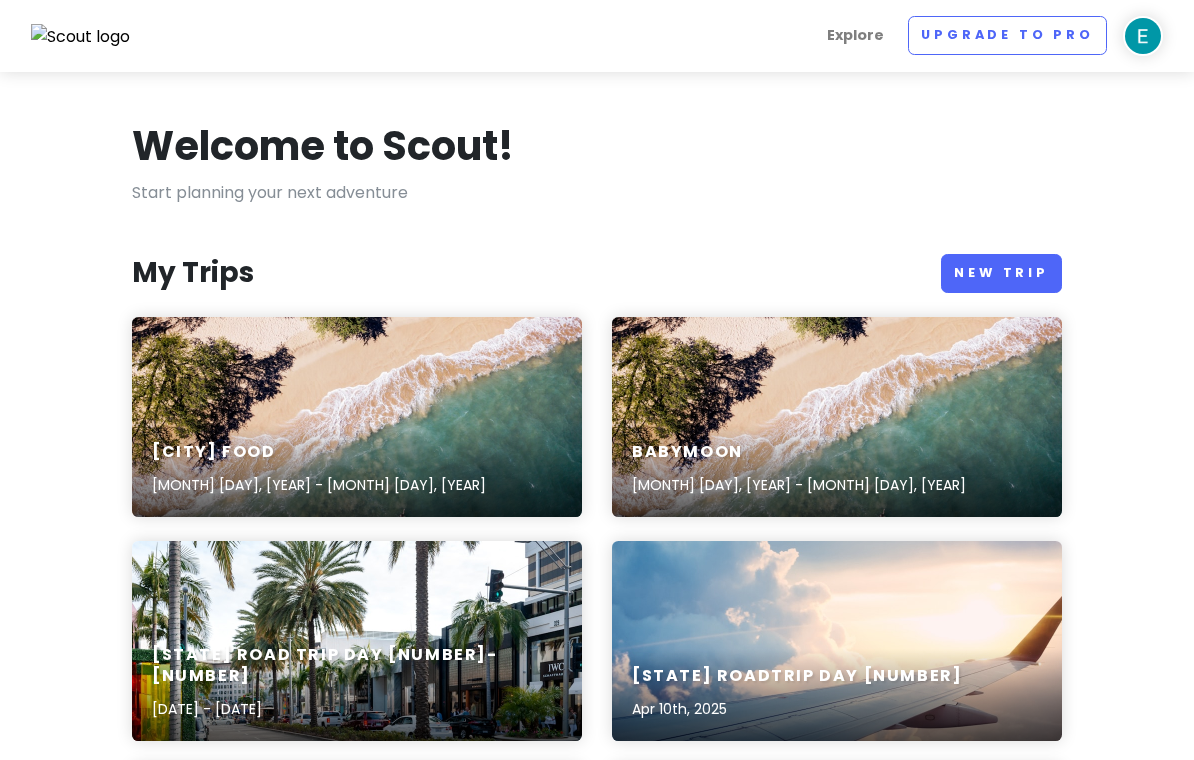 click on "[CITY] Food [DATE] - [DATE]" at bounding box center (357, 417) 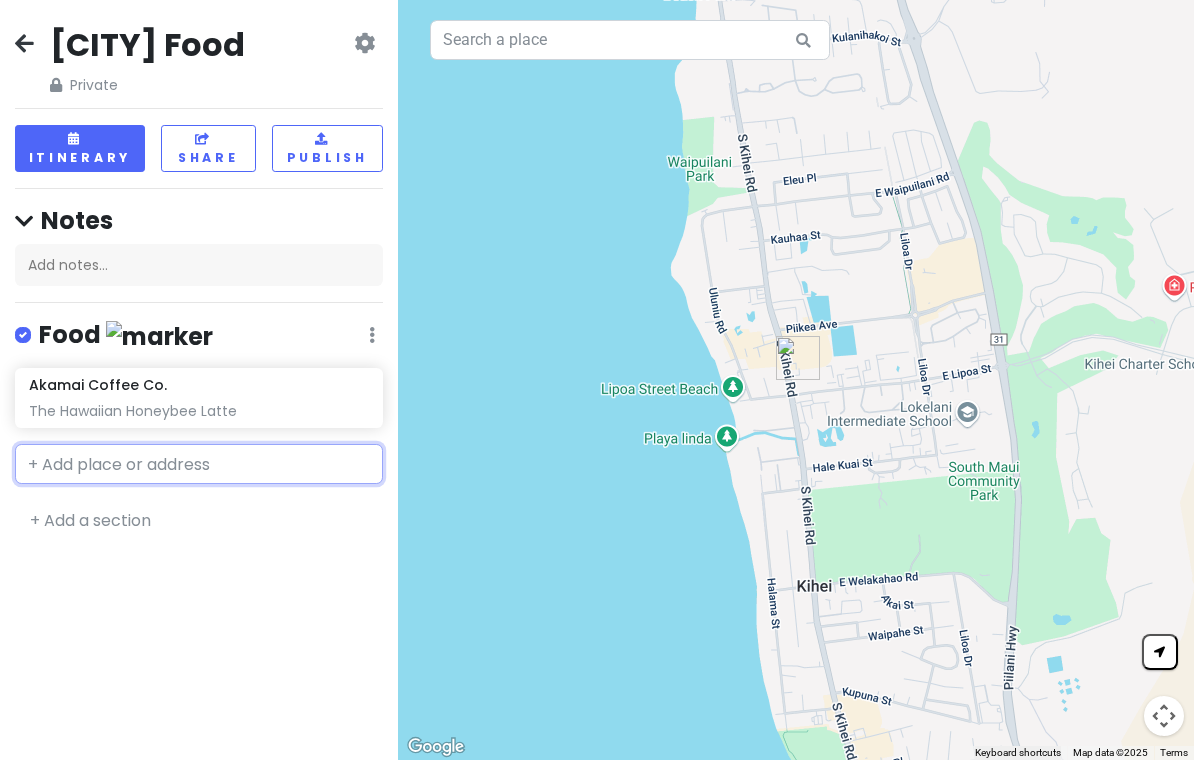 click at bounding box center [199, 464] 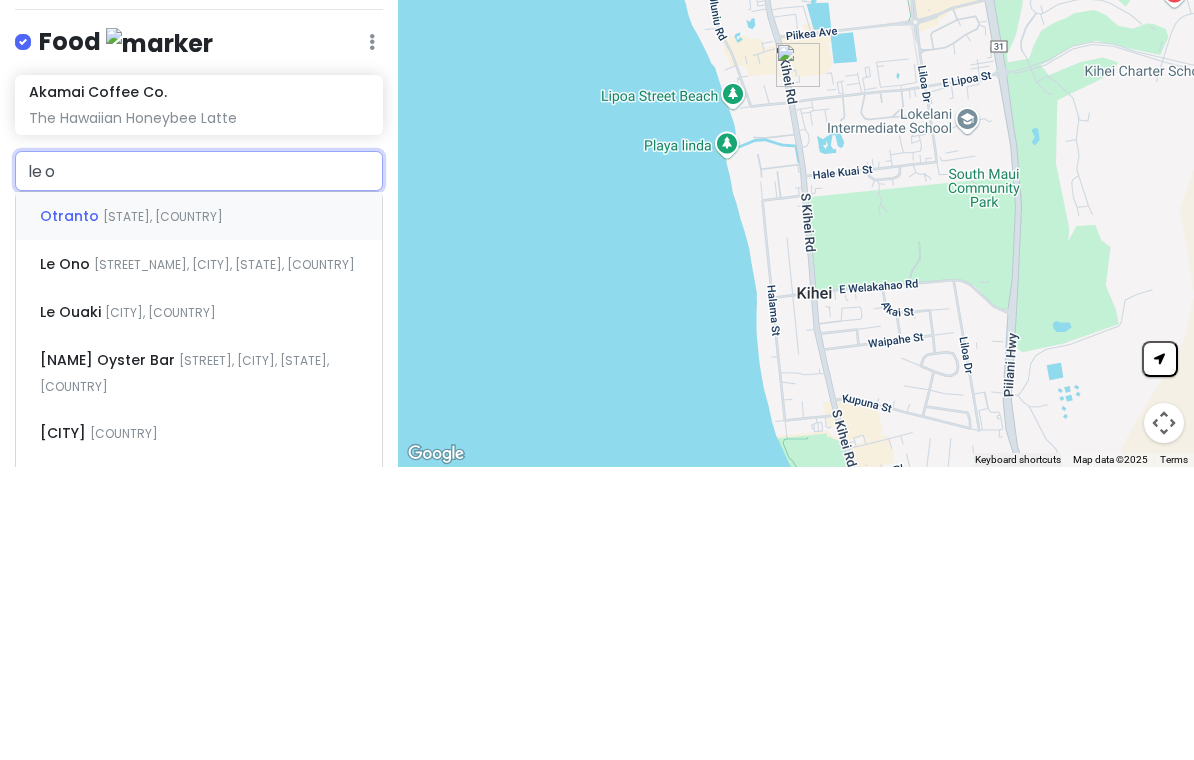 type on "[PERSON_NAME_FRAGMENT]" 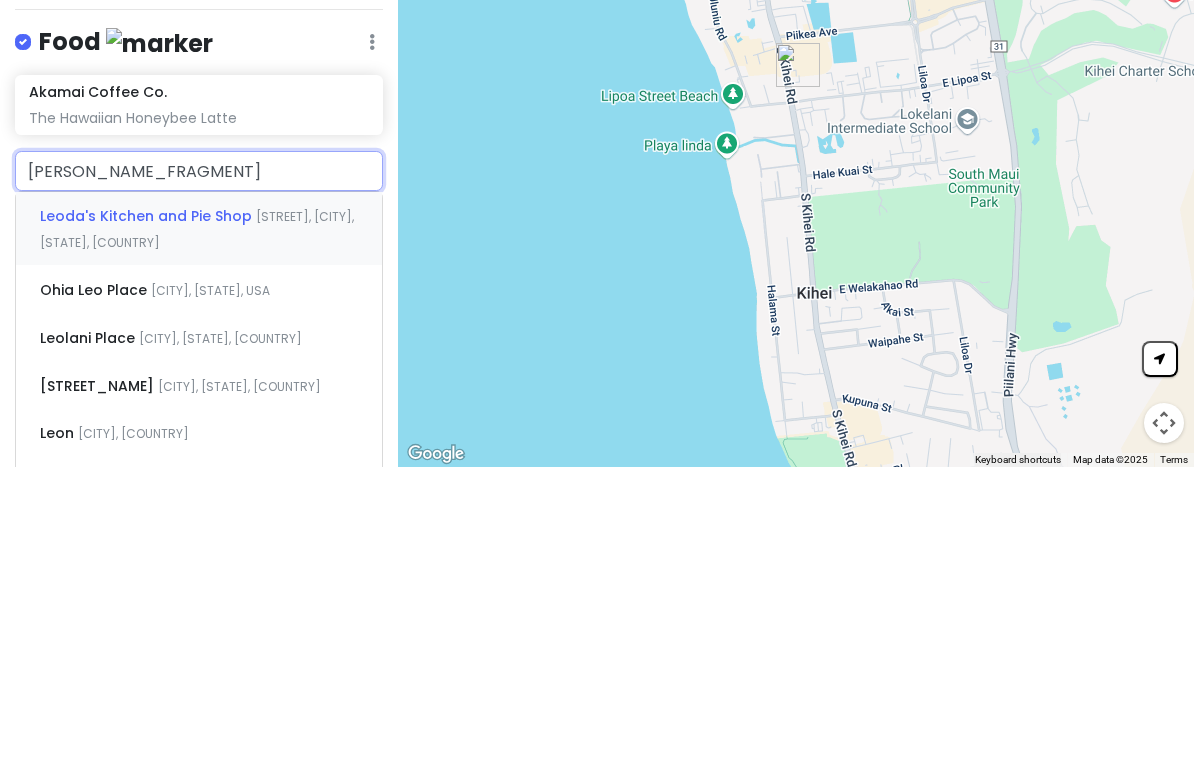 click on "[RESTAURANT_NAME] [STREET], [CITY], [STATE], [COUNTRY]" at bounding box center [199, 522] 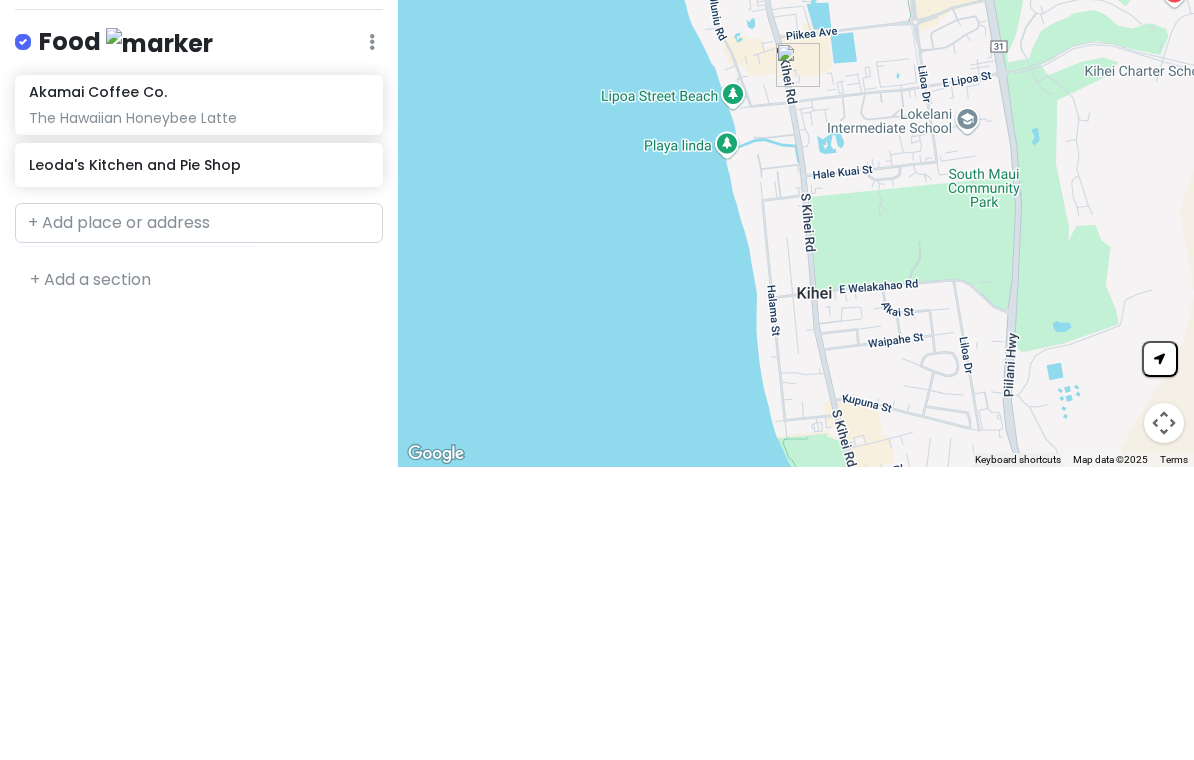 scroll, scrollTop: 31, scrollLeft: 0, axis: vertical 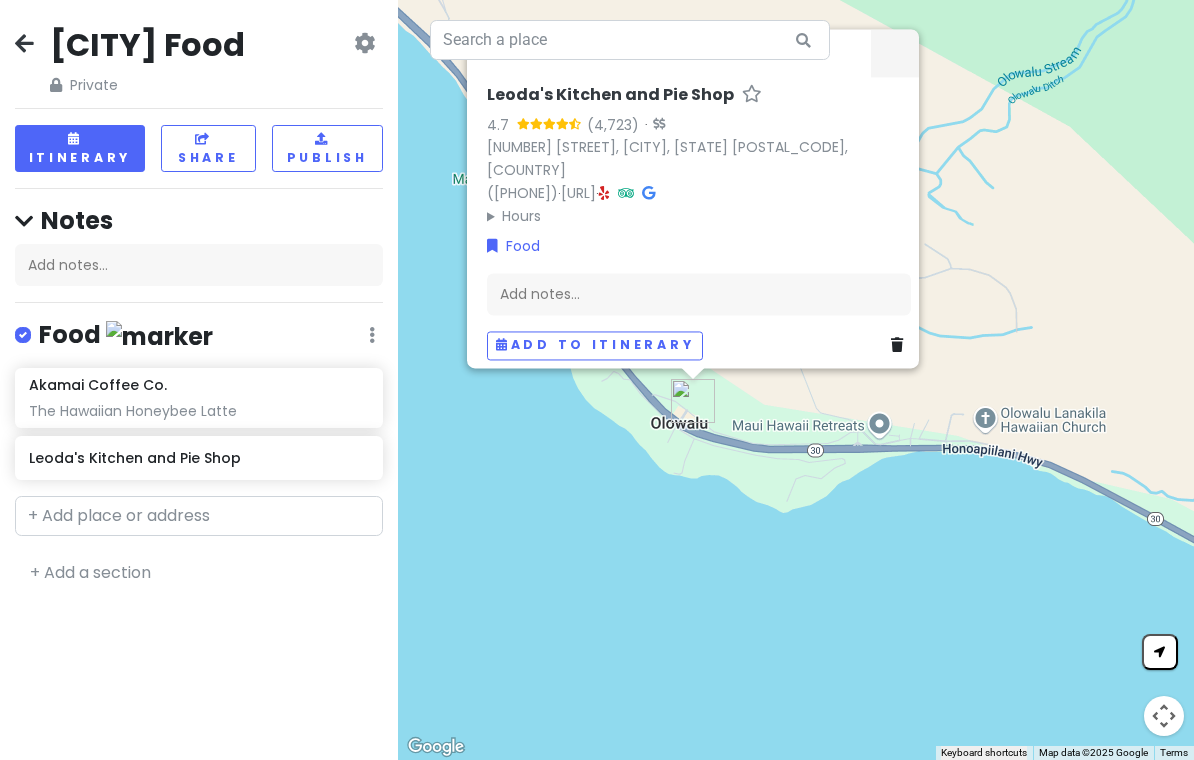 click on "Add notes..." at bounding box center (699, 295) 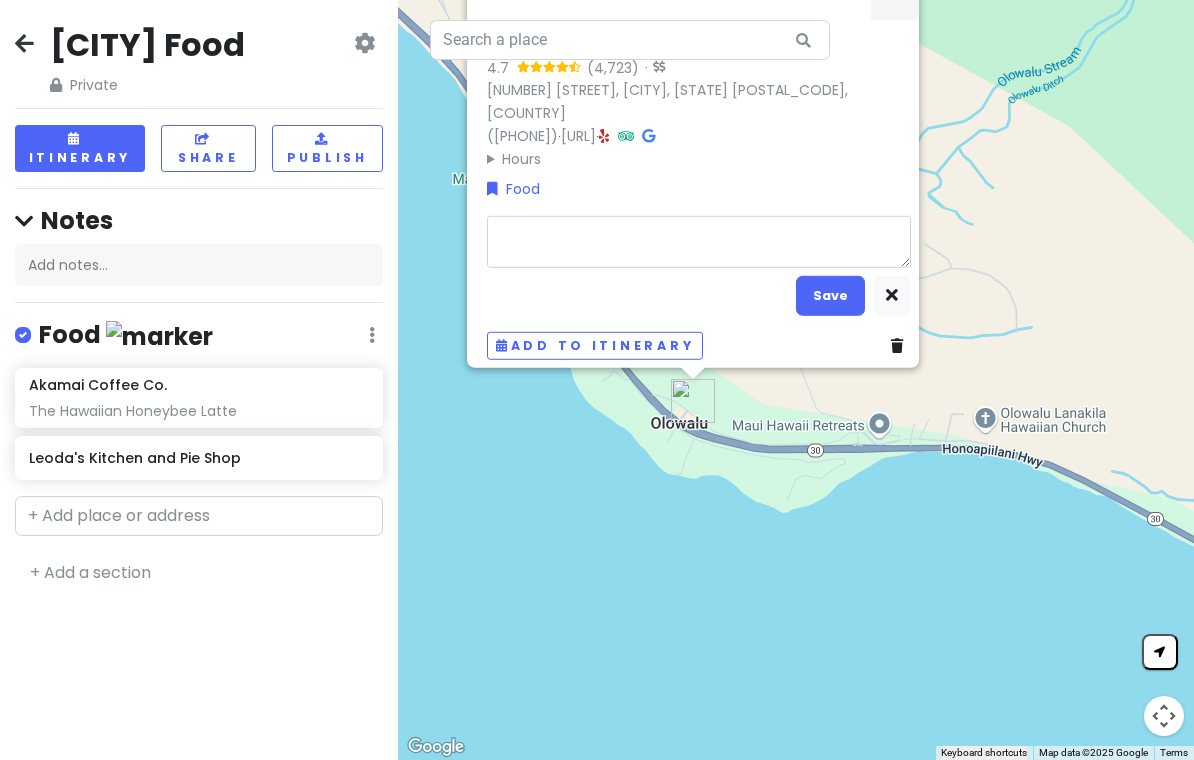type on "x" 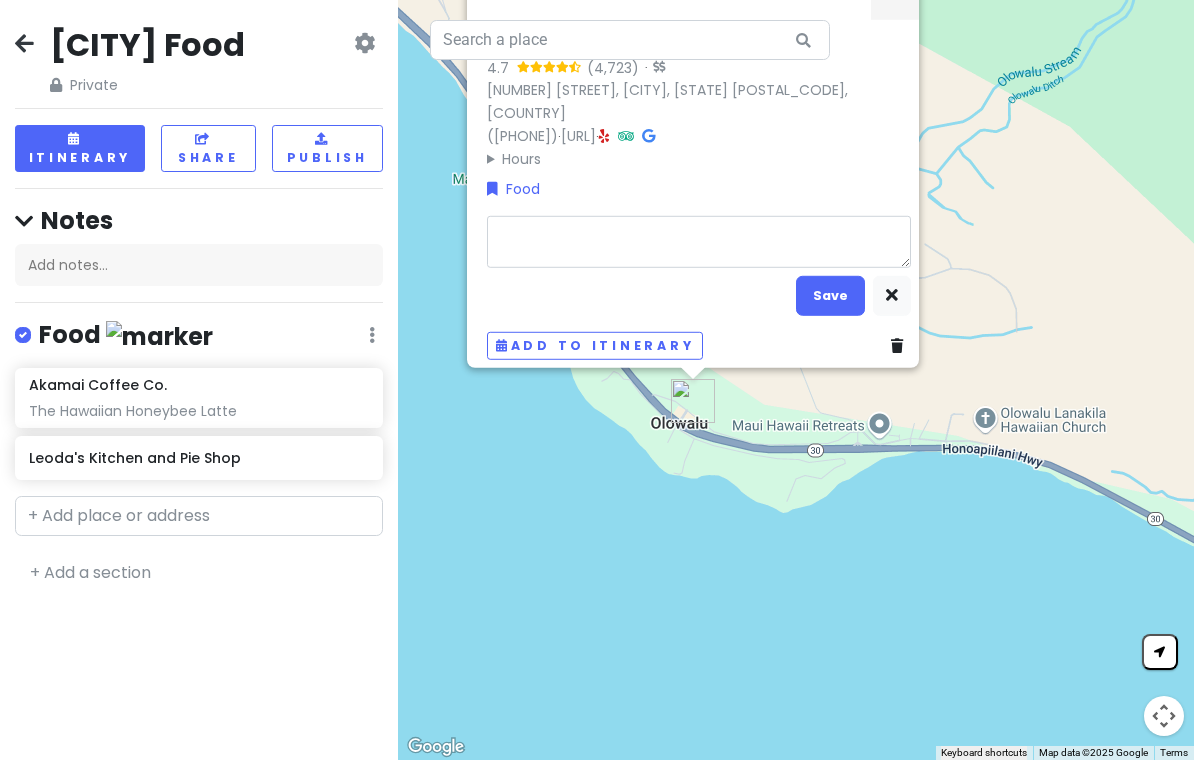 type on "B" 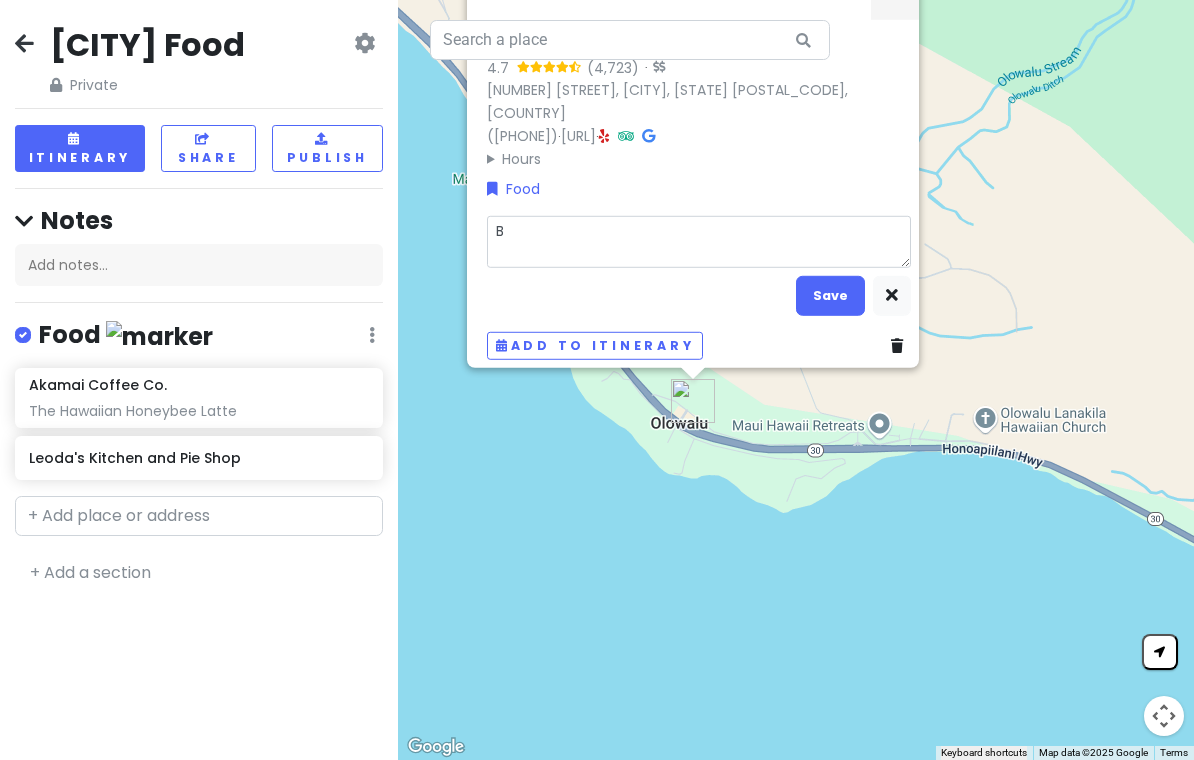 type on "x" 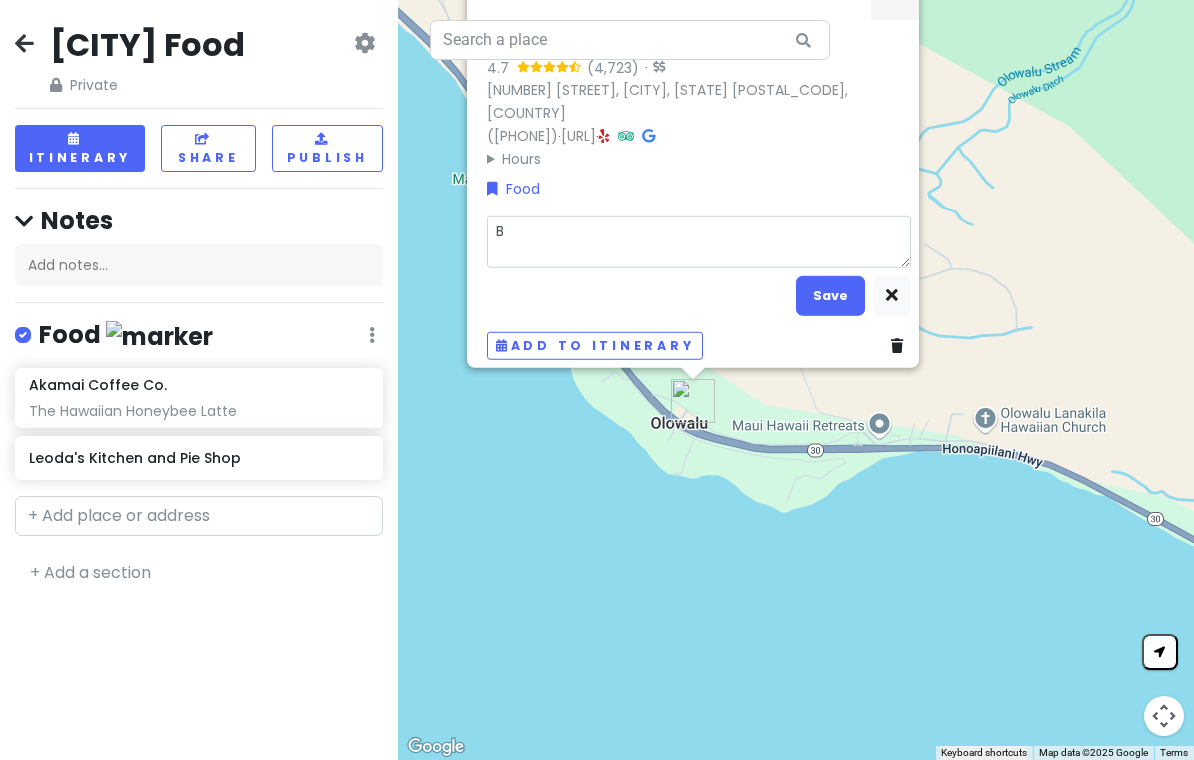 type on "[NAME]" 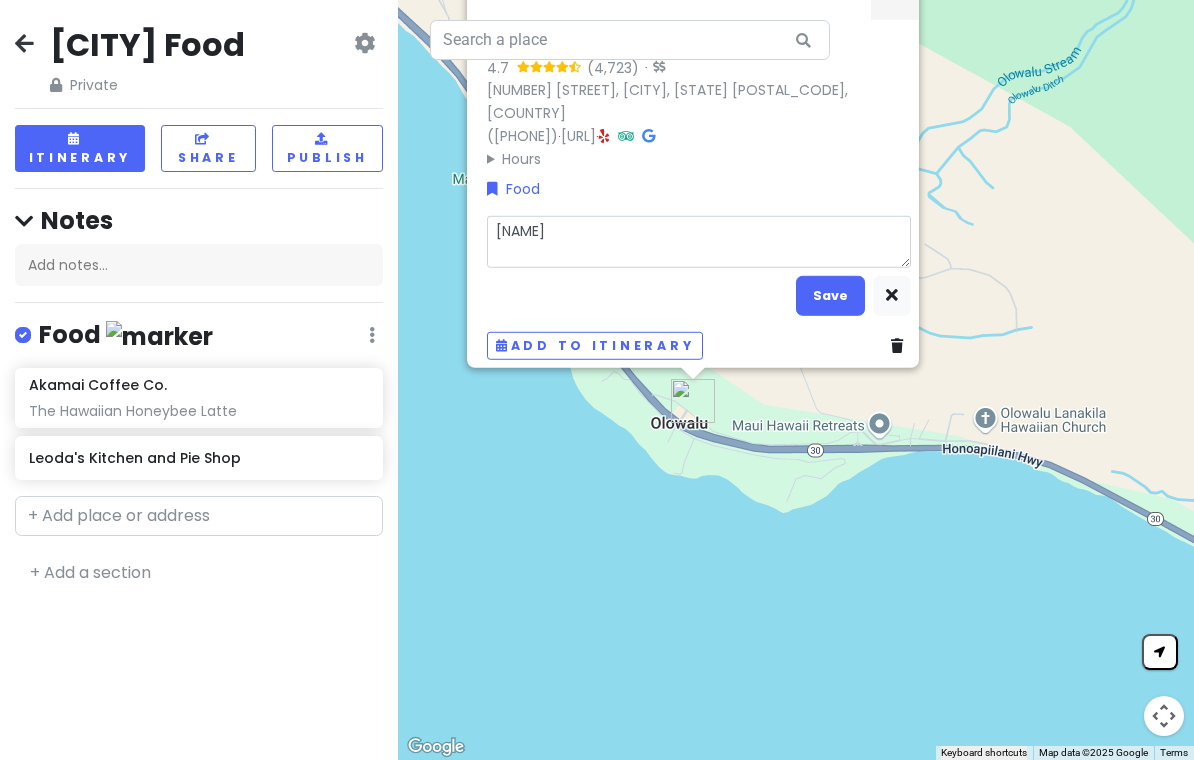 type on "x" 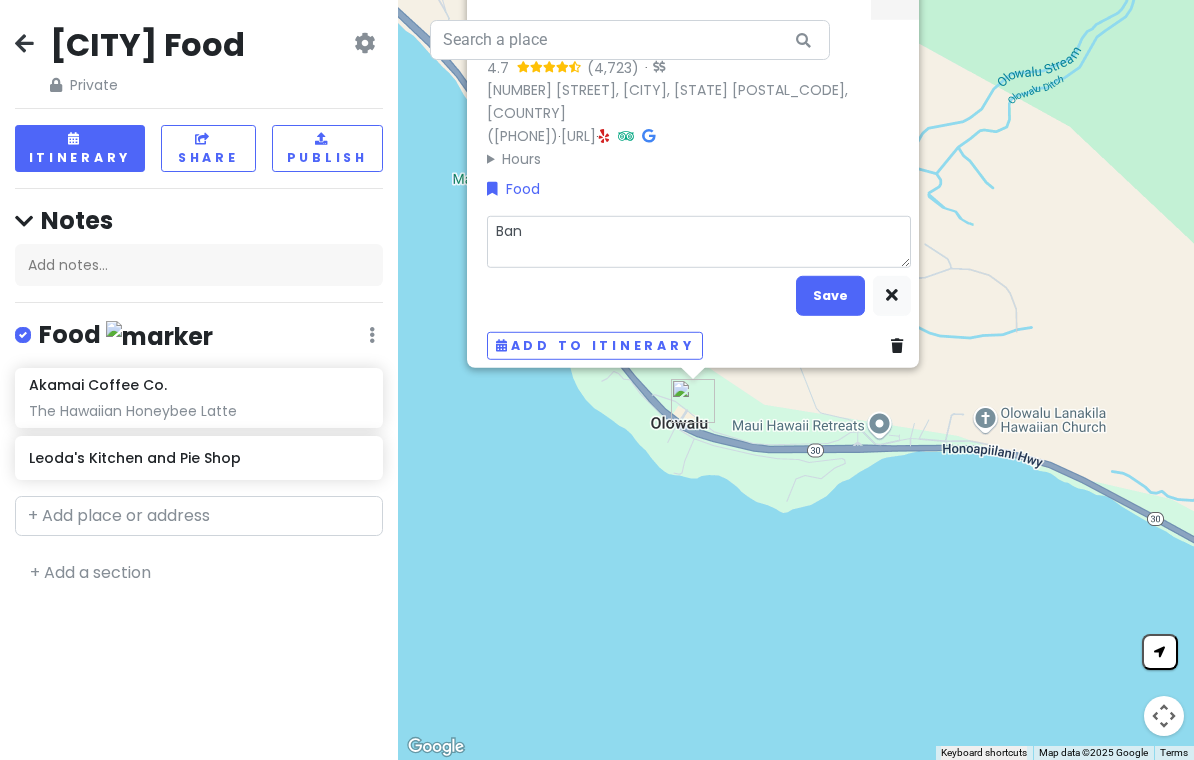 type on "x" 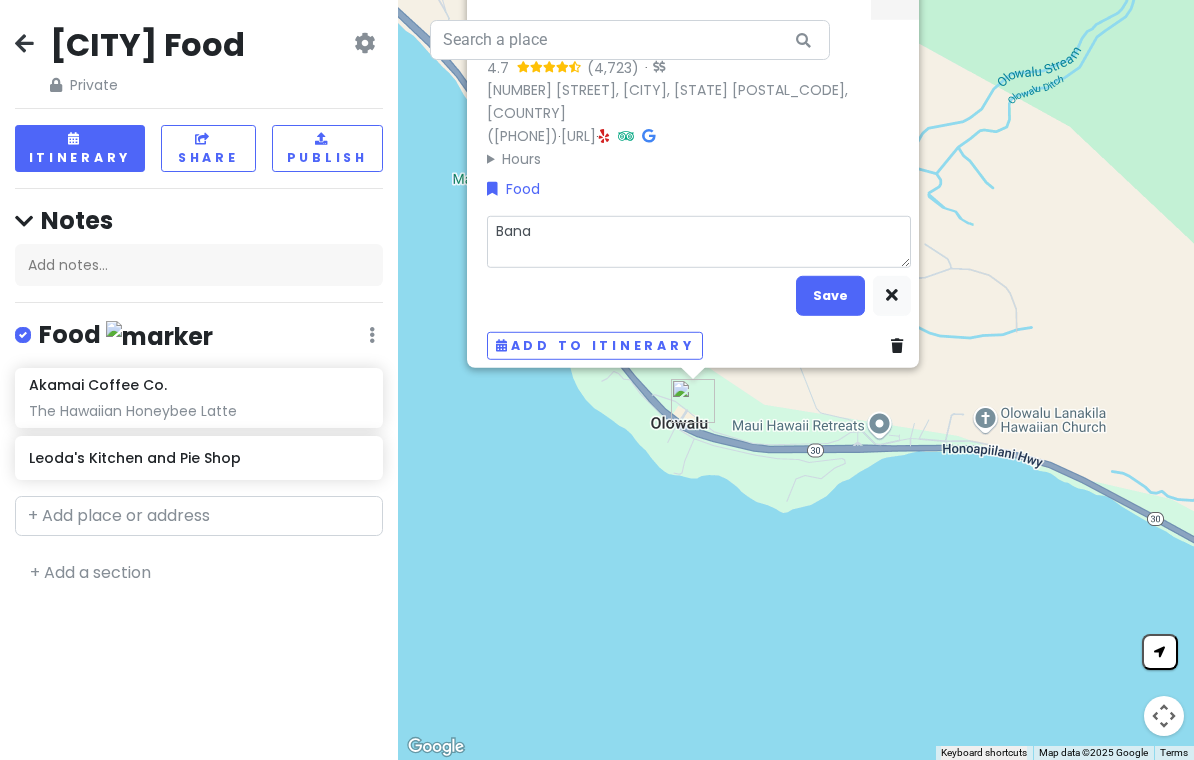 type on "x" 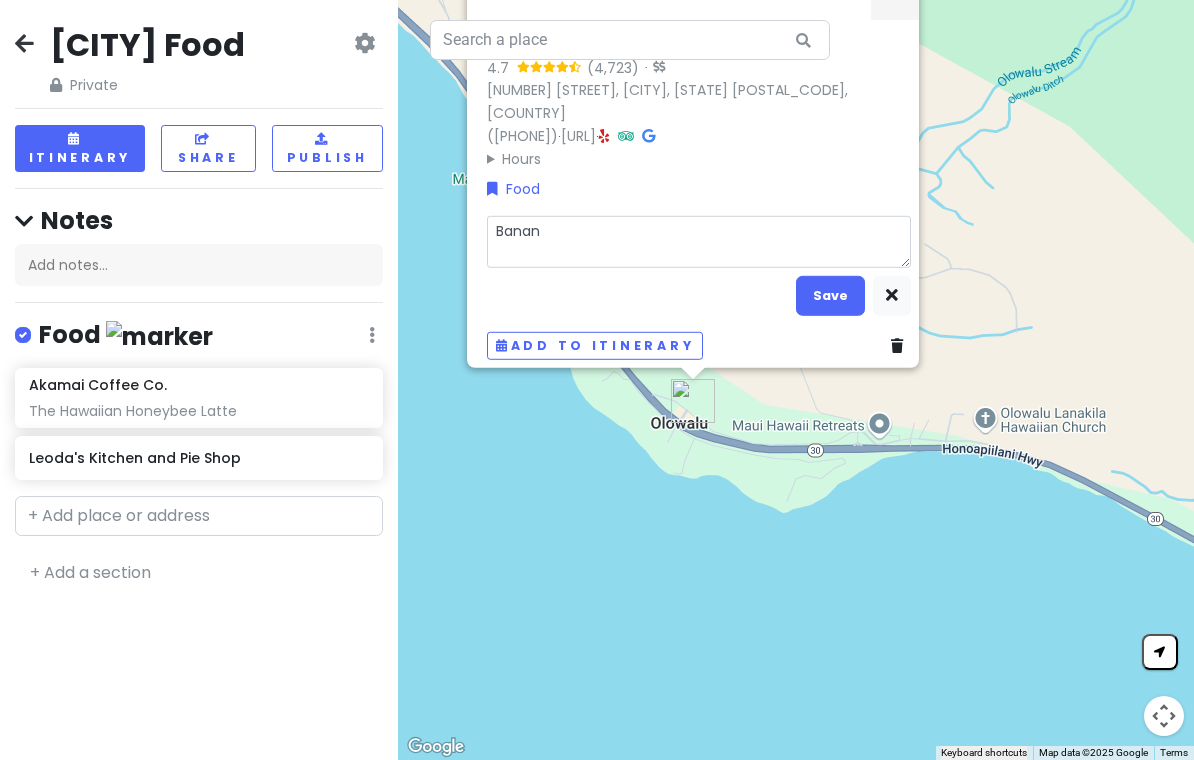 type on "x" 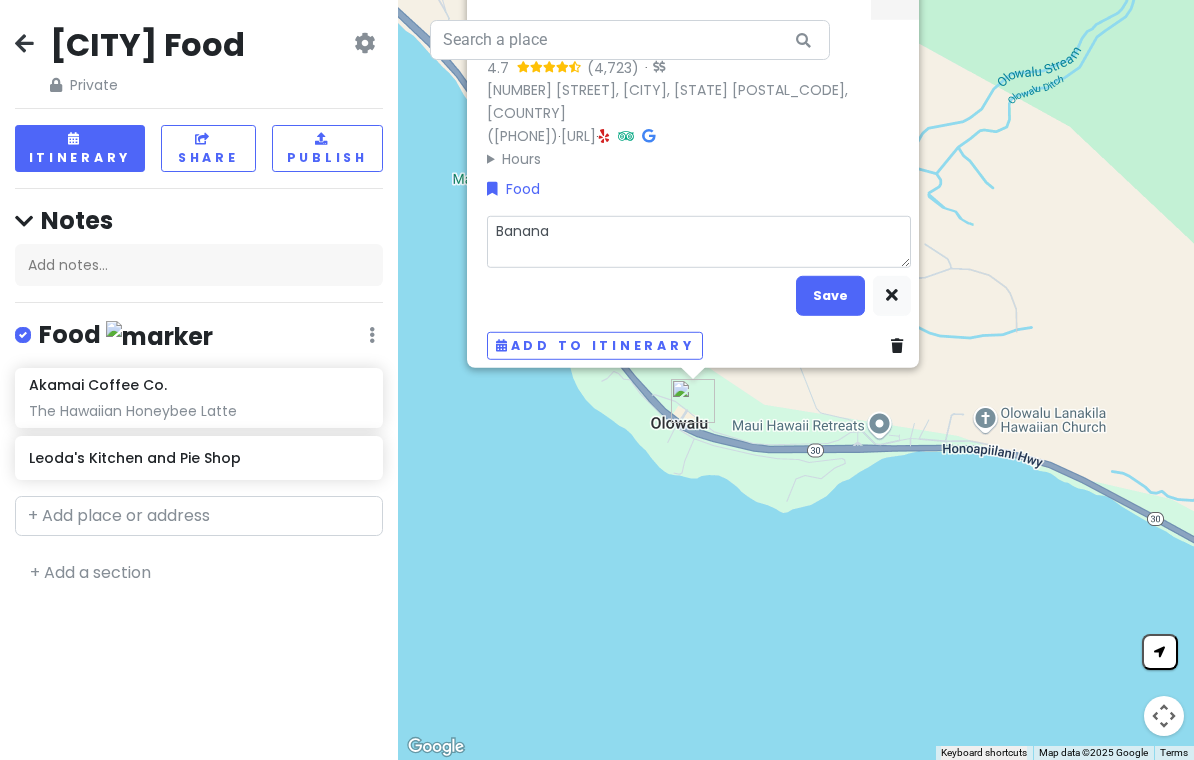 type on "x" 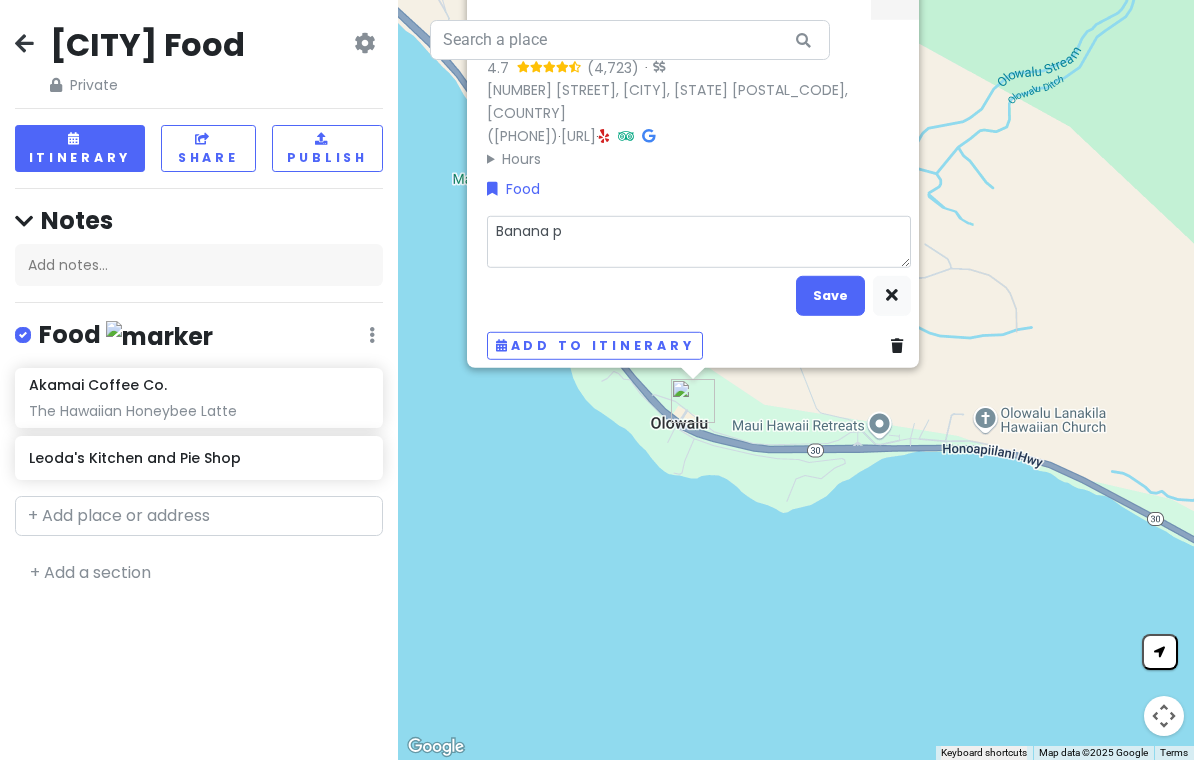 type on "x" 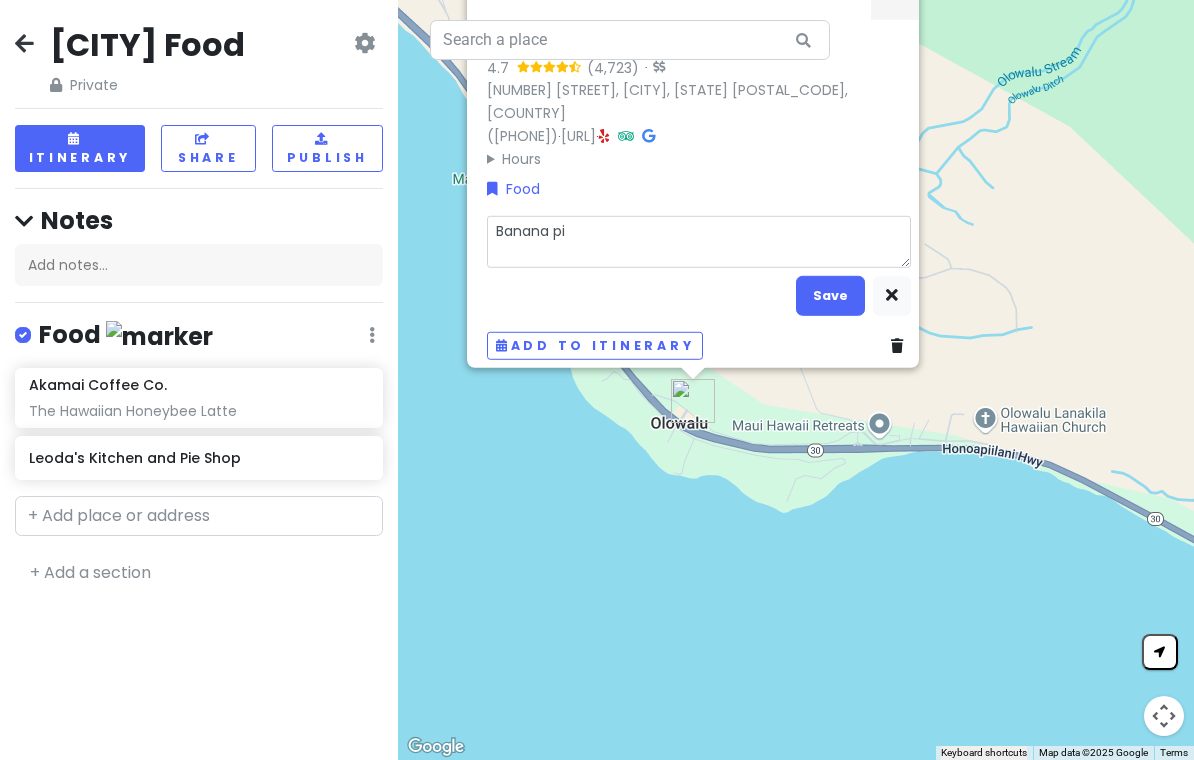 type on "x" 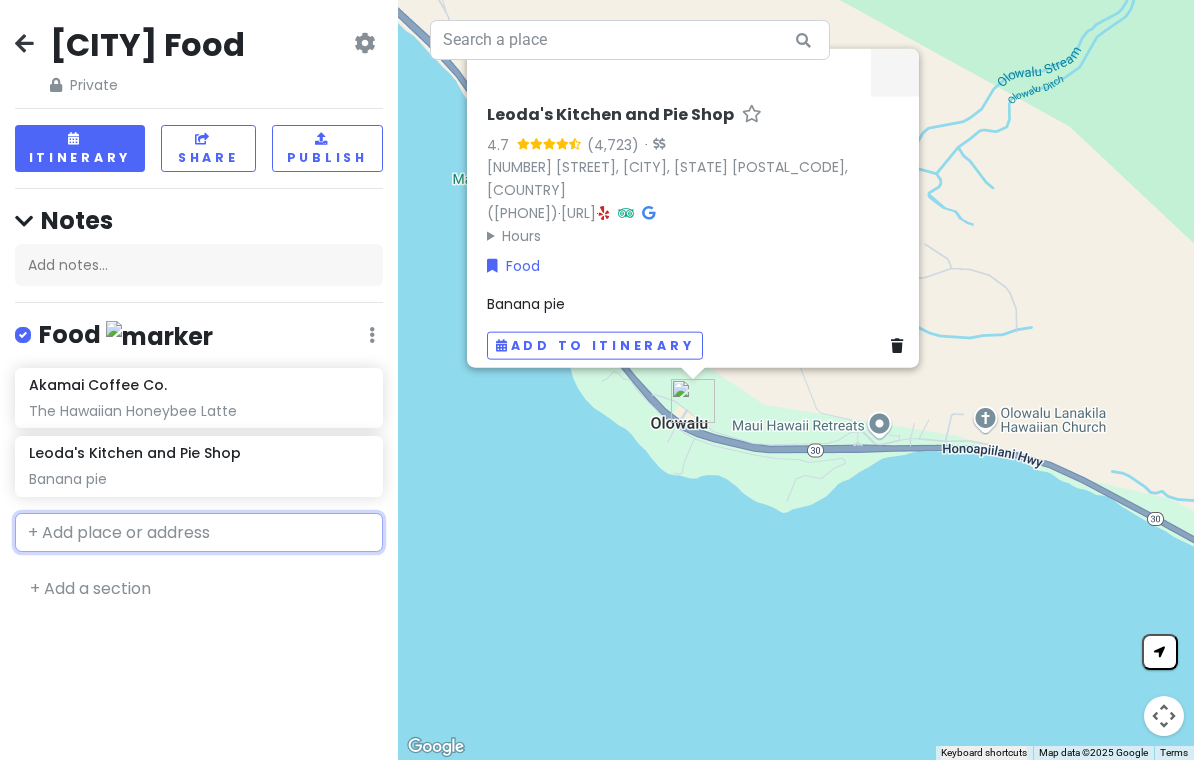 click at bounding box center (199, 533) 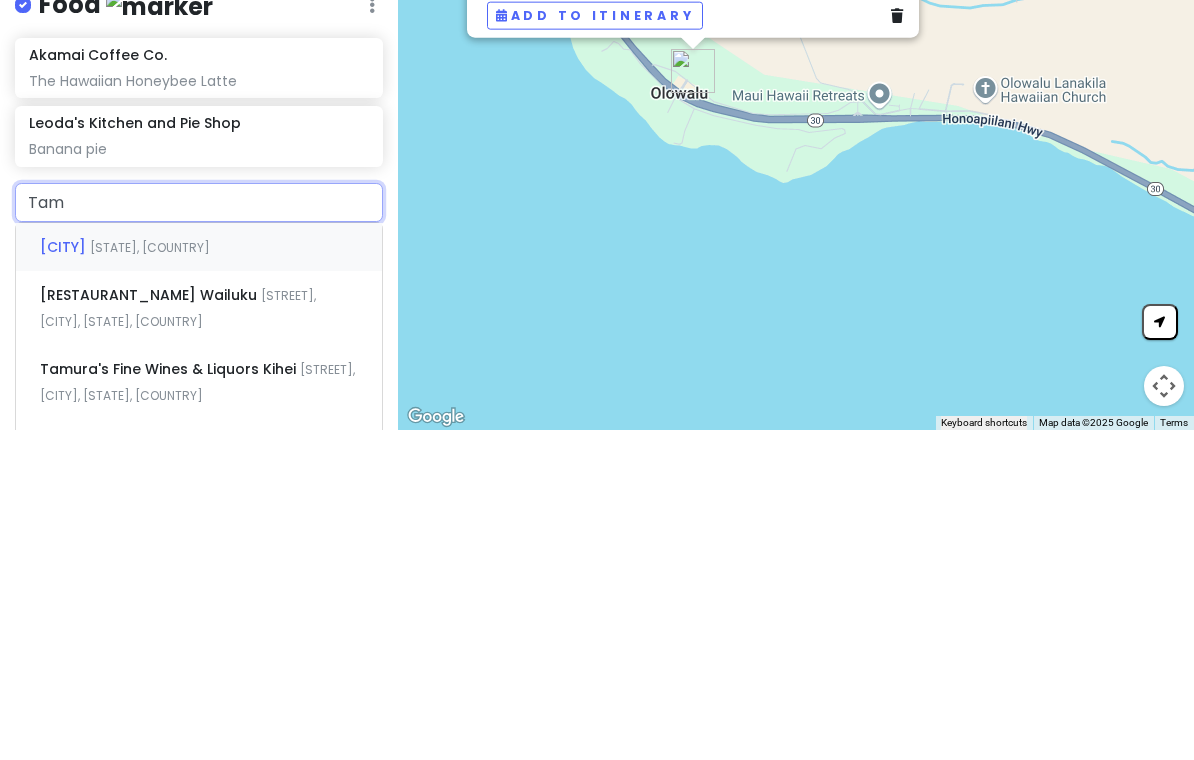 type on "Tamu" 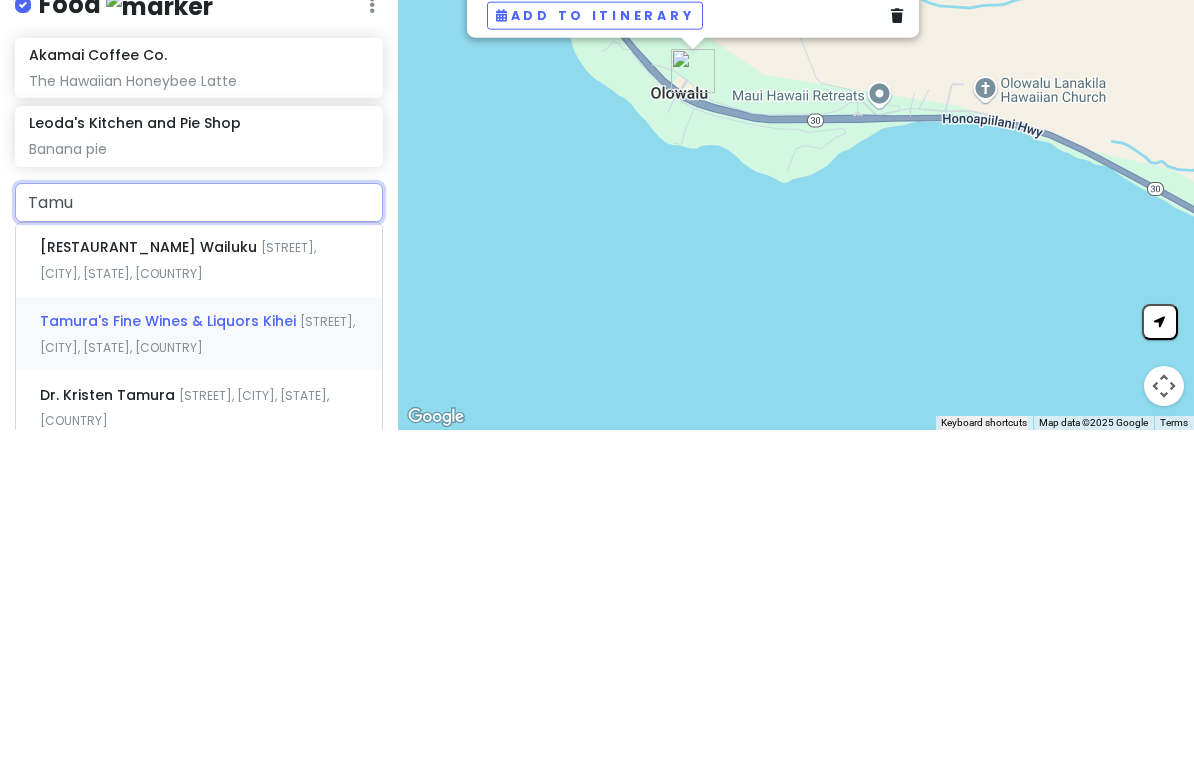 click on "Tamura's Fine Wines & Liquors Kihei   East Lipoa Street, [CITY], [STATE], USA" at bounding box center (199, 664) 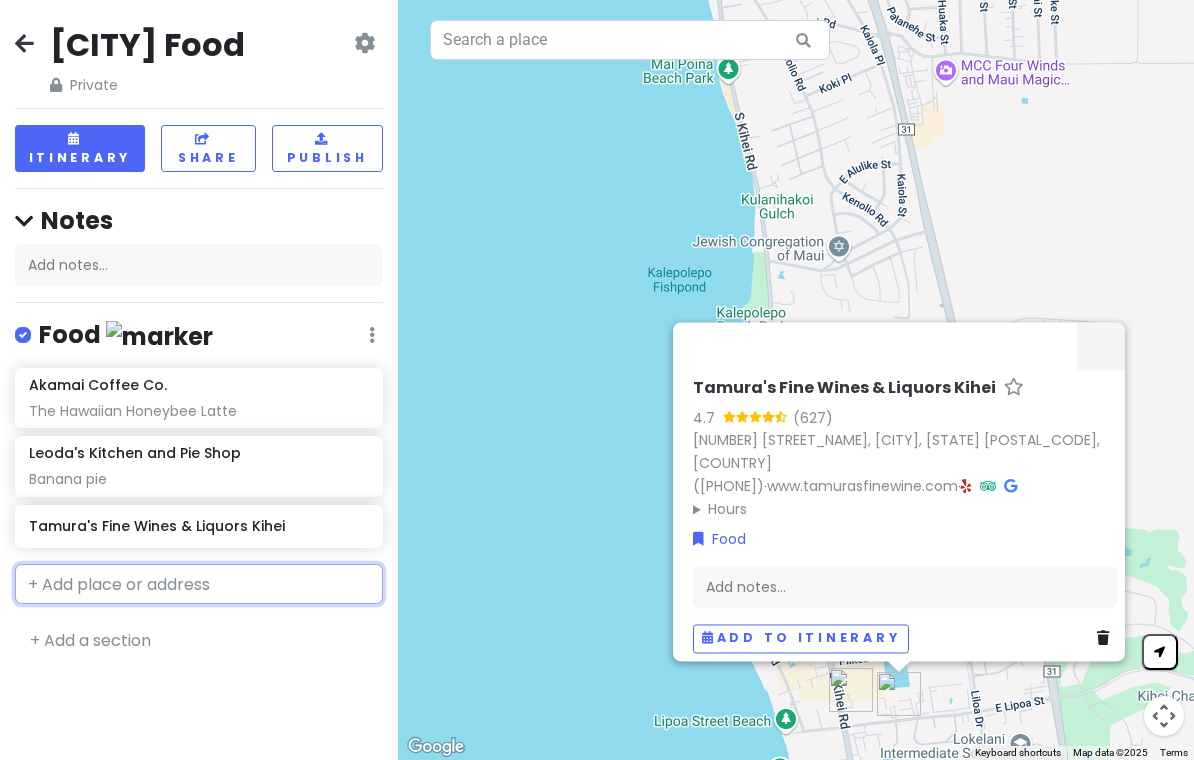 click at bounding box center (199, 584) 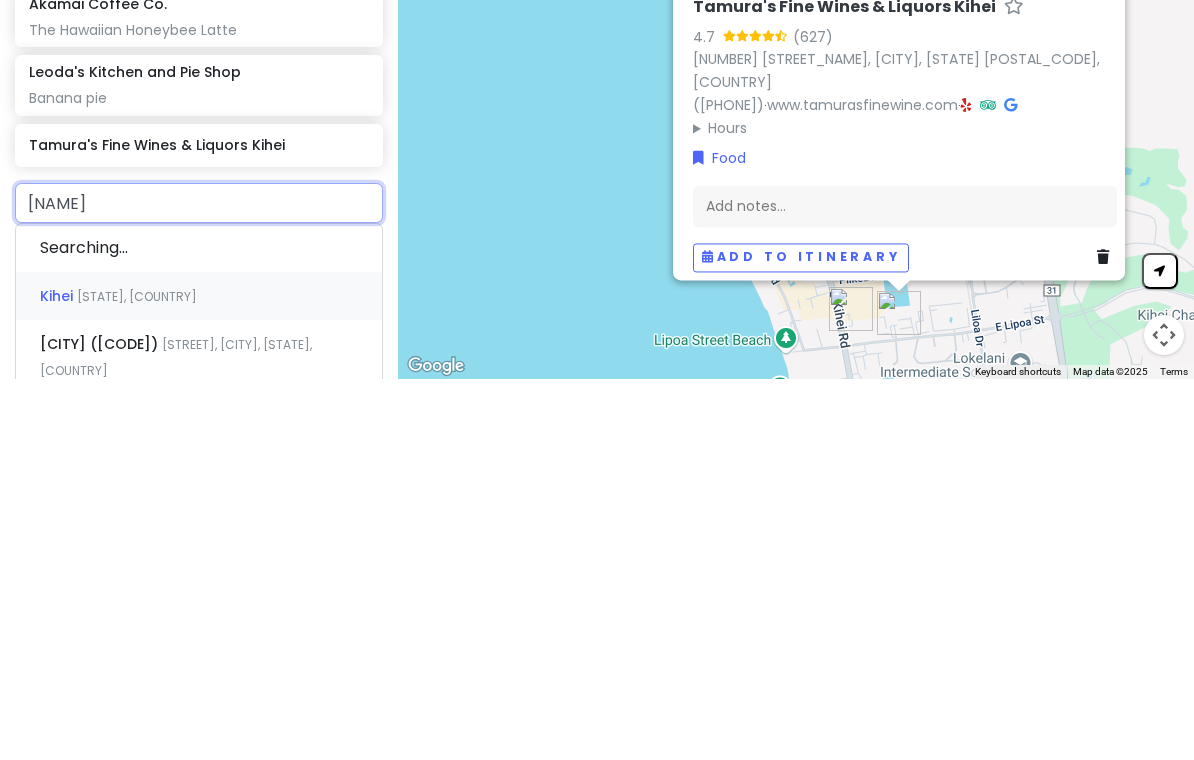 type on "[NAME]" 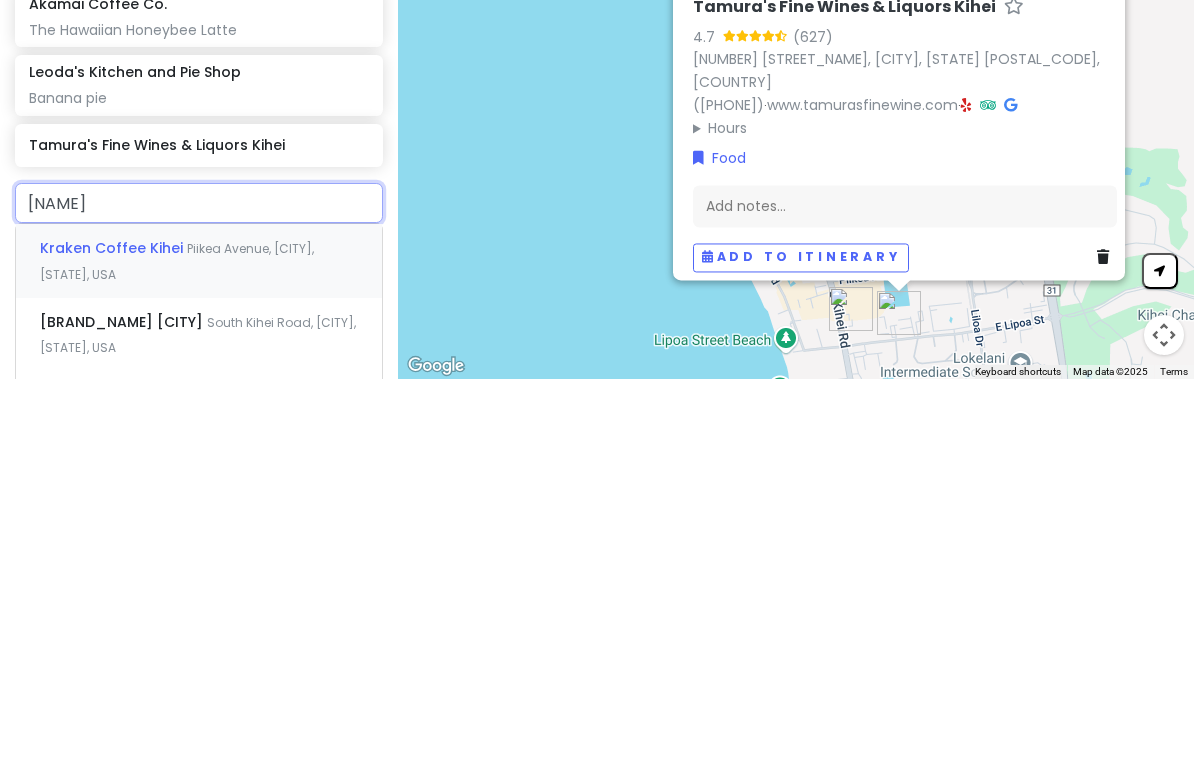 click on "Piikea Avenue, [CITY], [STATE], USA" at bounding box center (177, 642) 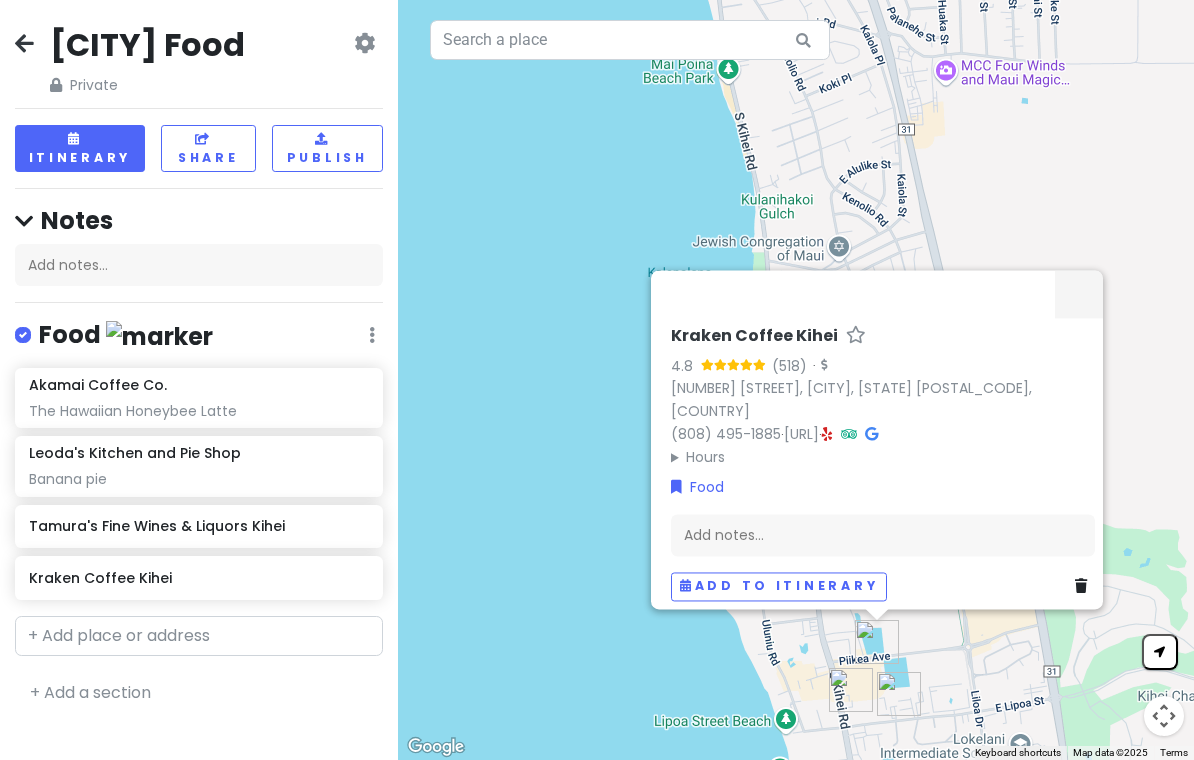 click on "Kraken Coffee Kihei" at bounding box center [198, 578] 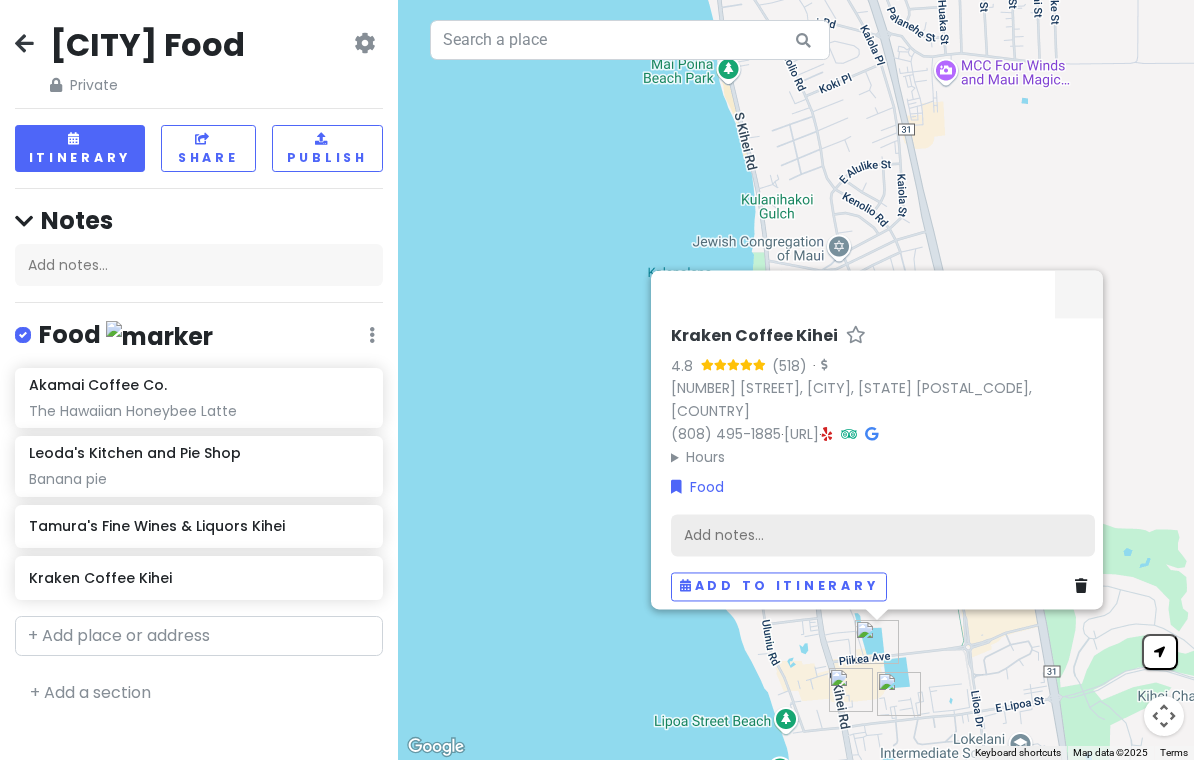 click on "Add notes..." at bounding box center (883, 536) 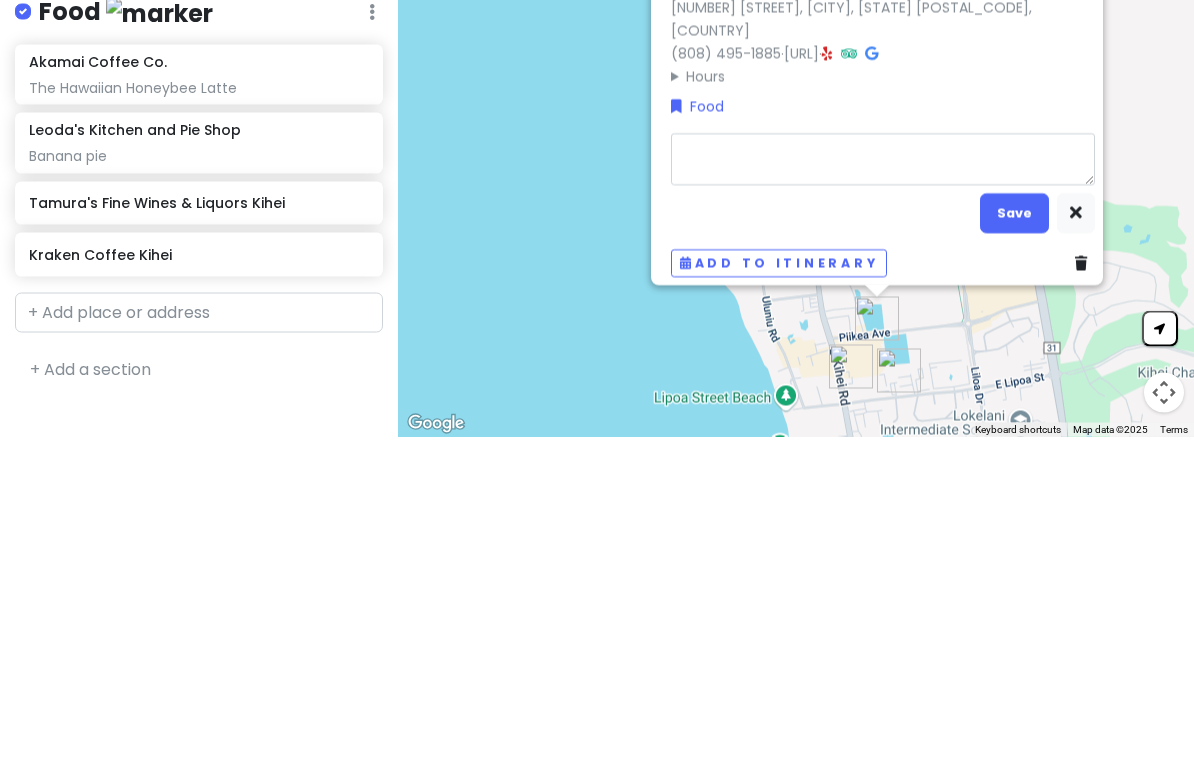 type on "x" 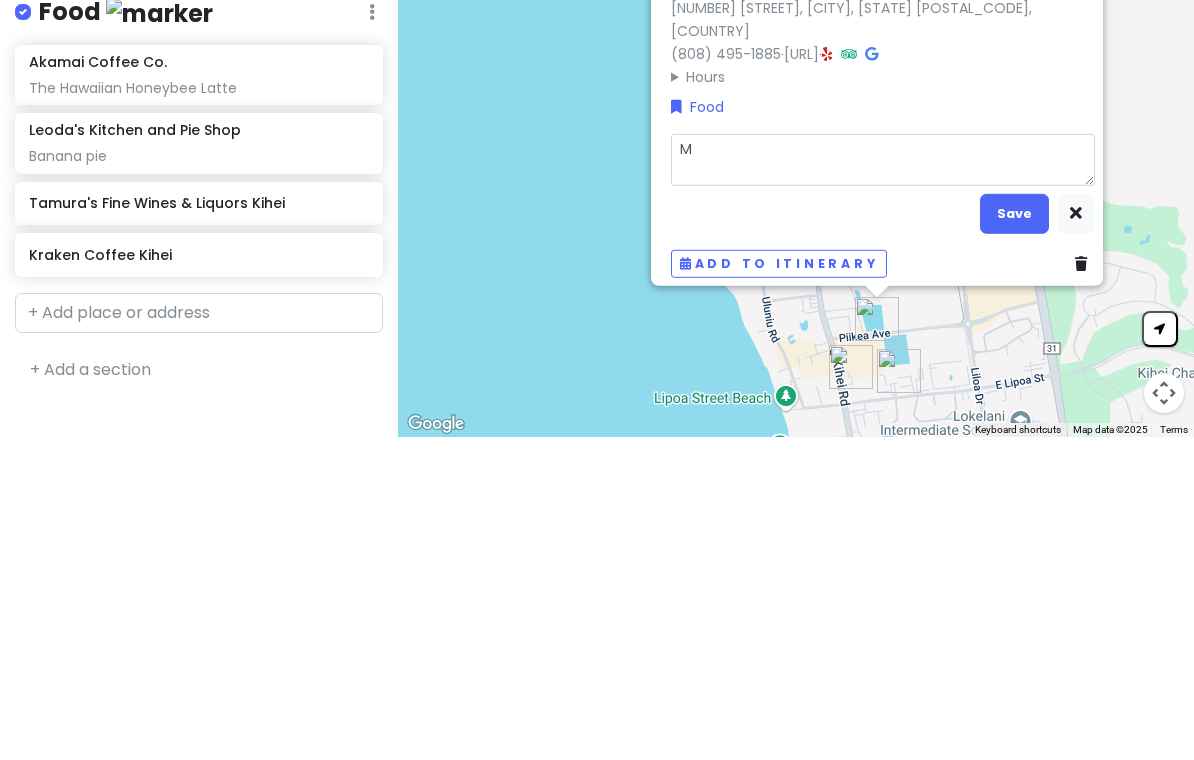 type on "x" 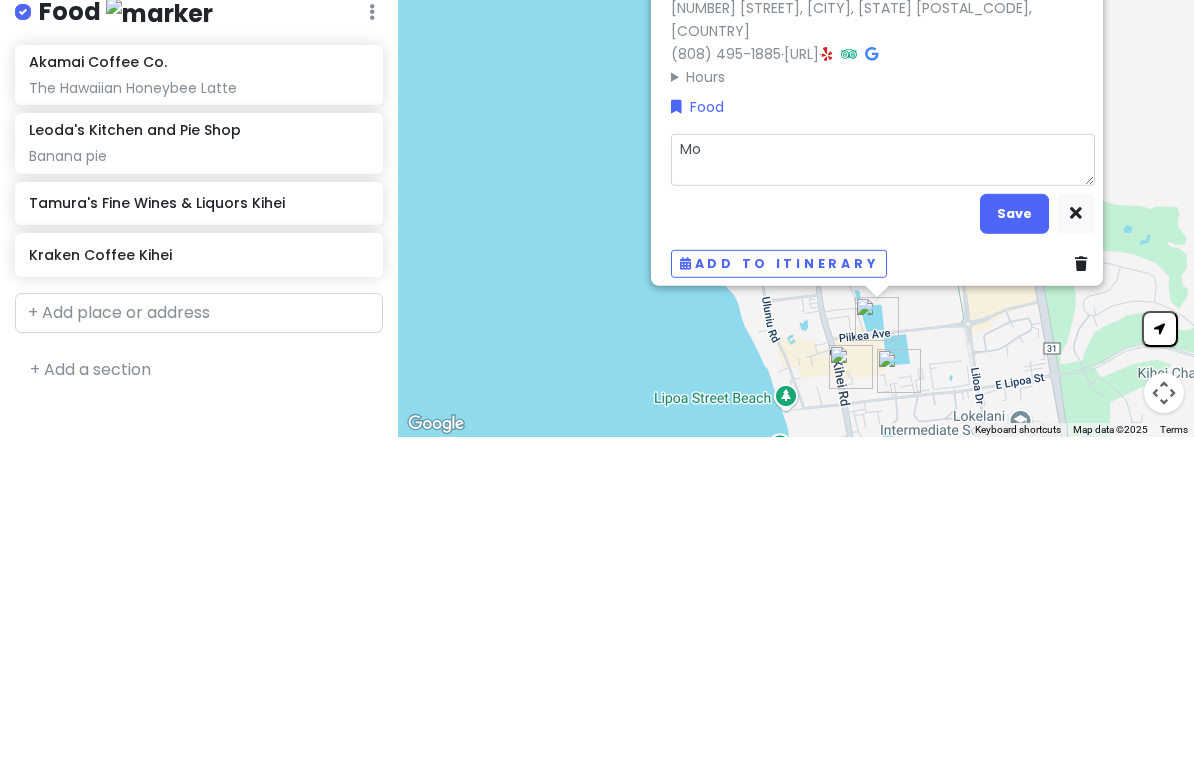 type on "x" 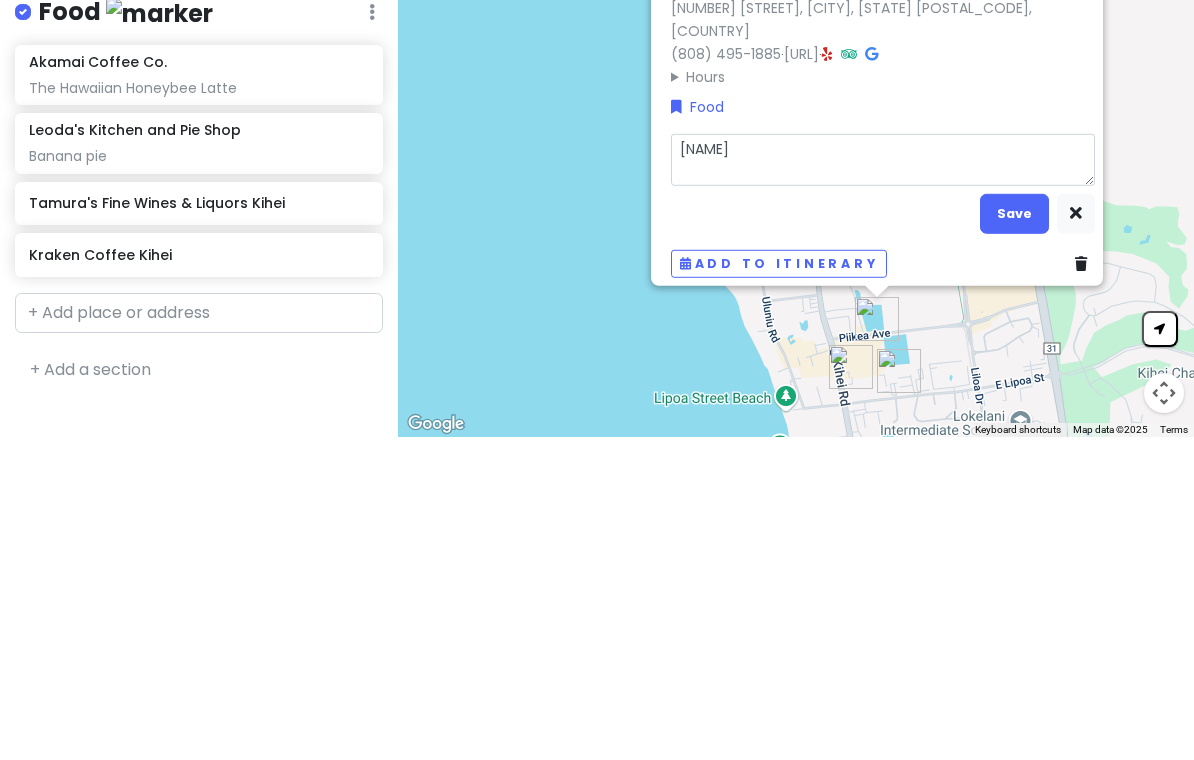 type on "x" 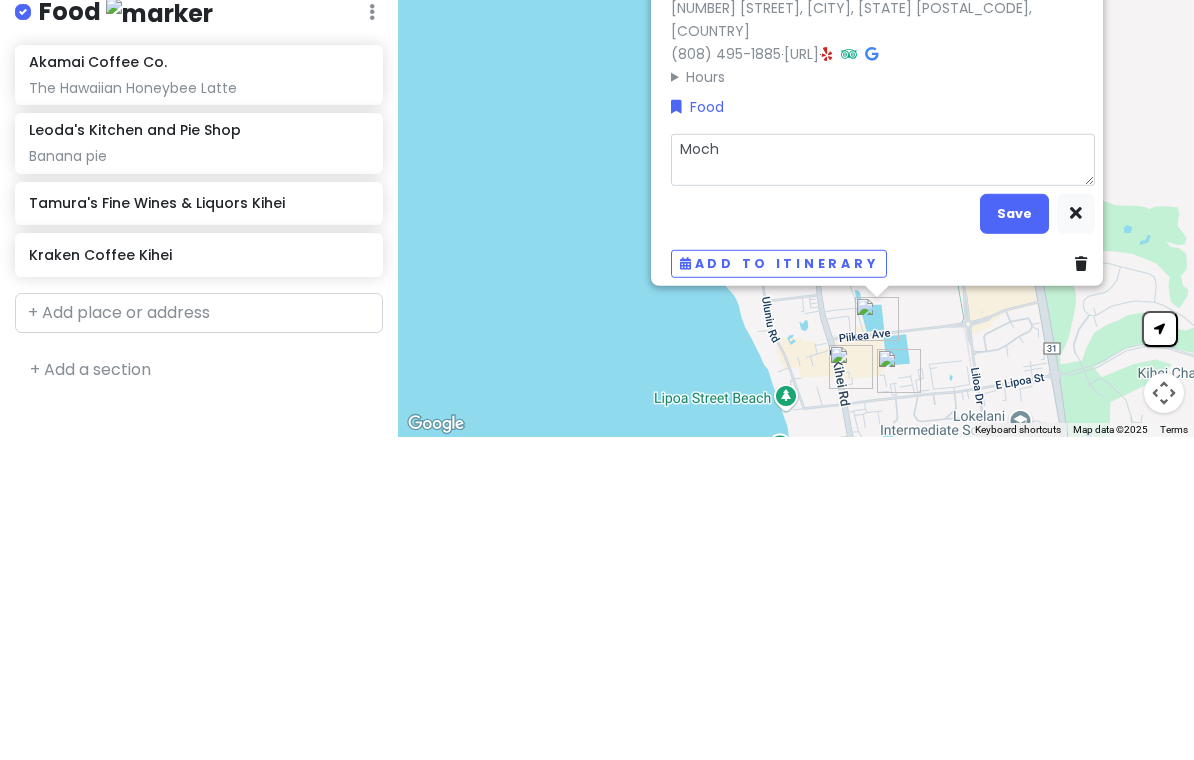 type on "x" 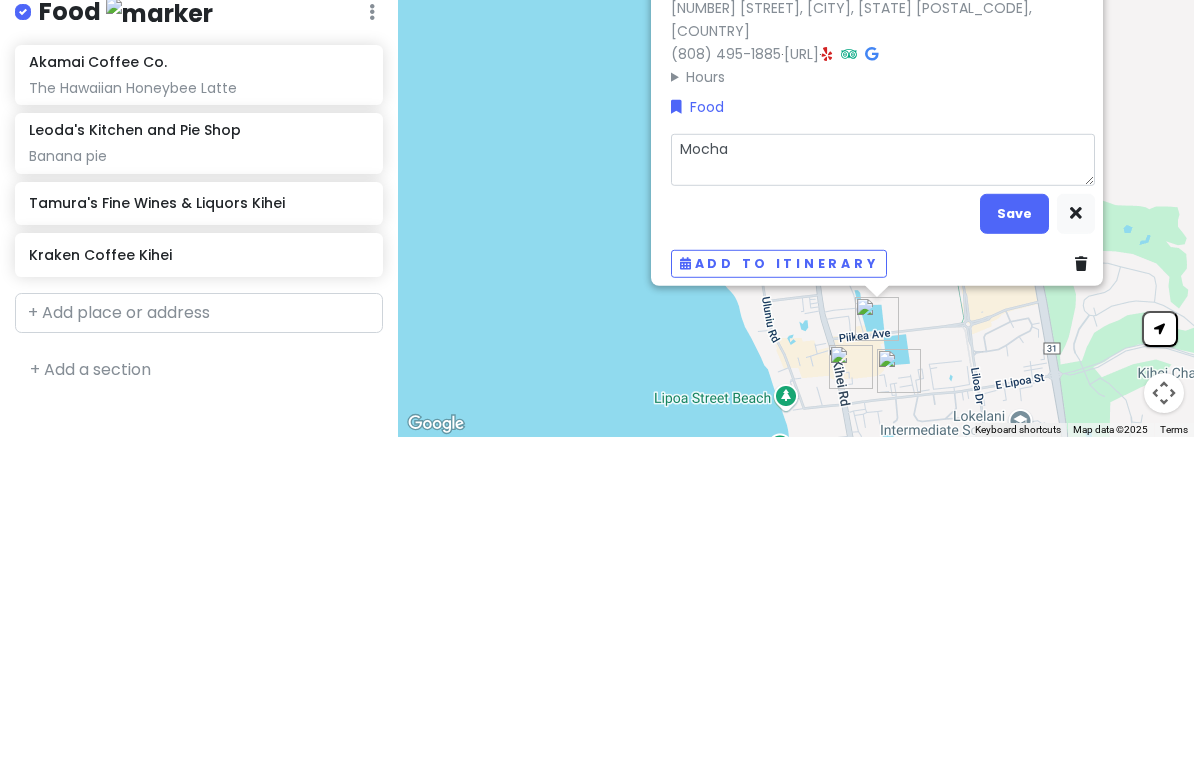type on "x" 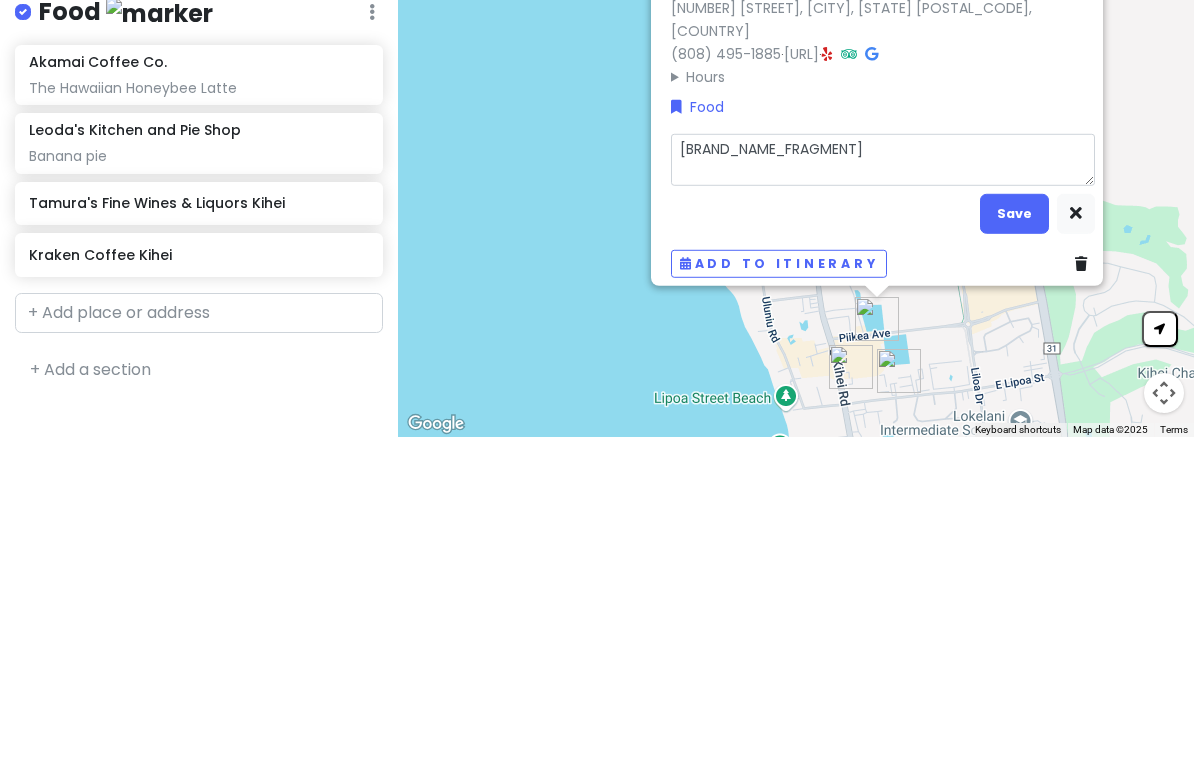 type on "x" 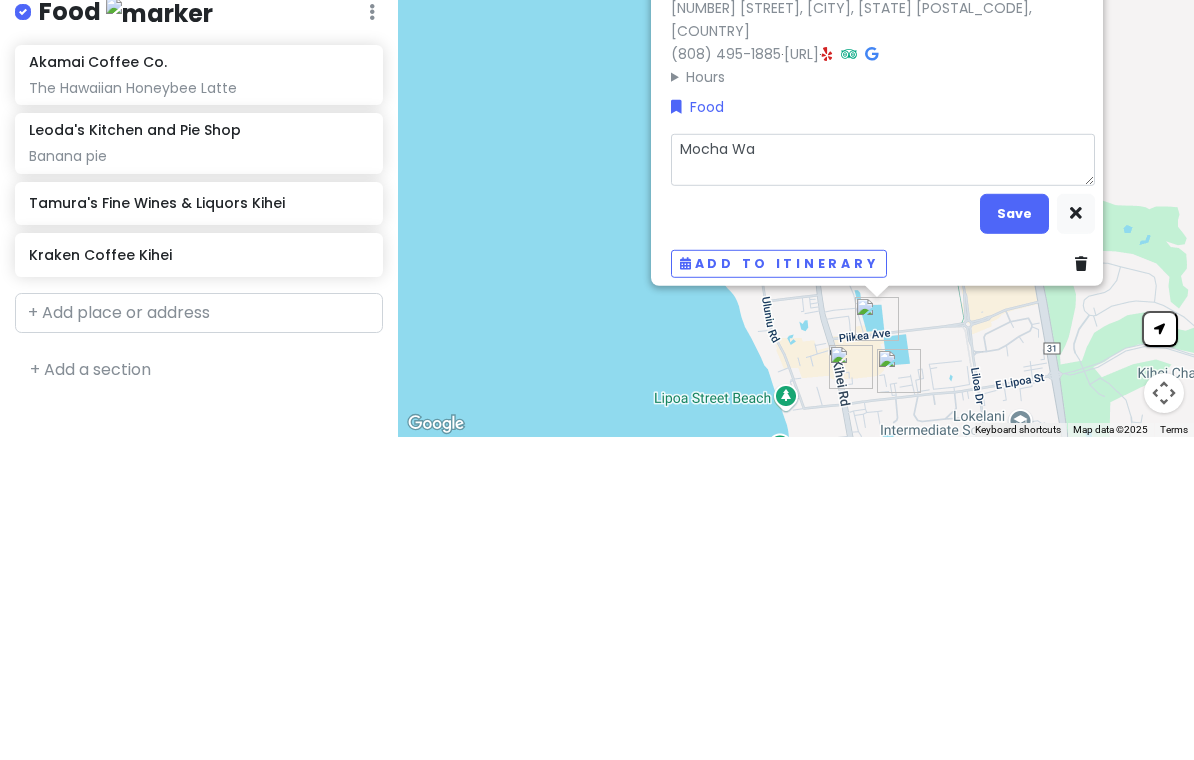 type on "x" 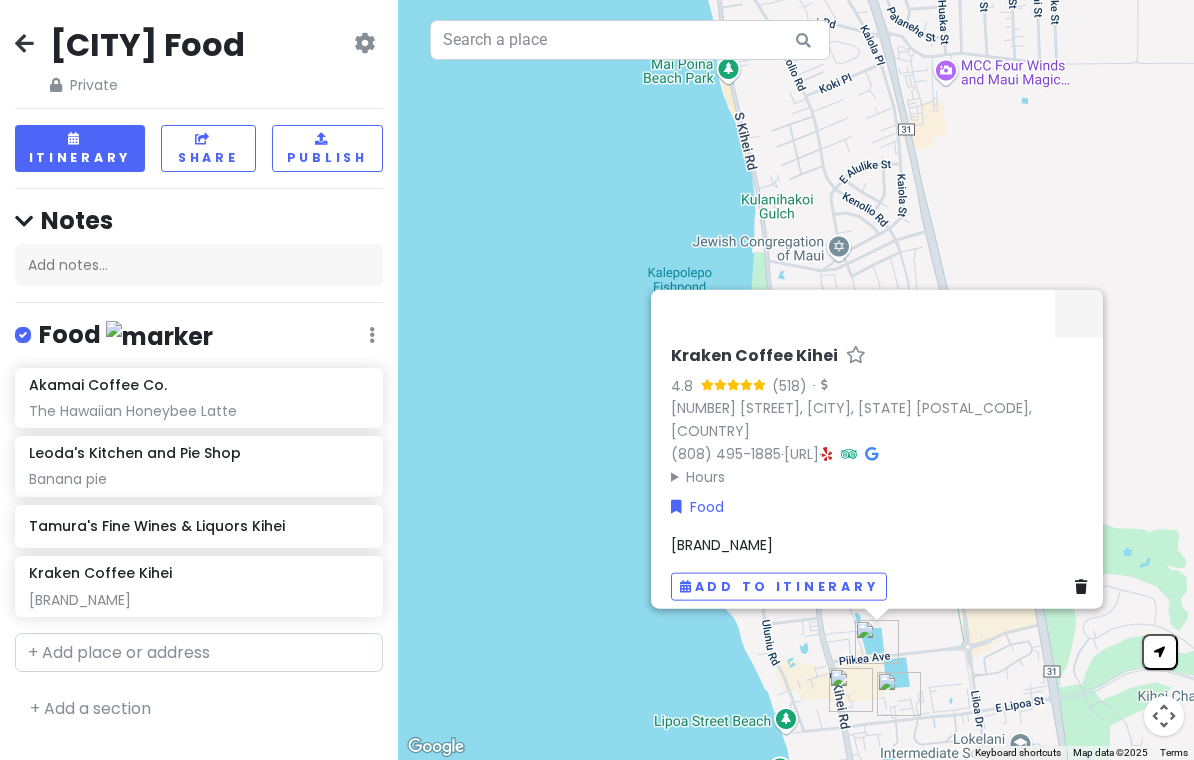 click on "Leoda's Kitchen and Pie Shop Banana pie" 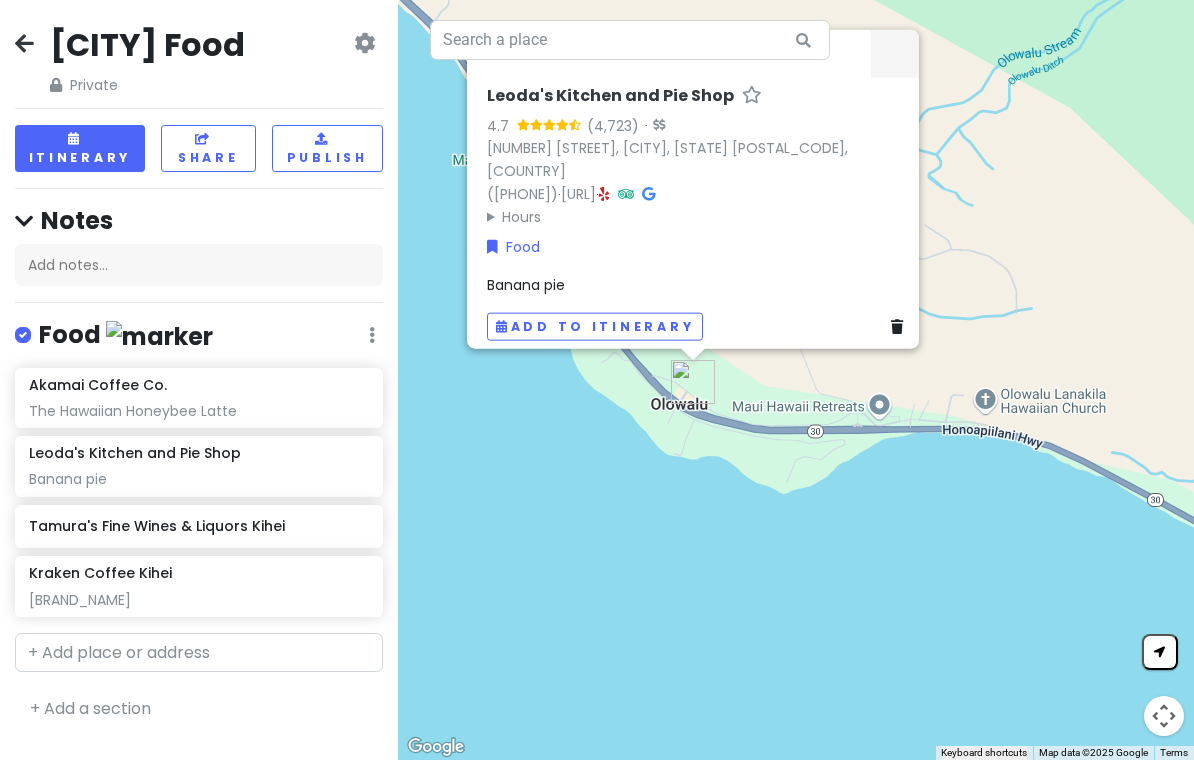 click on "Banana pie" at bounding box center (526, 285) 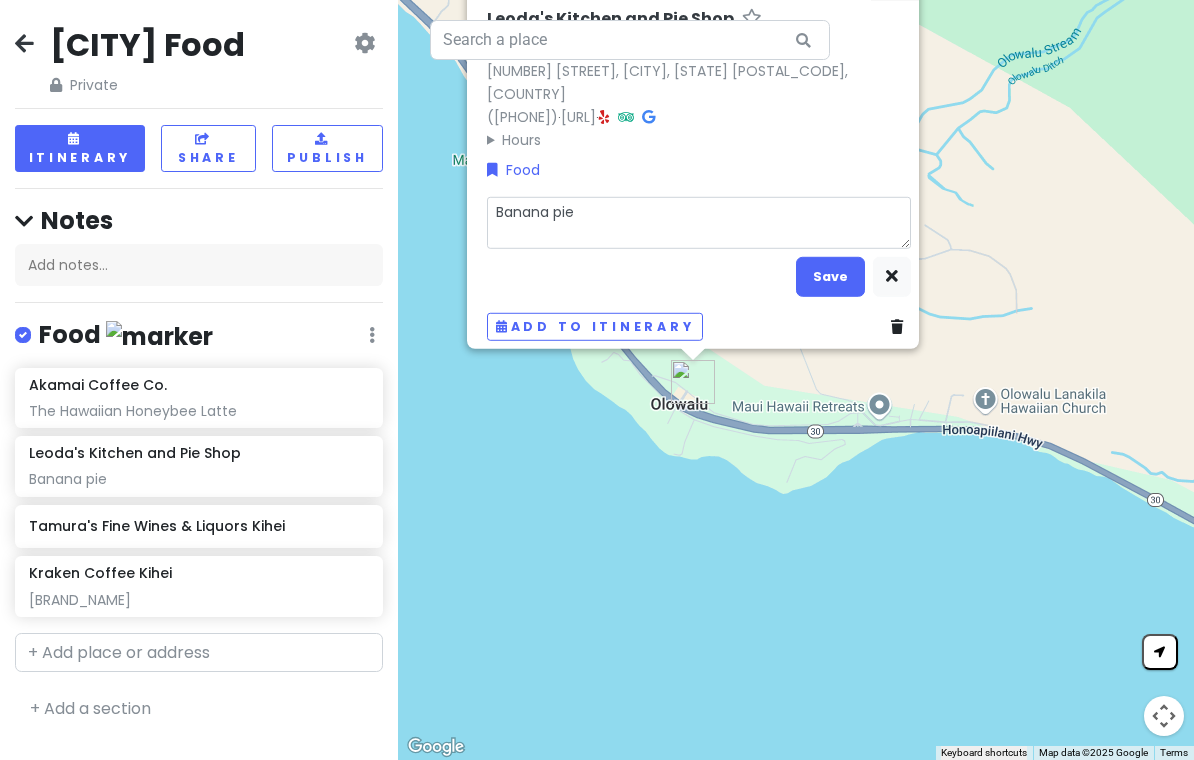 click on "Banana pie" at bounding box center [699, 223] 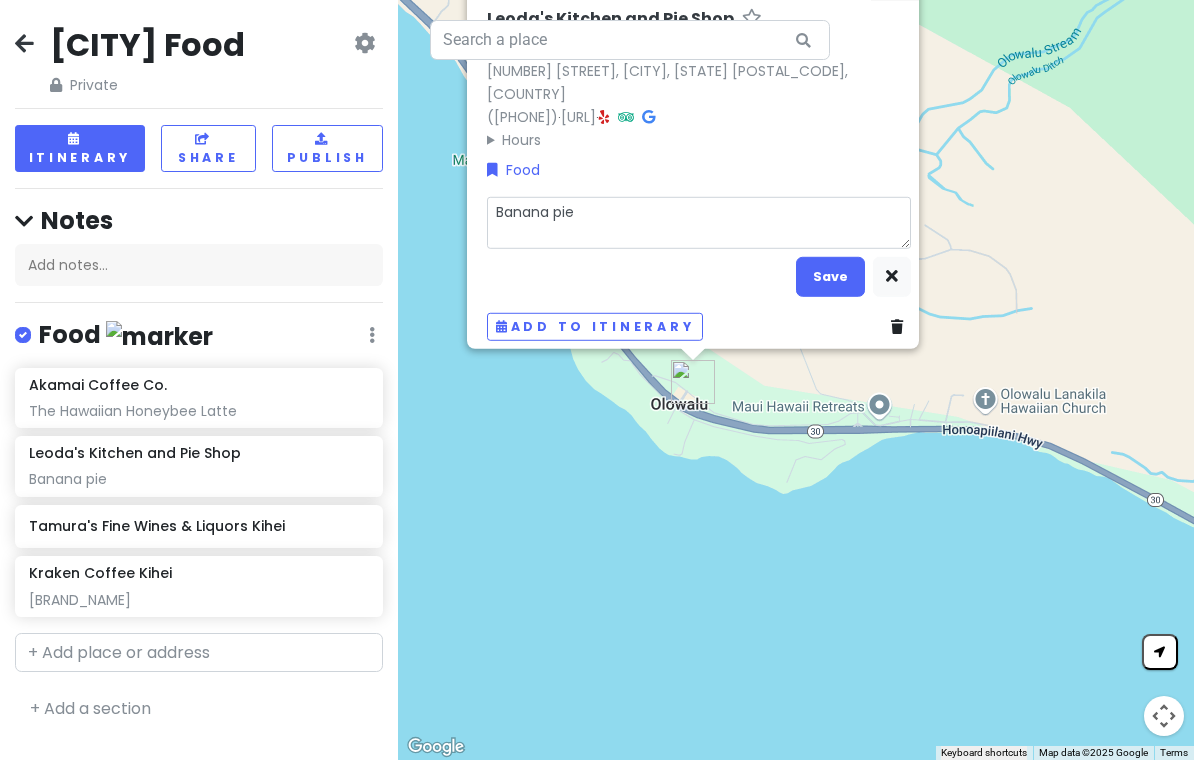 type on "x" 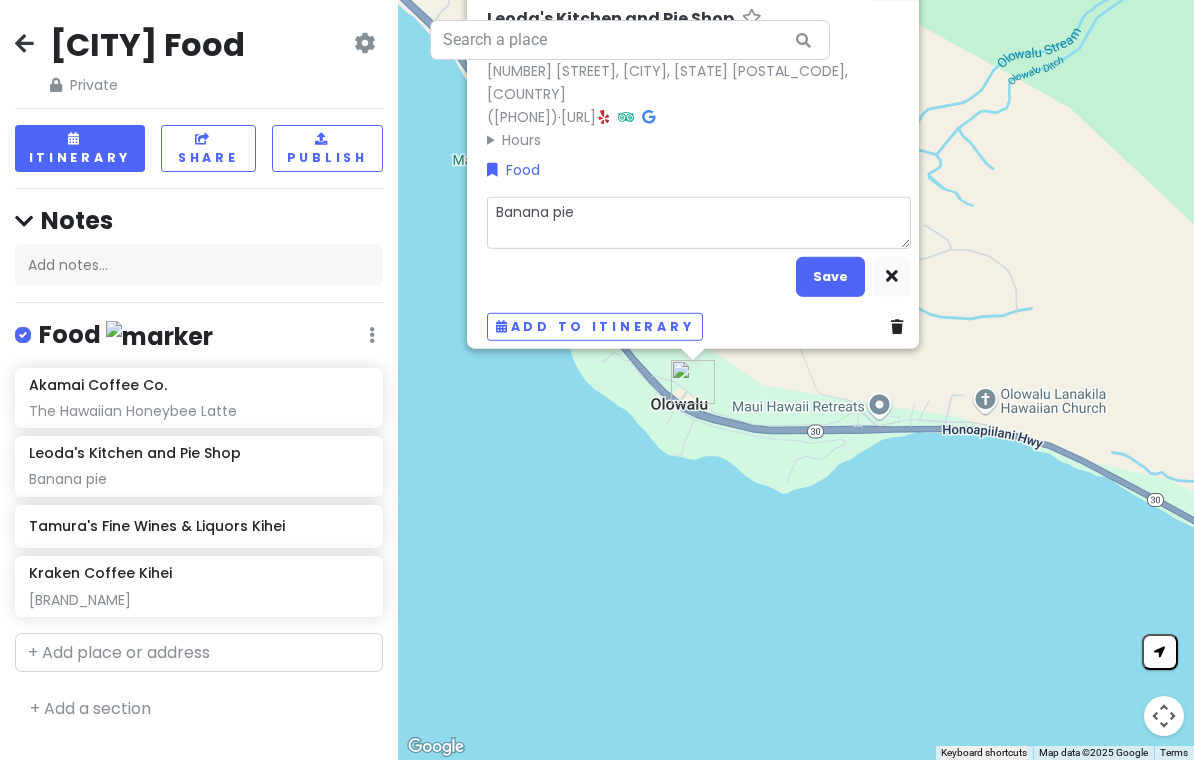 type on "Banana cpie" 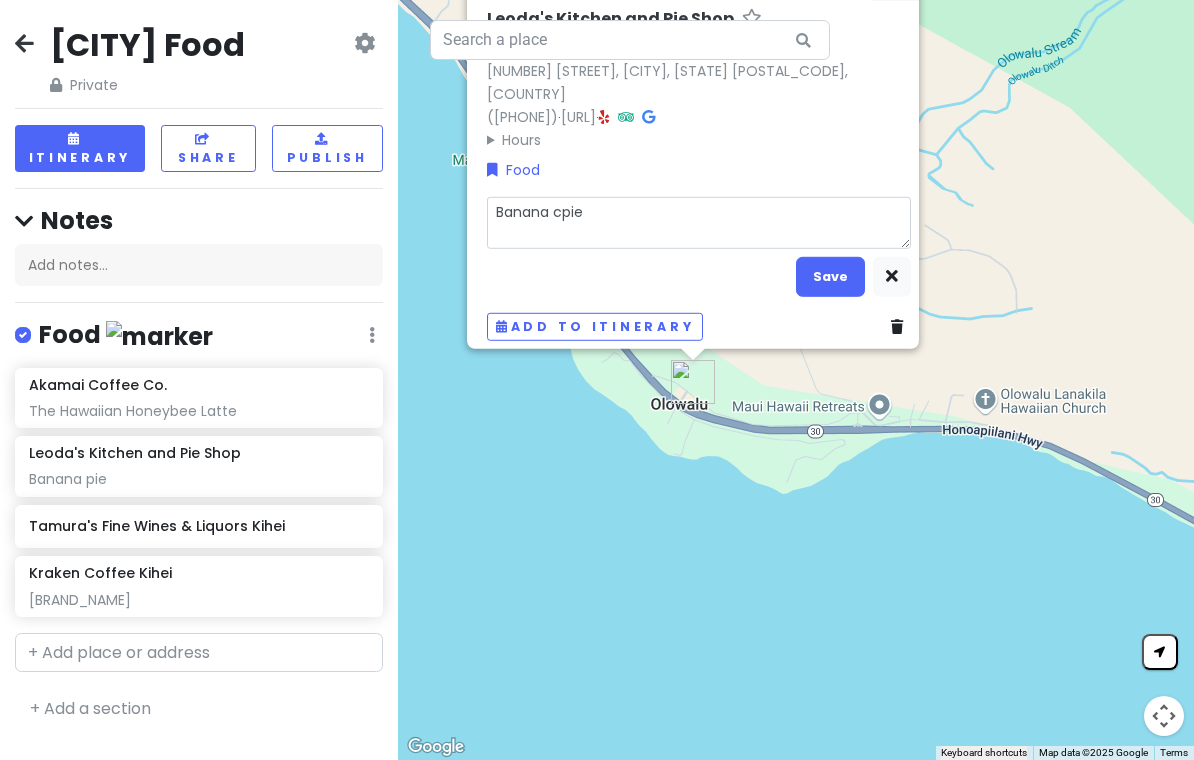 type on "x" 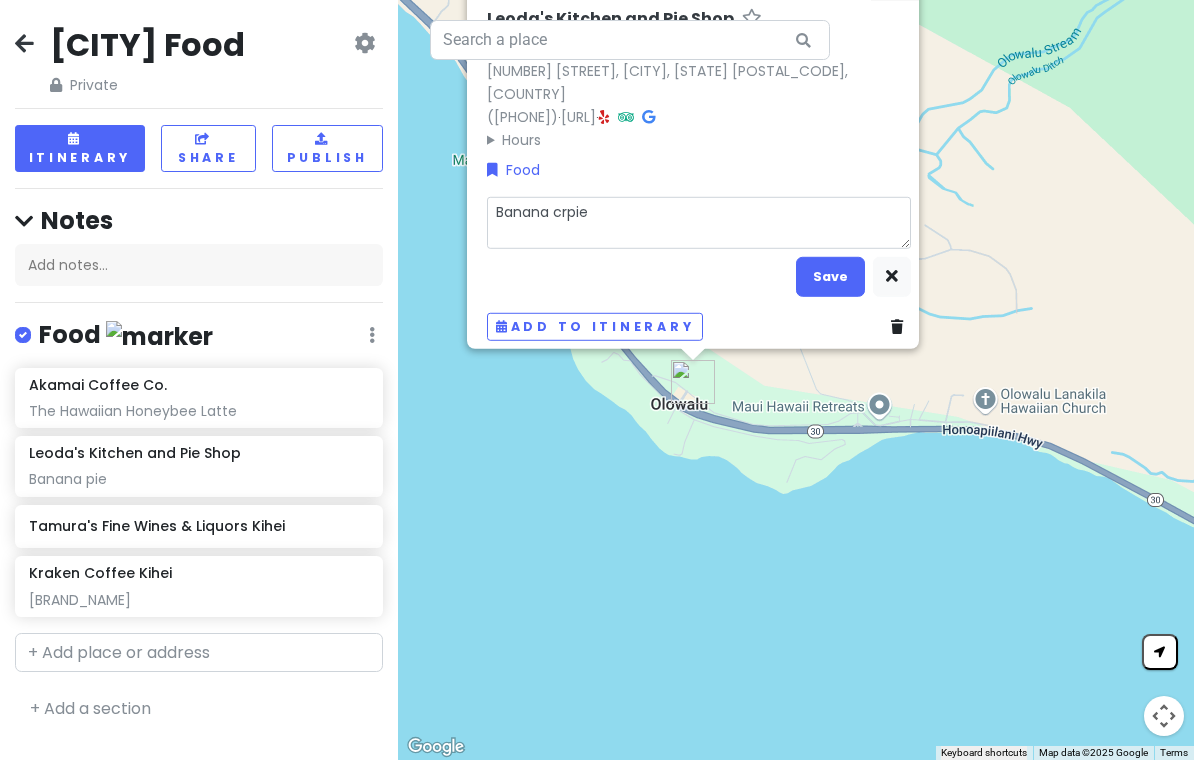 type on "x" 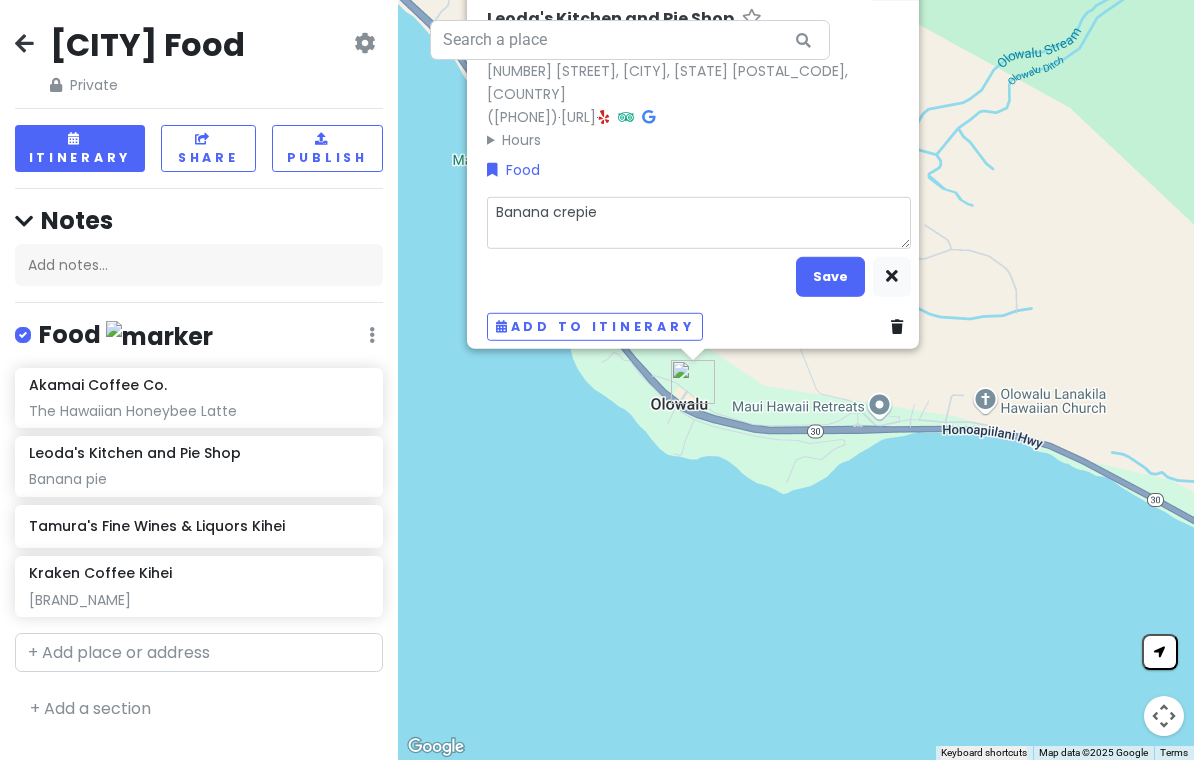 type on "x" 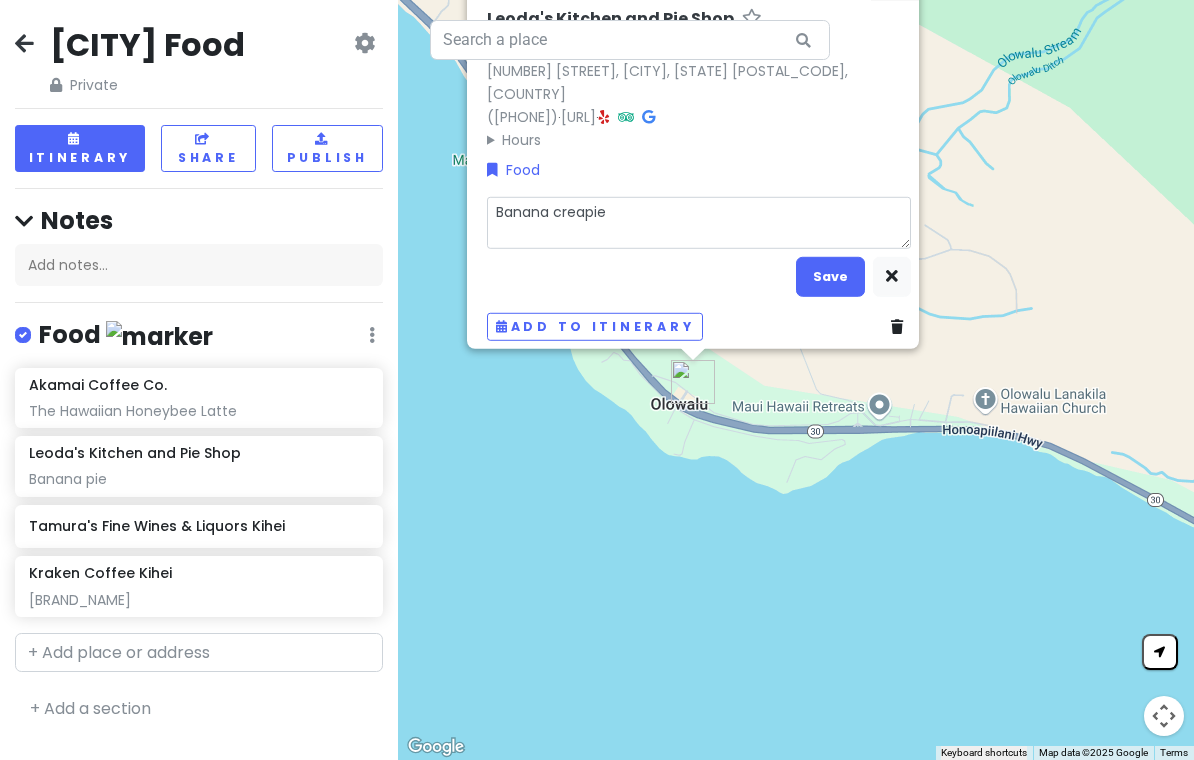 type on "x" 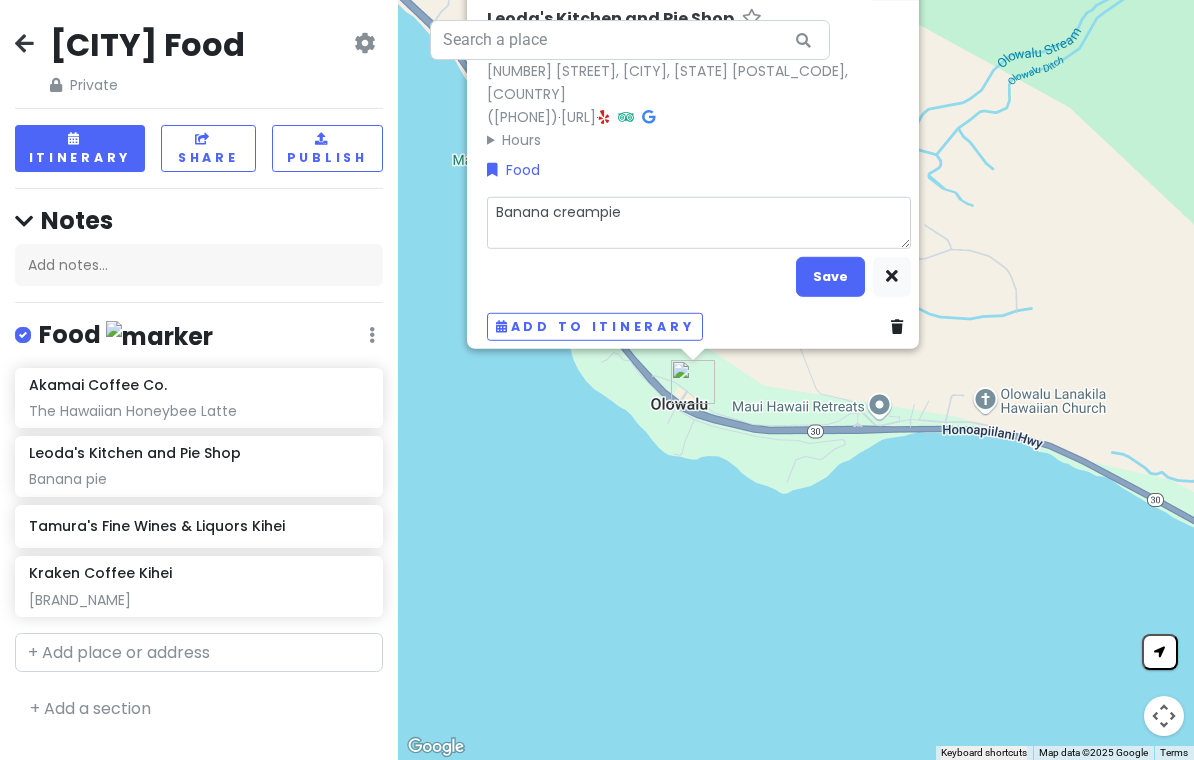 type on "x" 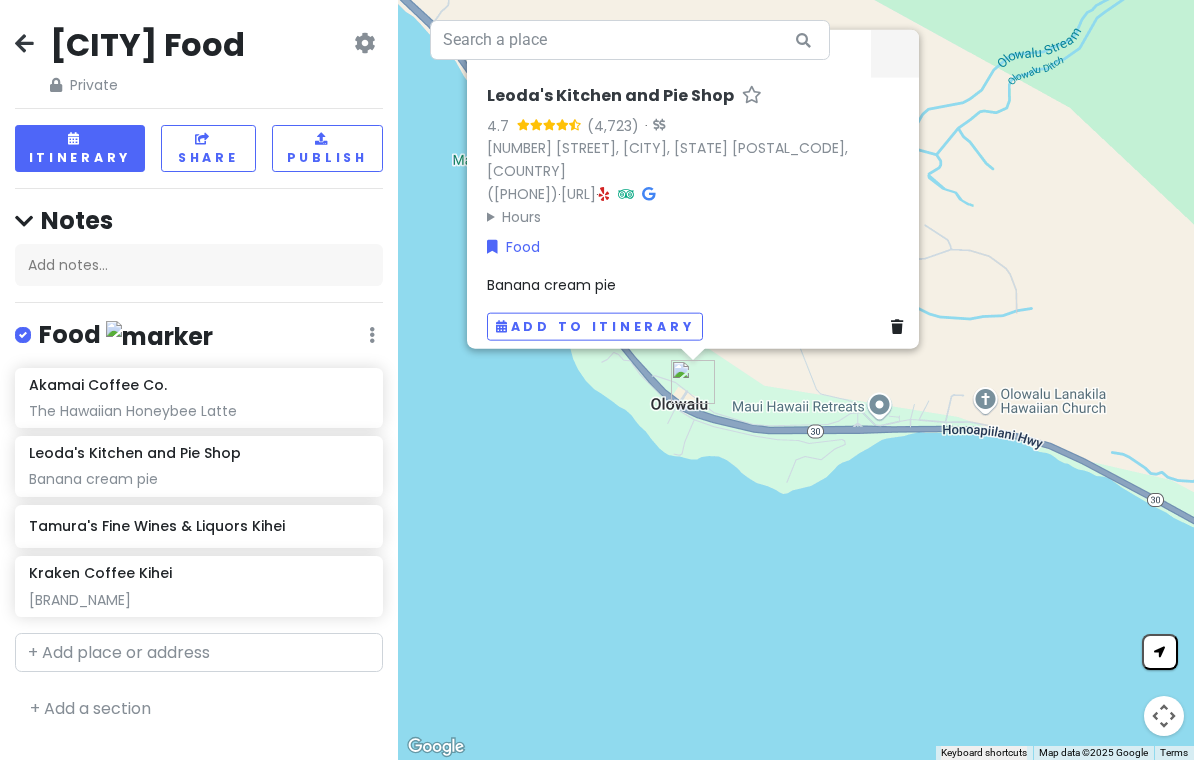 click on "Tamura's Fine Wines & Liquors Kihei" at bounding box center [198, 526] 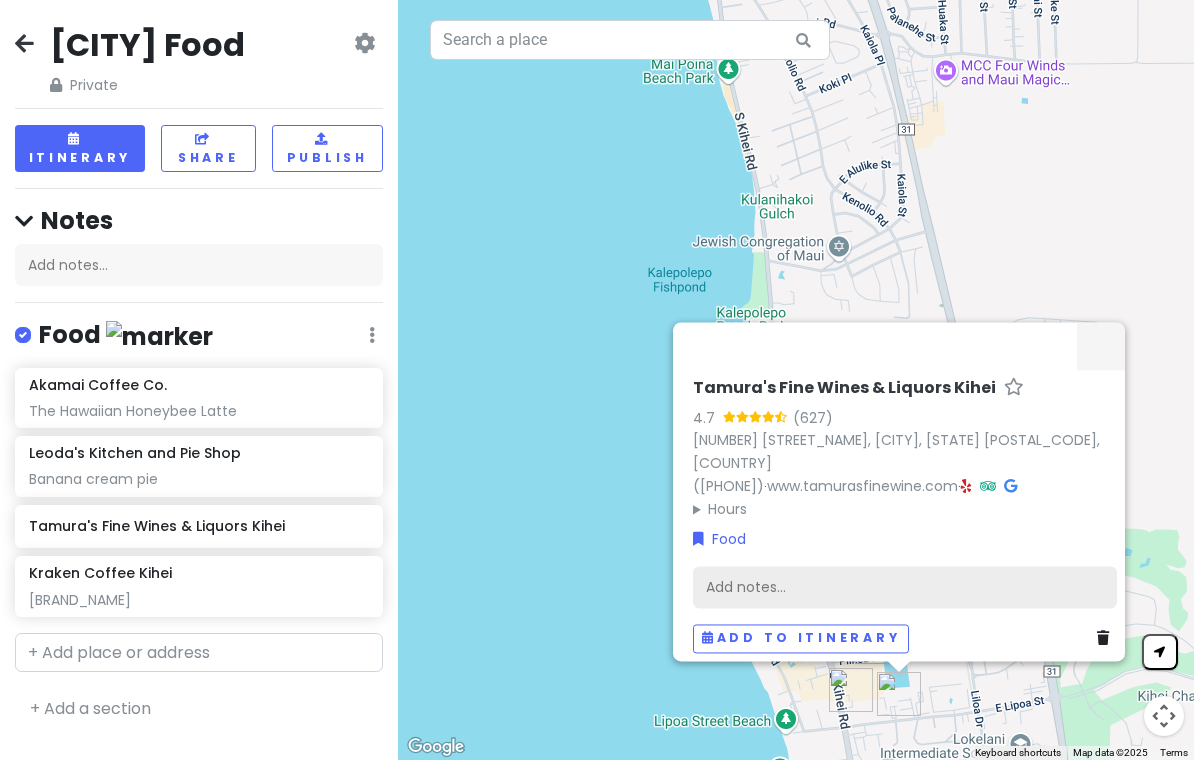 click on "Add notes..." at bounding box center [905, 588] 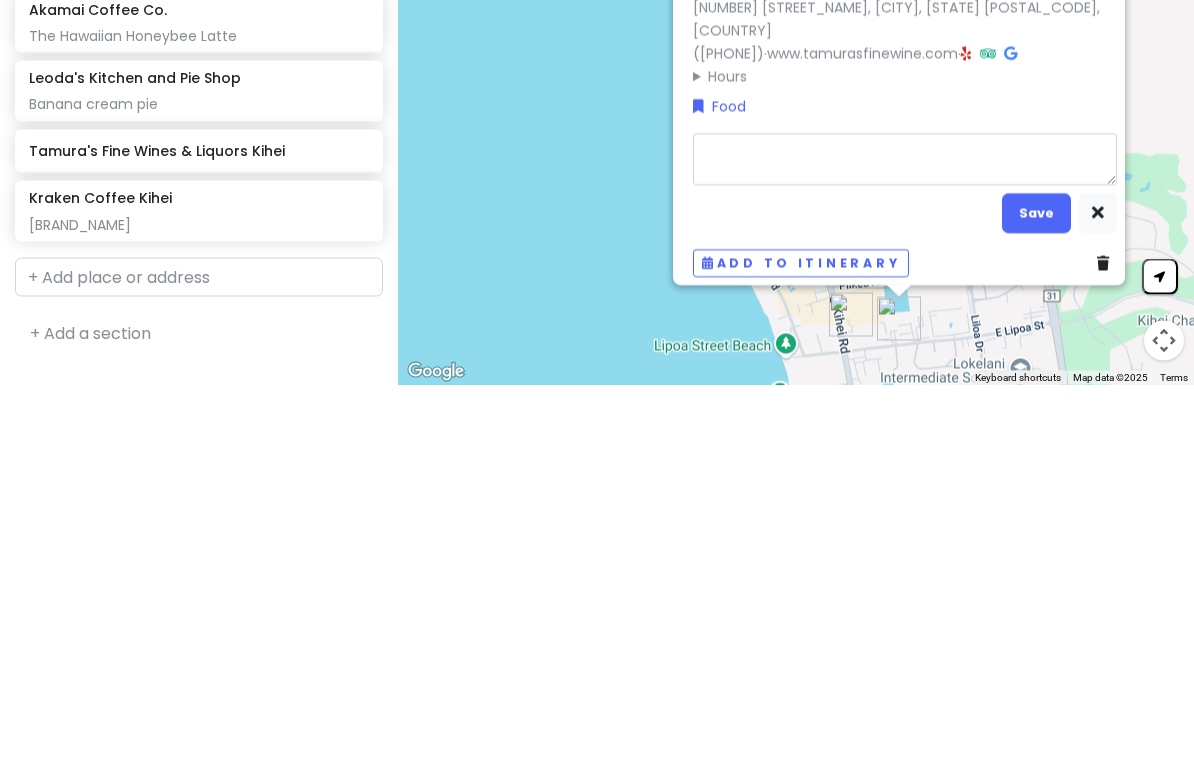type on "x" 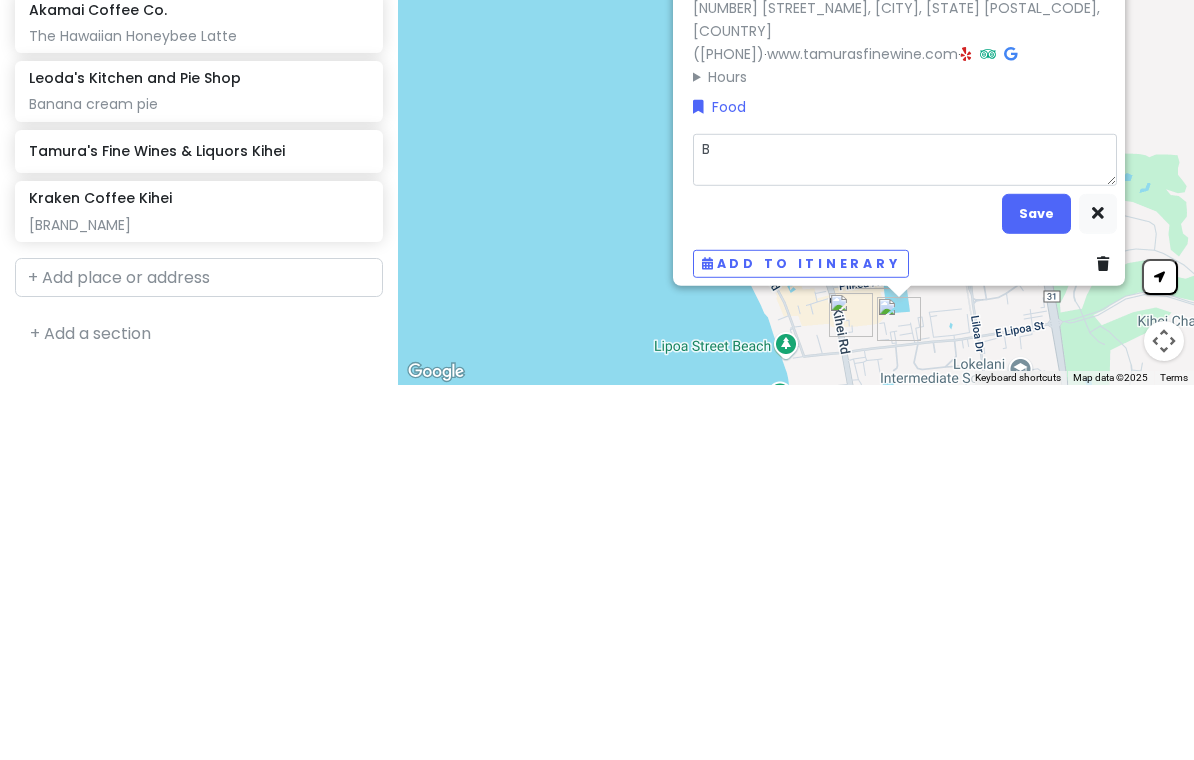 type on "x" 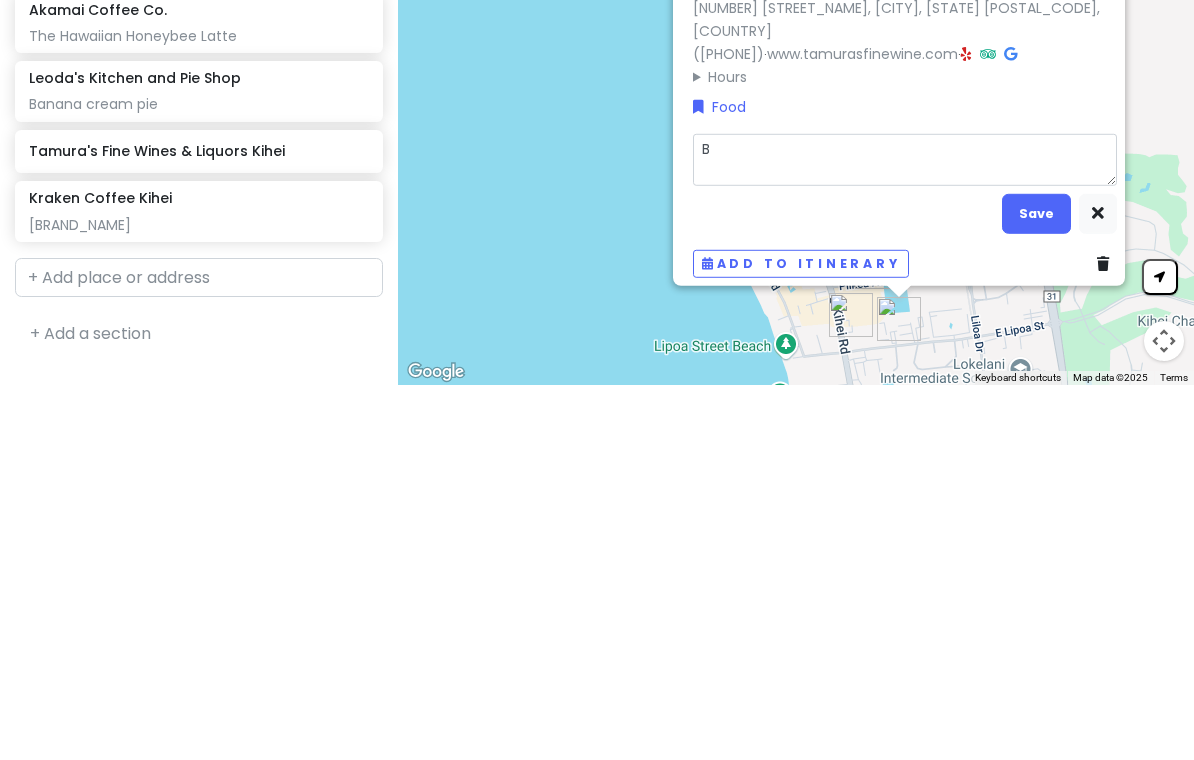 type on "Be" 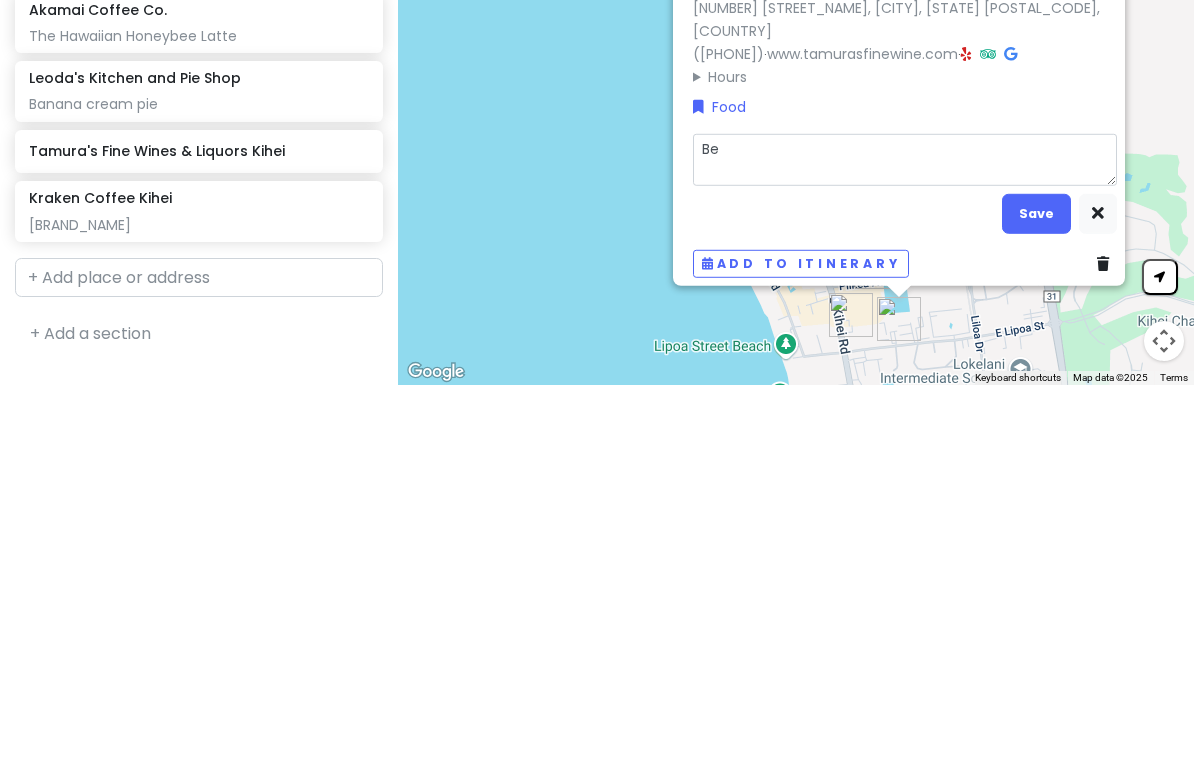 type on "x" 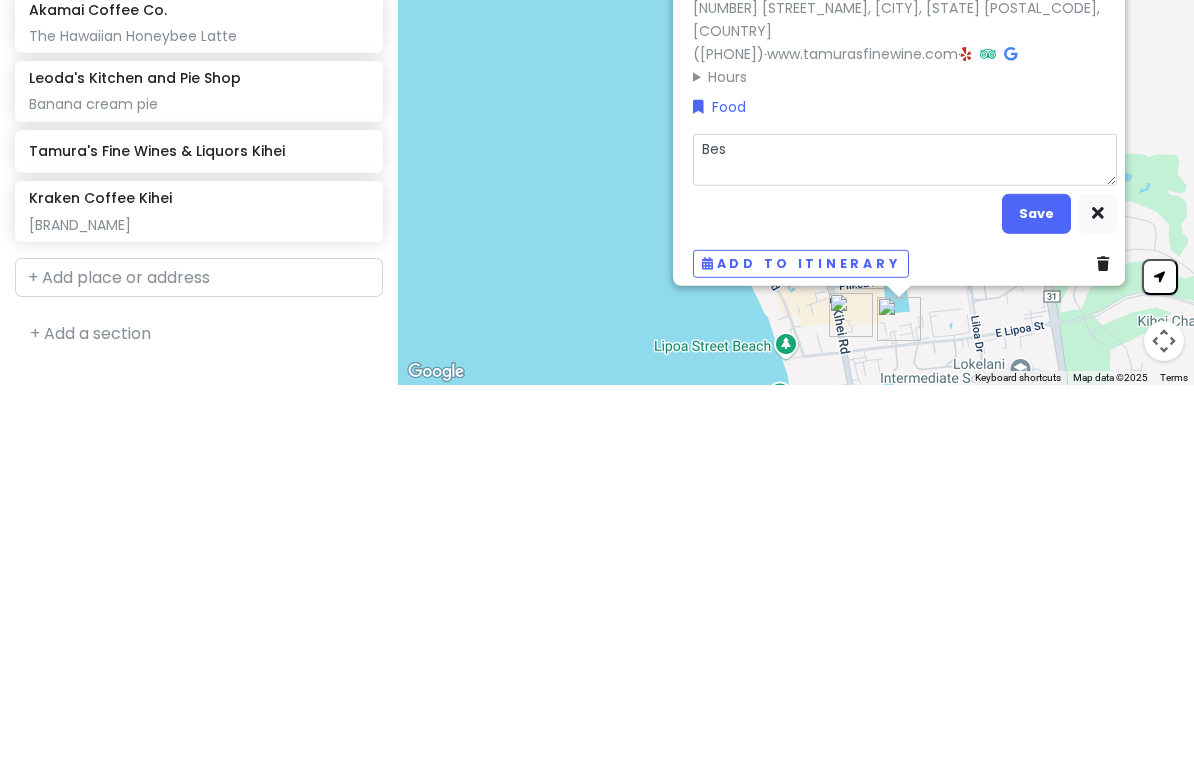 type on "x" 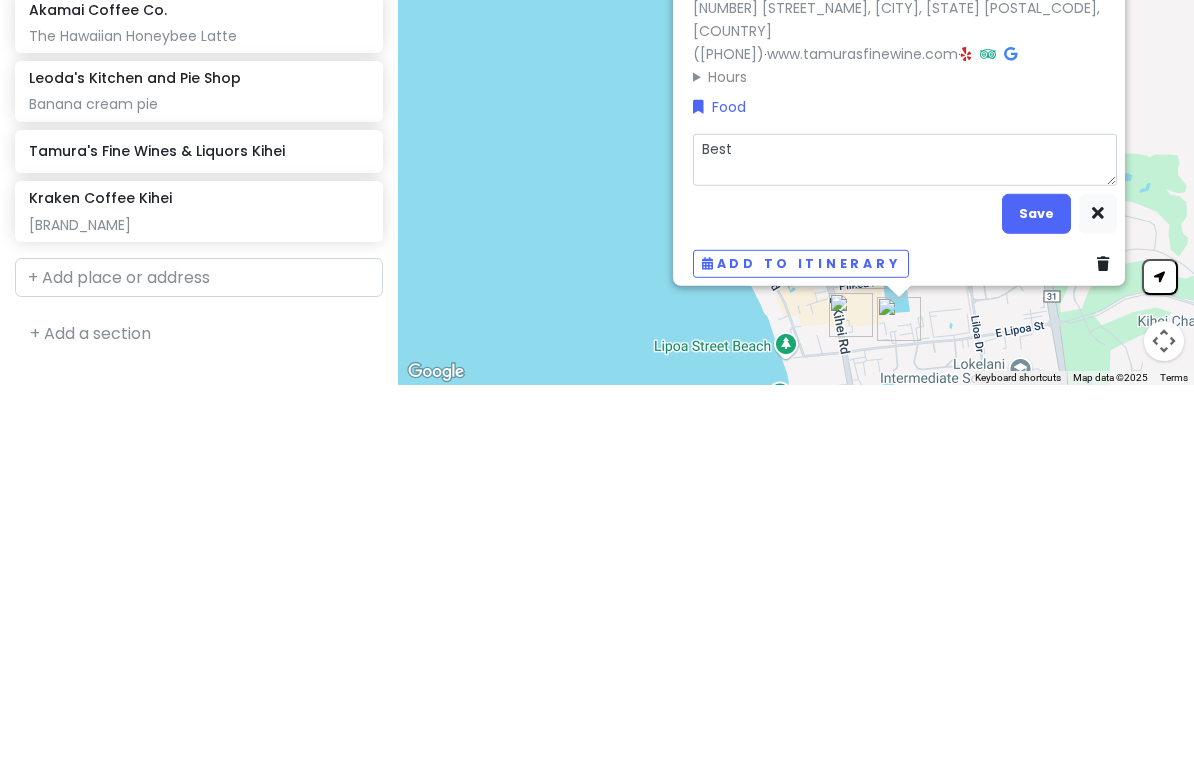 type on "x" 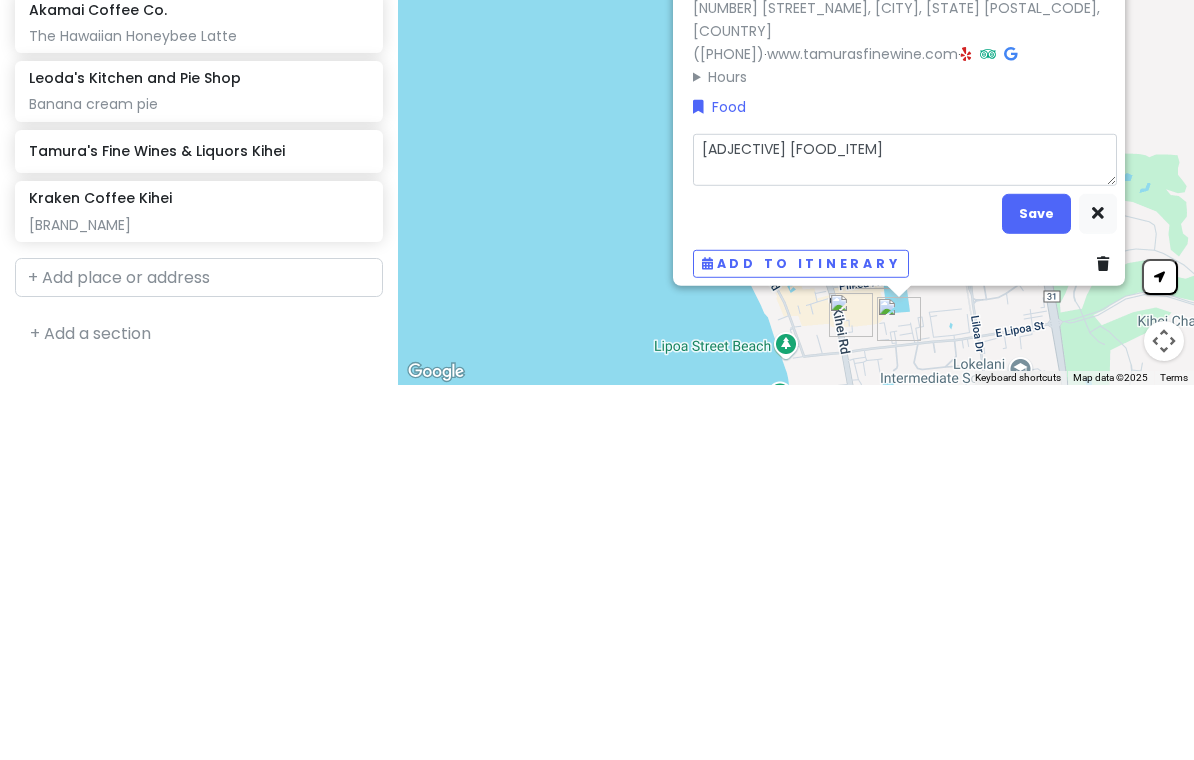 type on "x" 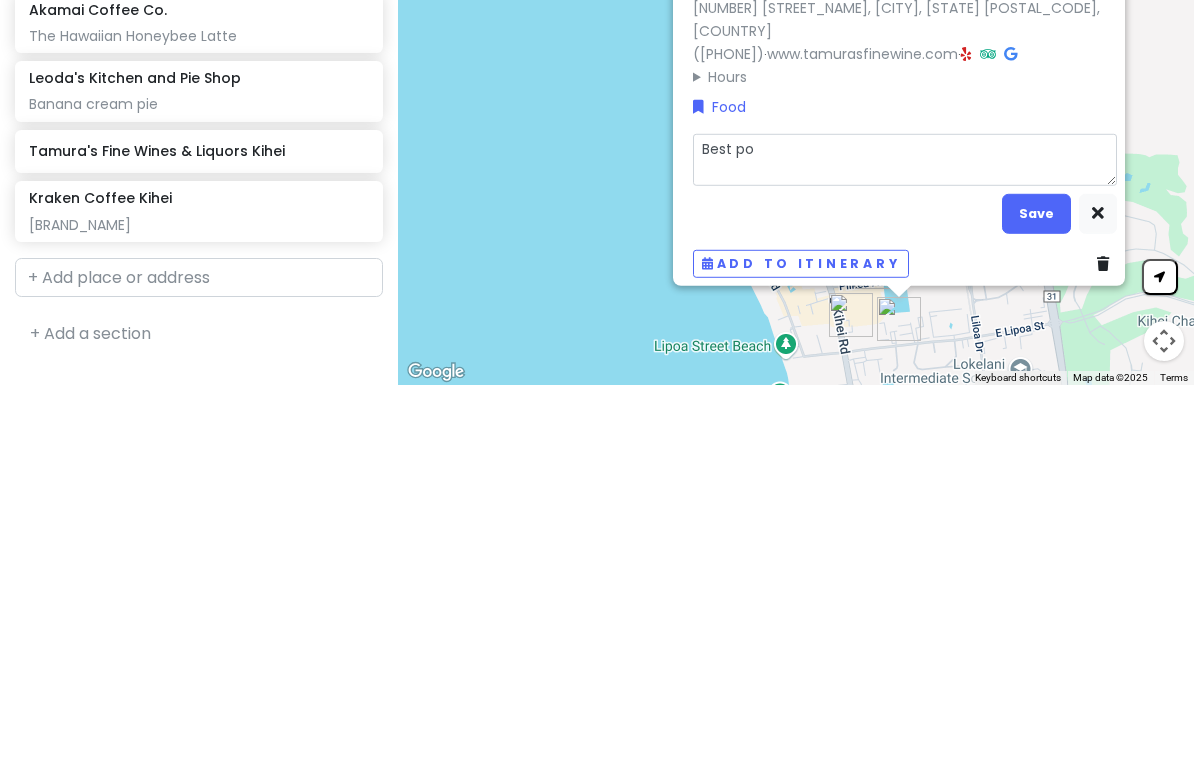 type on "x" 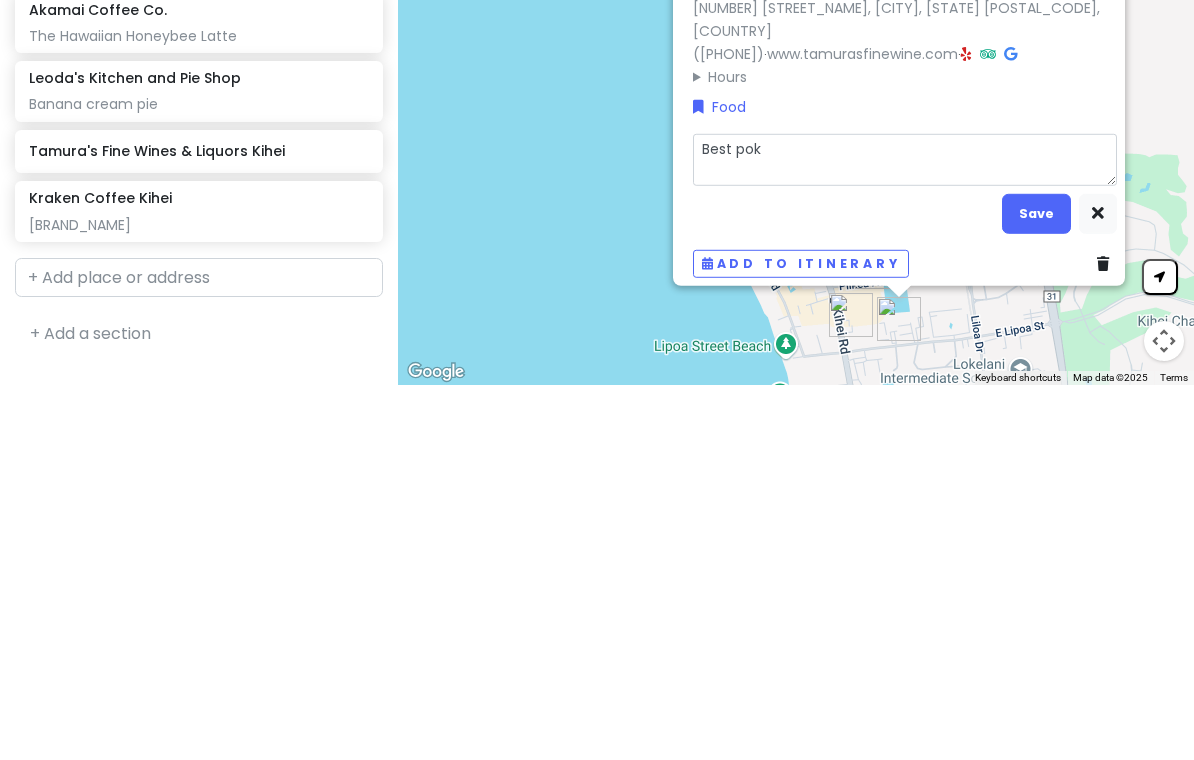 type on "x" 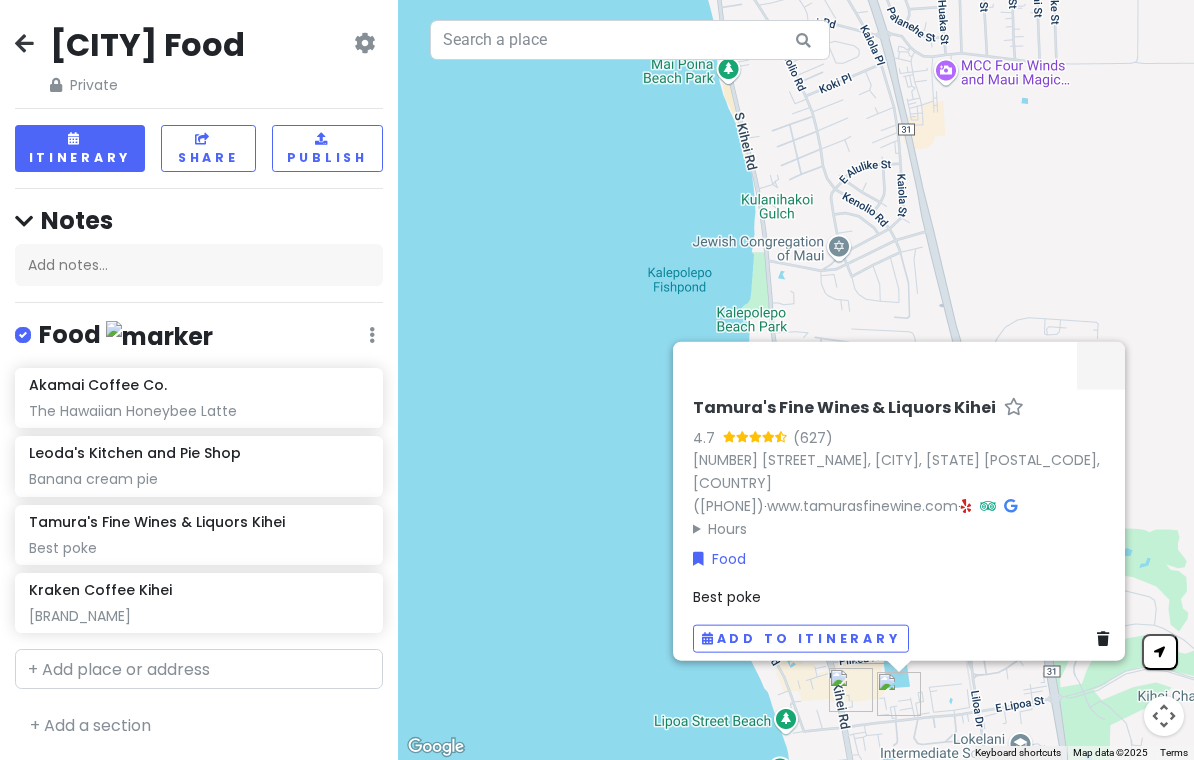 click at bounding box center (24, 45) 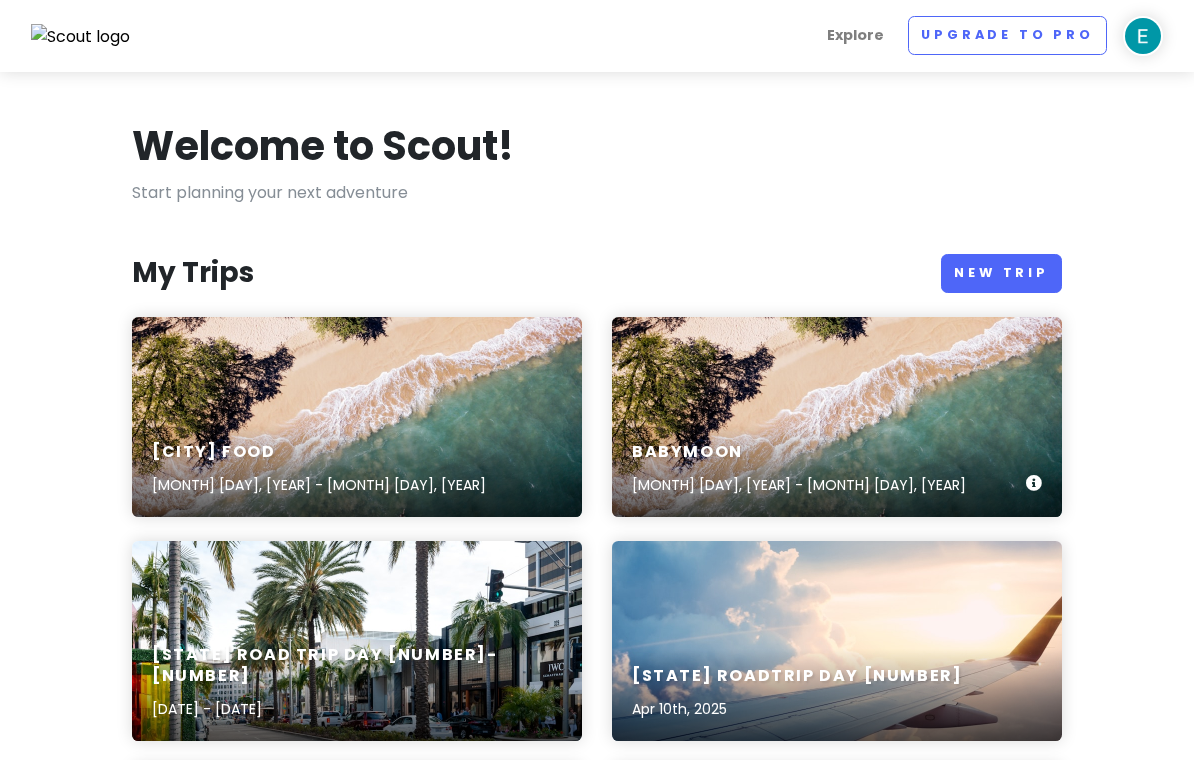 click on "Babymoon [MONTH] 3, 2025 - [MONTH] 8, 2025" at bounding box center [837, 417] 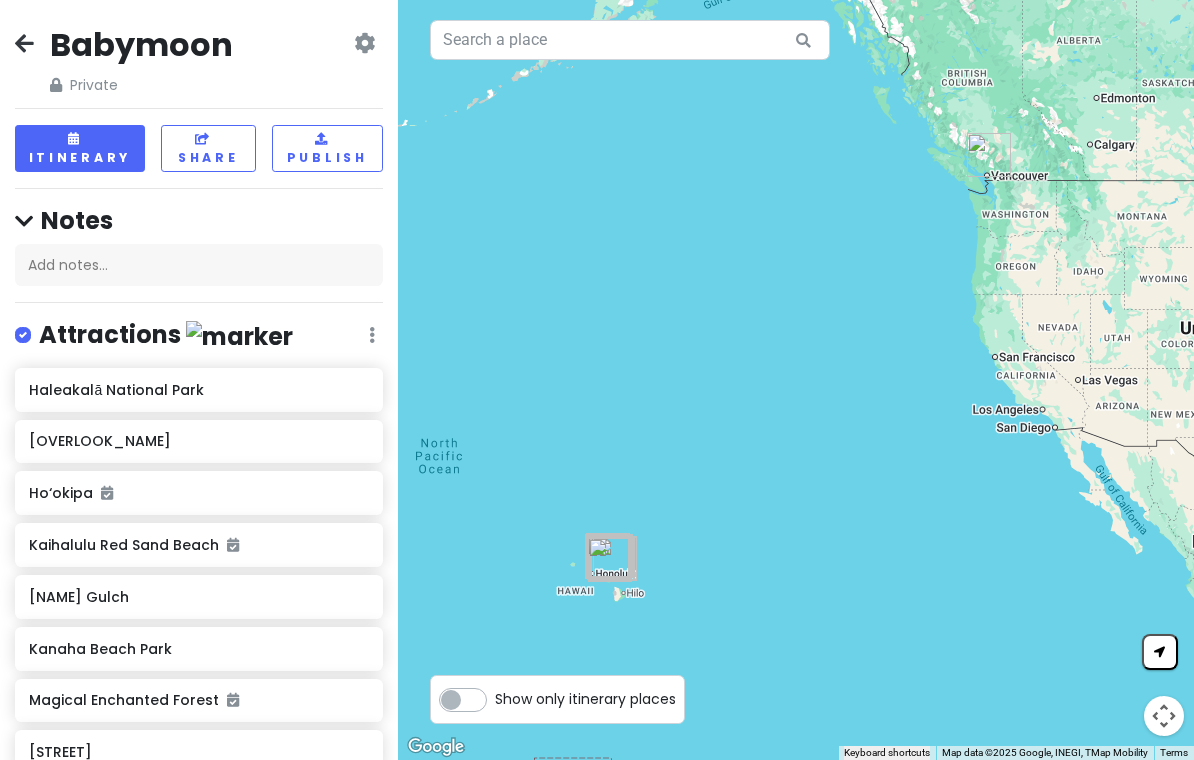 scroll, scrollTop: 0, scrollLeft: 0, axis: both 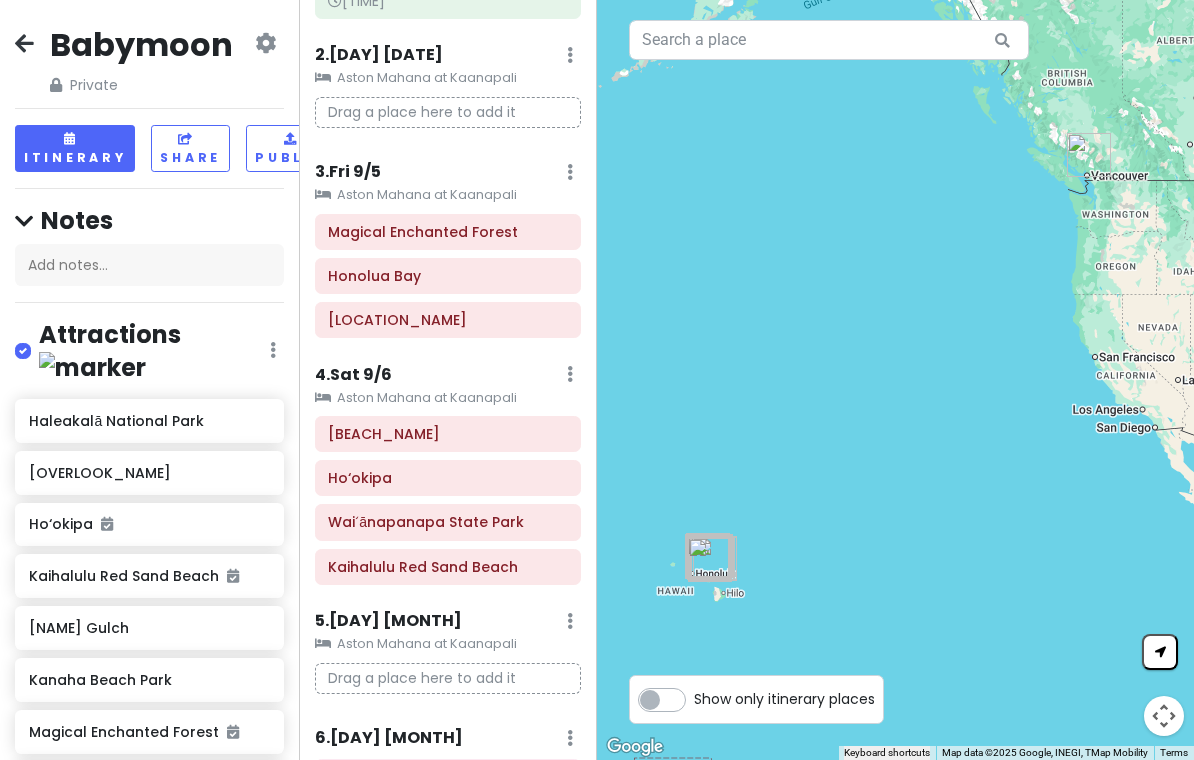 click at bounding box center [24, 45] 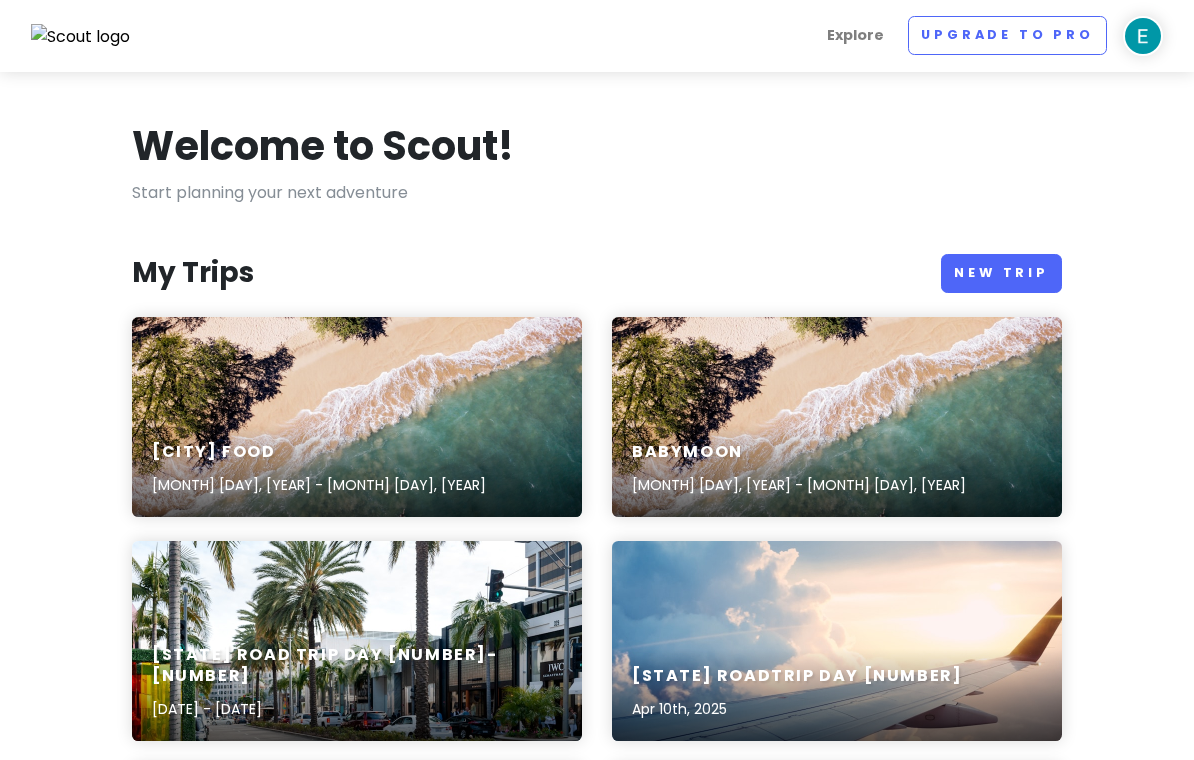 click on "[CITY] Food [DATE] - [DATE]" at bounding box center [357, 417] 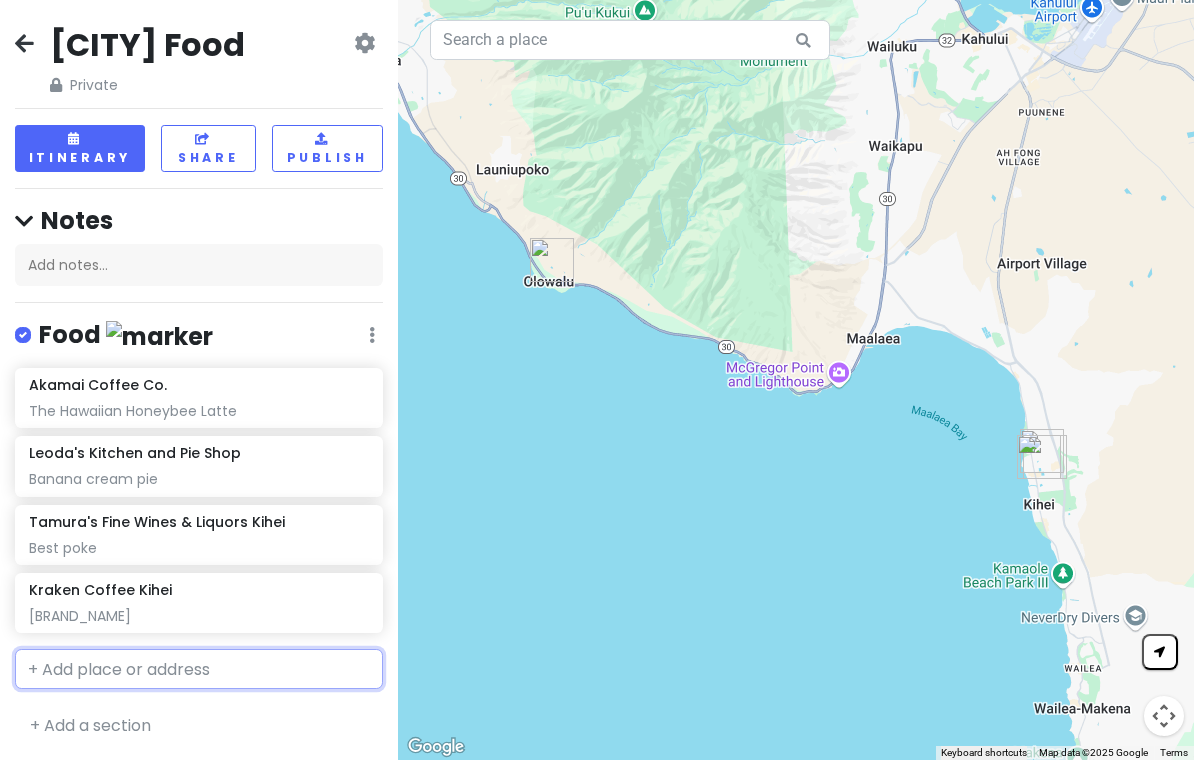 click at bounding box center [199, 669] 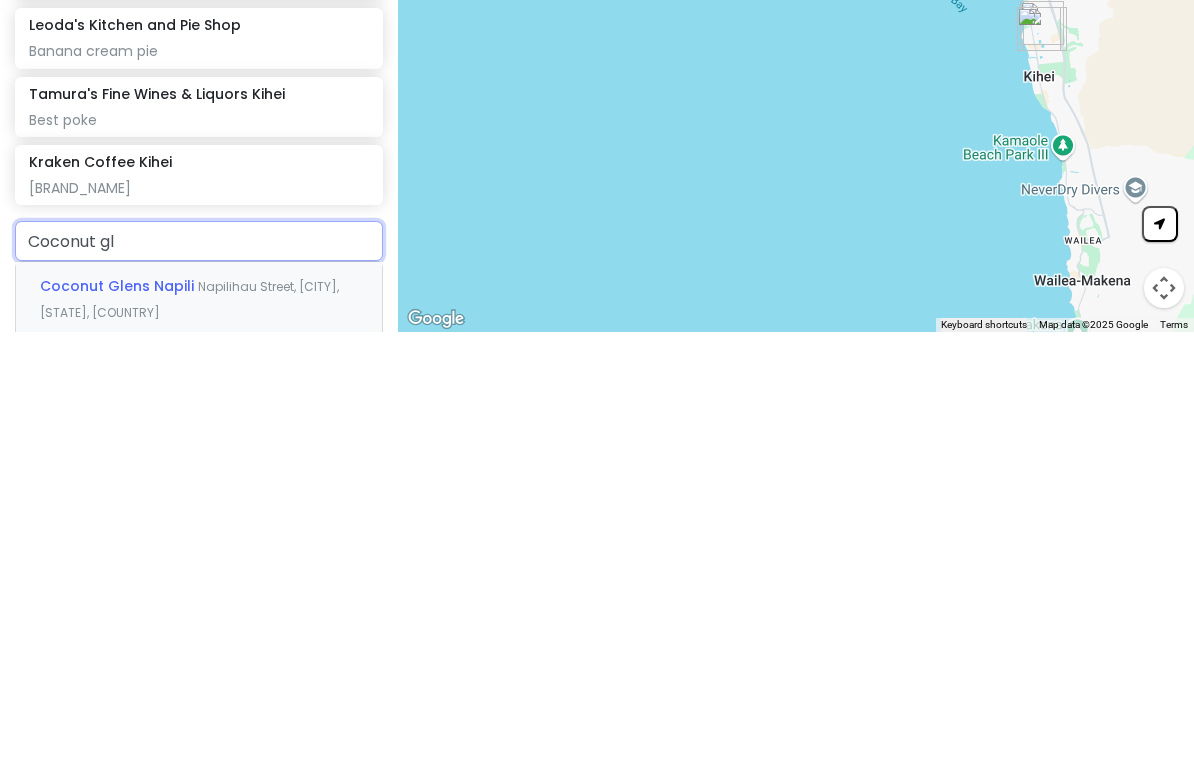 type on "Coconut gle" 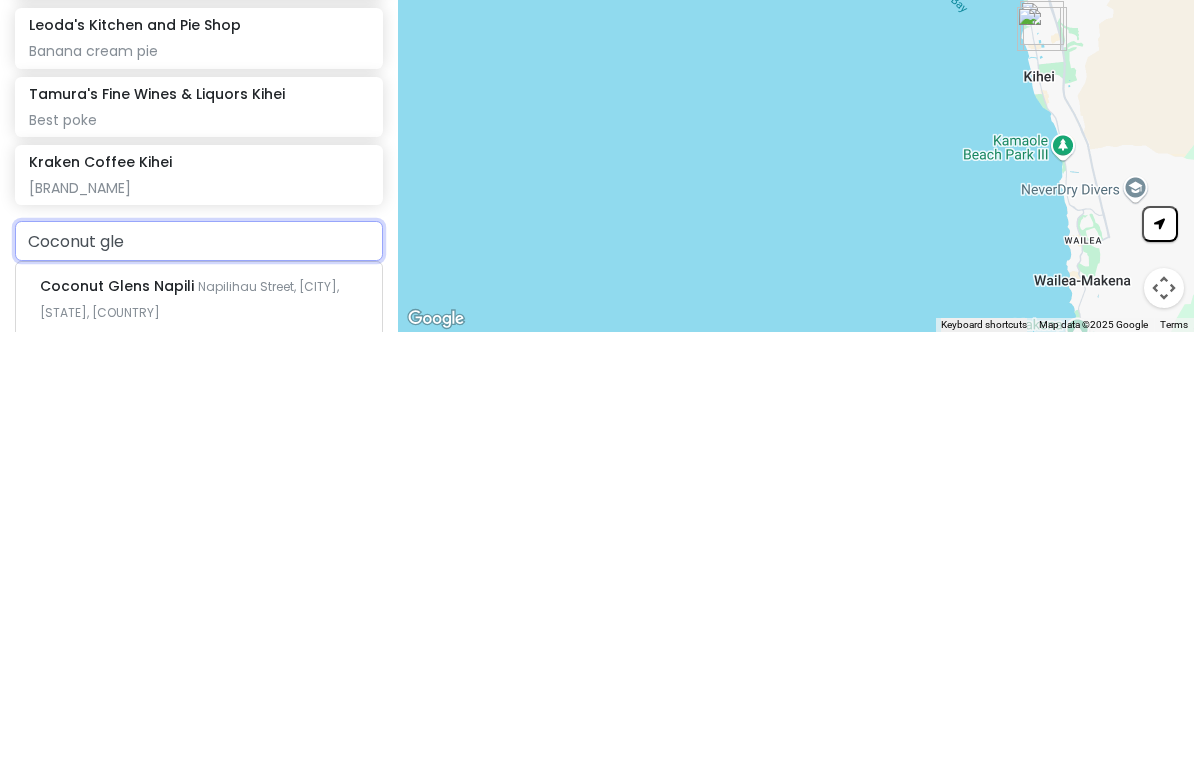 click on "Coconut Glen's   [STREET], [CITY], [STATE], [COUNTRY]" at bounding box center (199, 801) 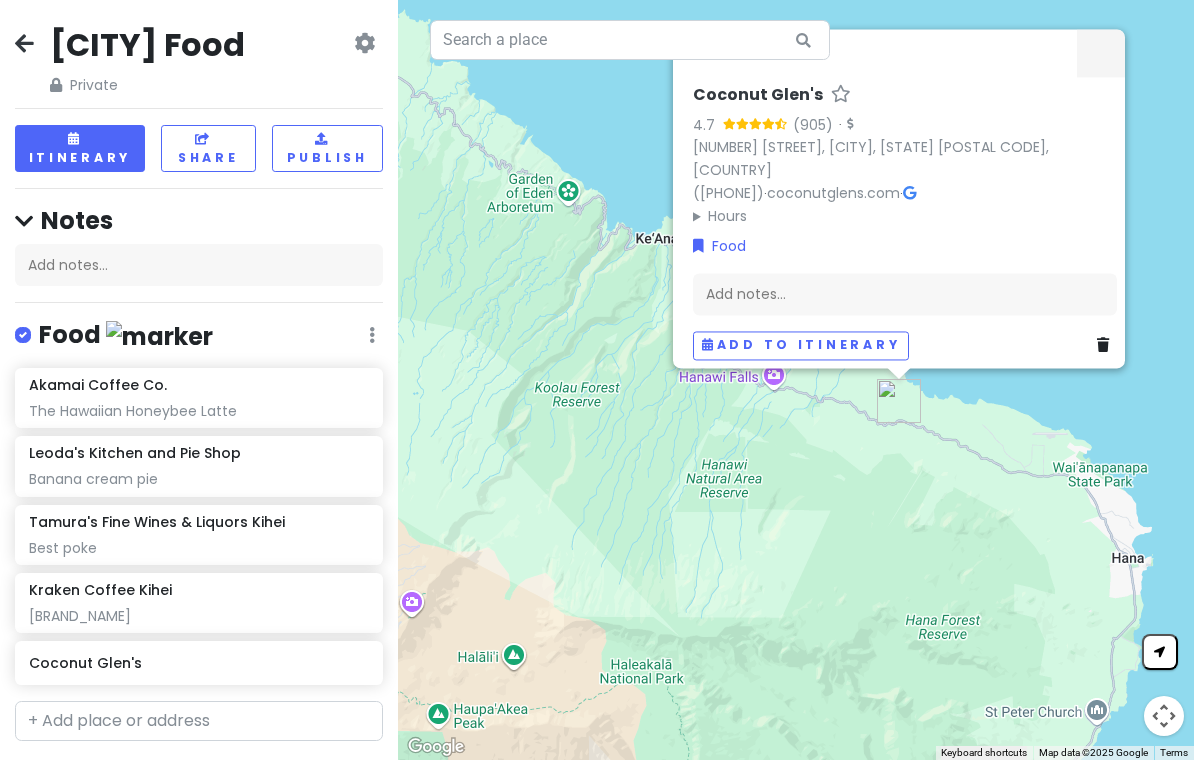 click on "Coconut Glen's" at bounding box center [198, 663] 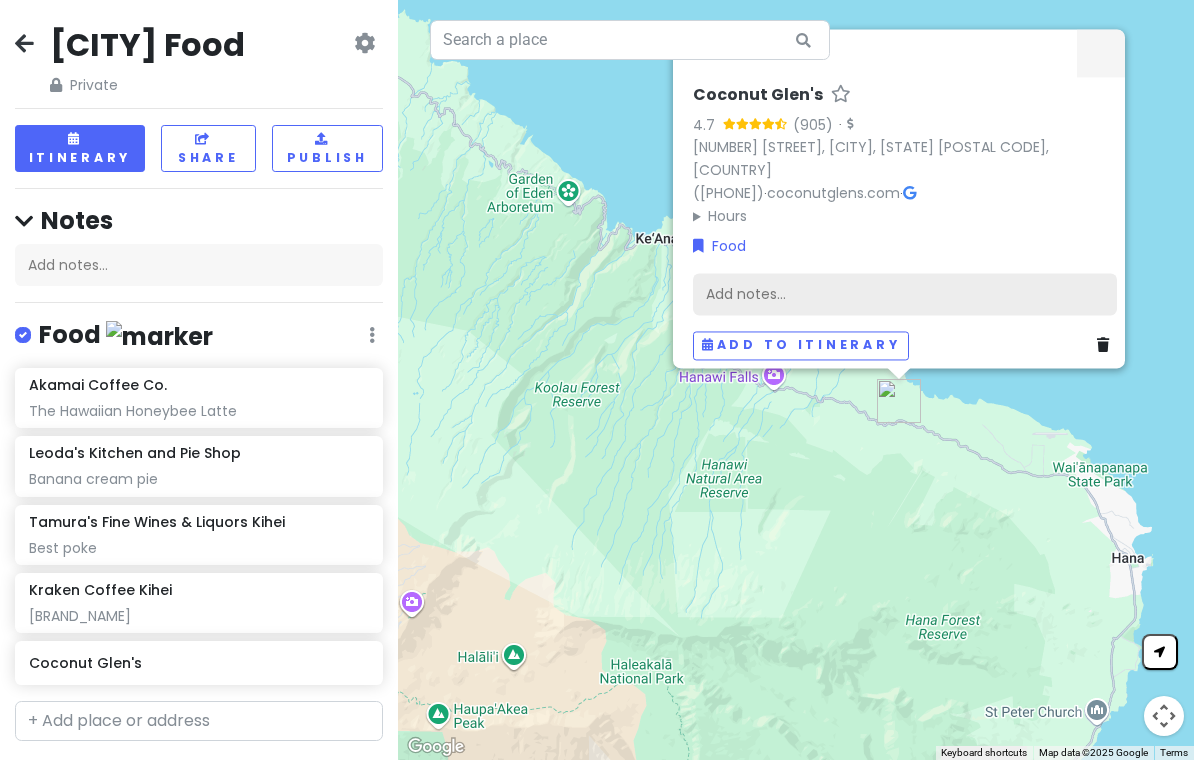 click on "Add notes..." at bounding box center [905, 295] 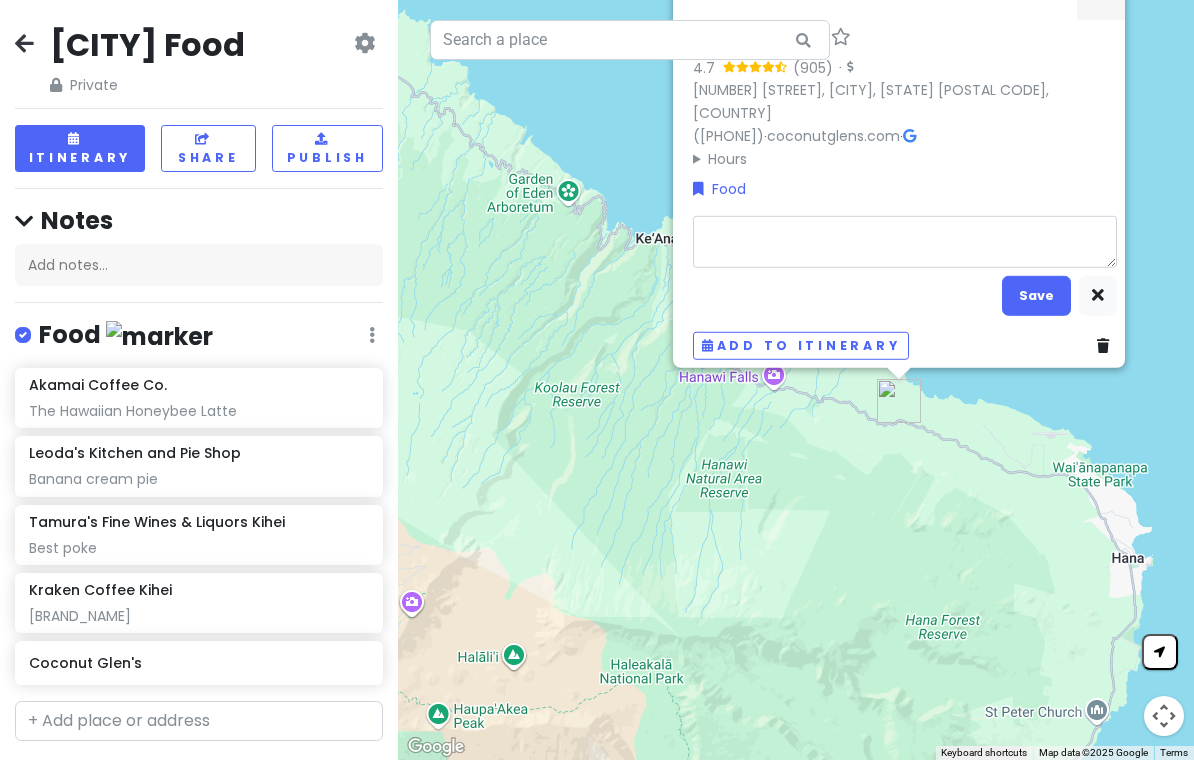 type on "x" 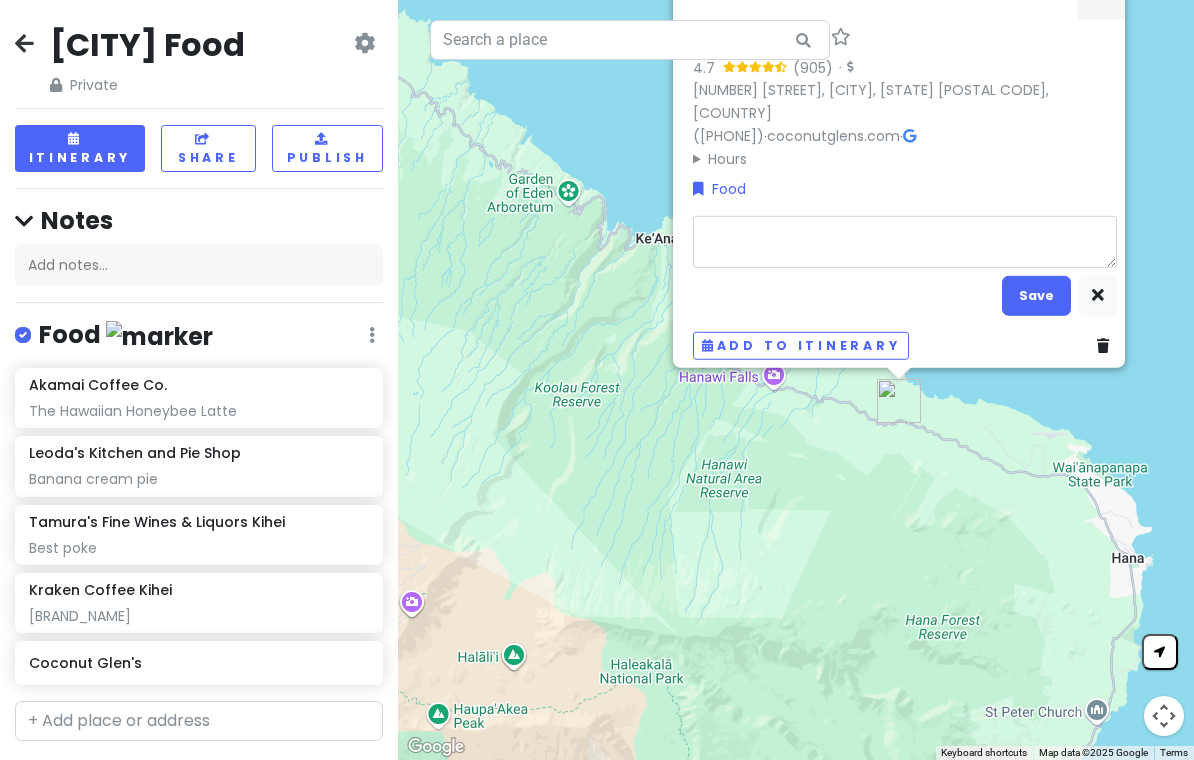 type on "C" 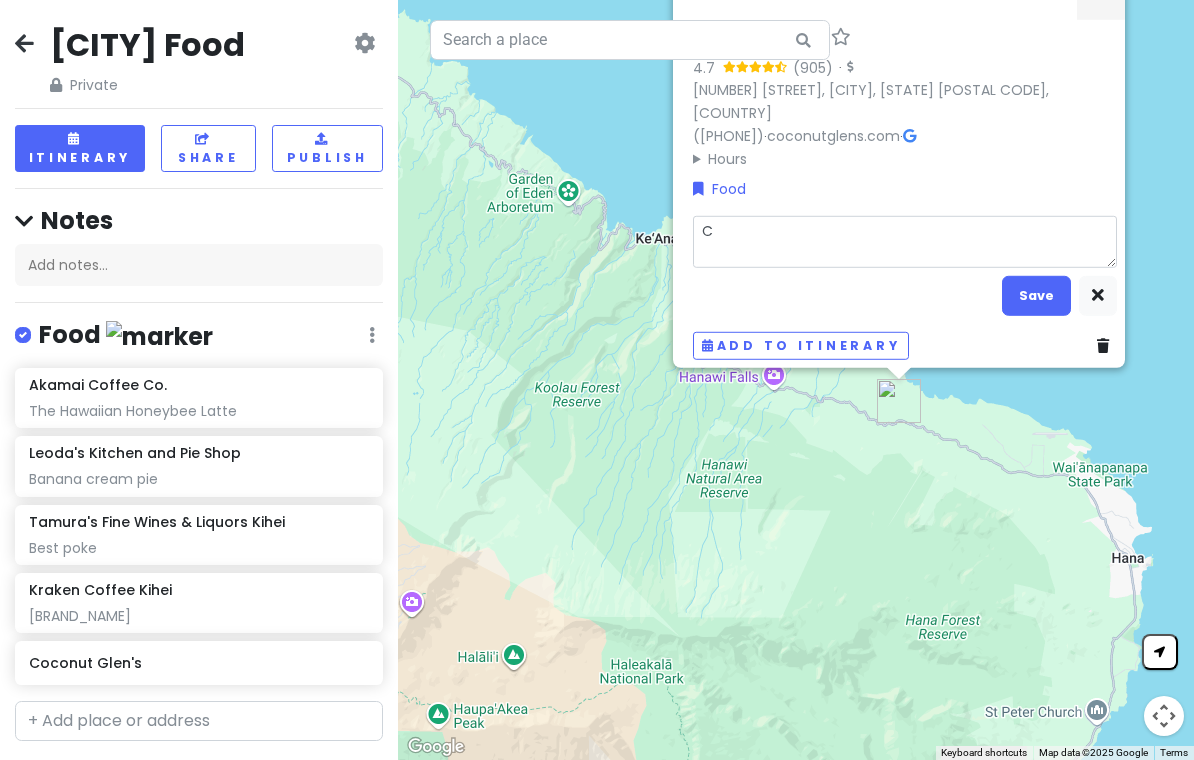 type on "x" 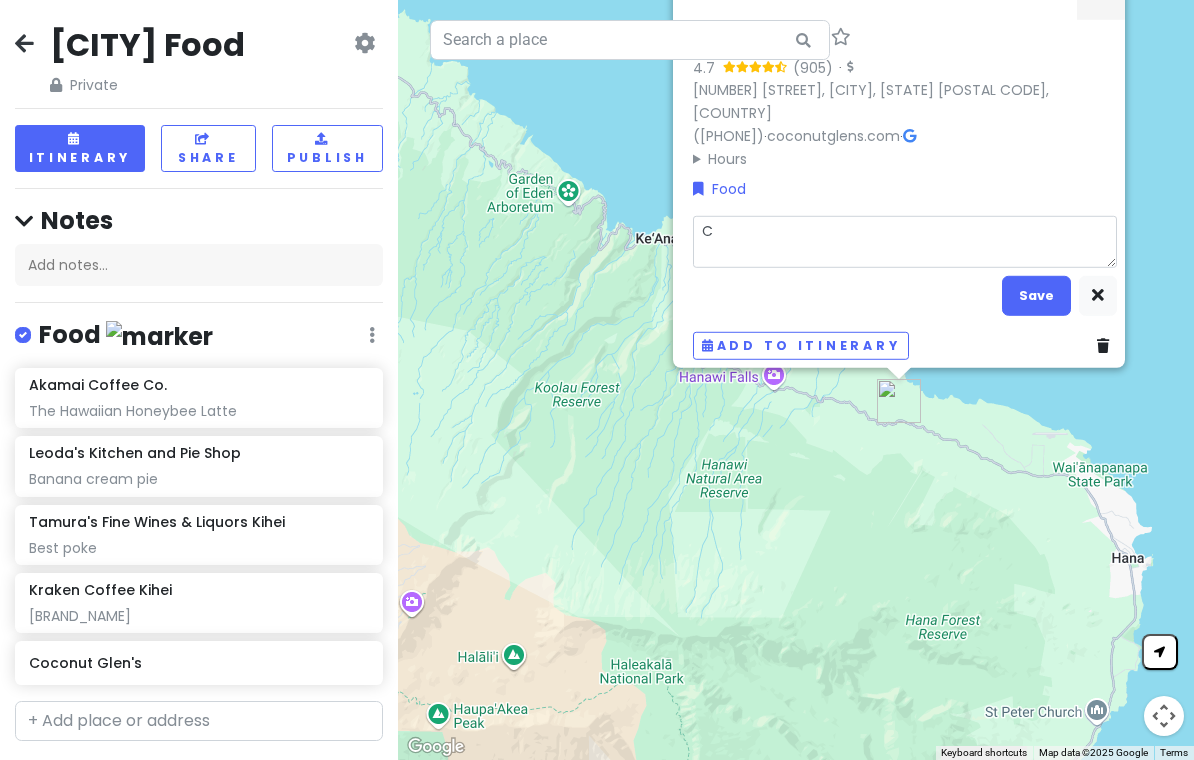type on "Co" 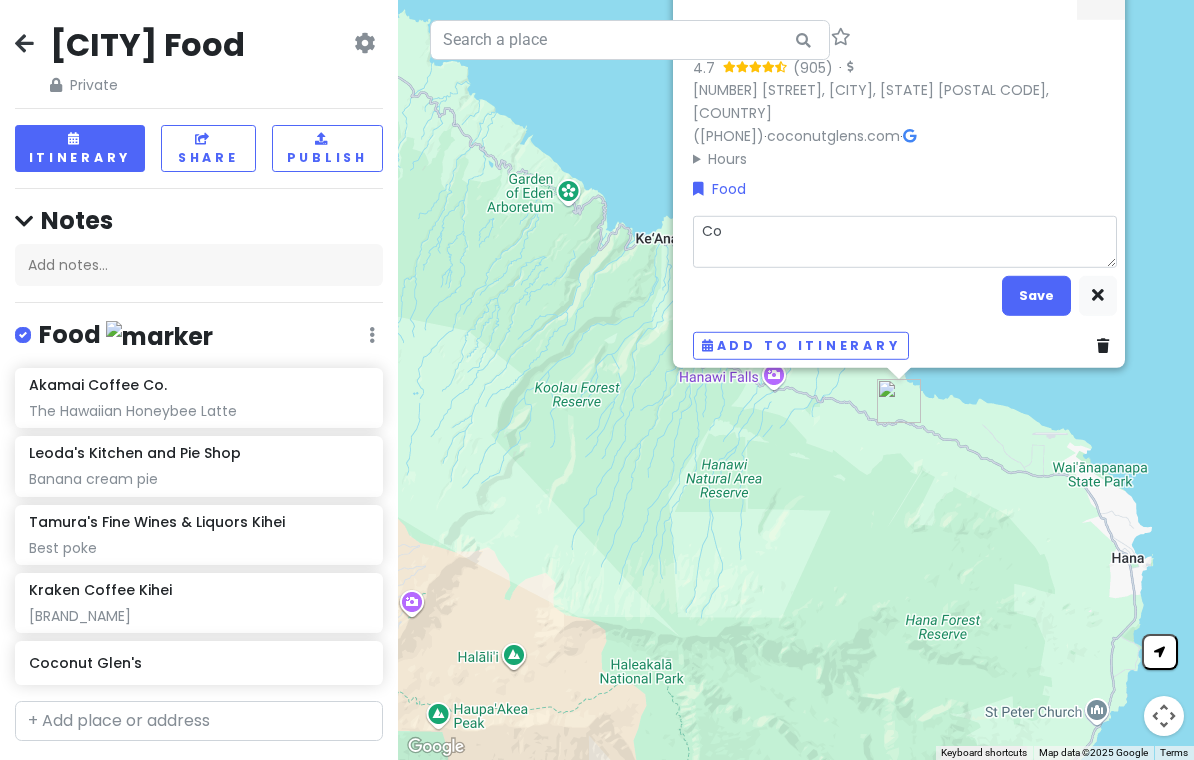 type on "x" 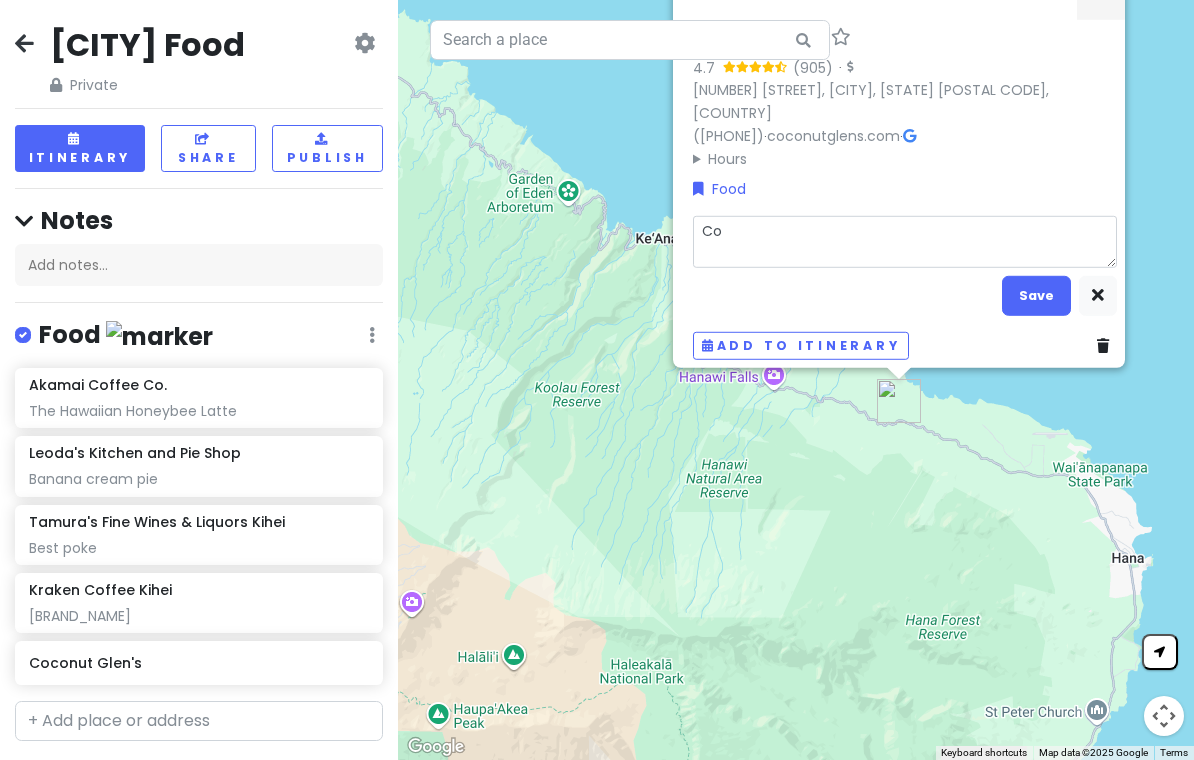 type on "Coc" 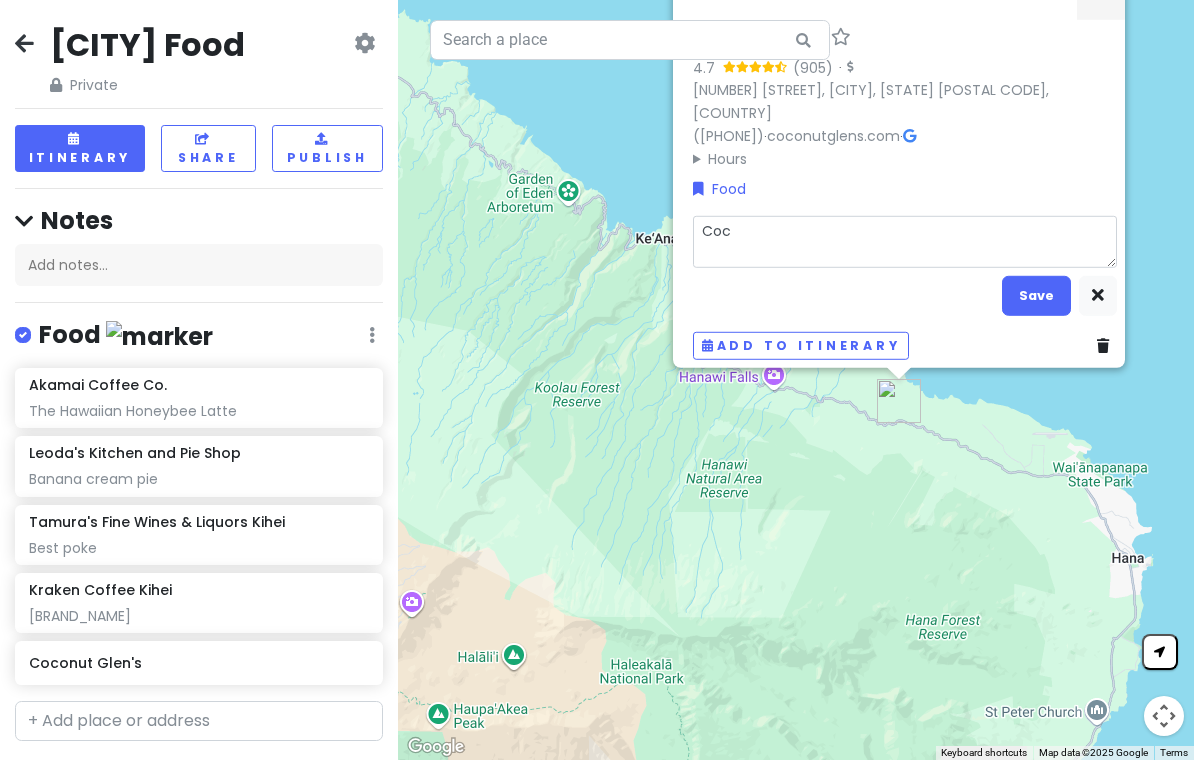 type on "x" 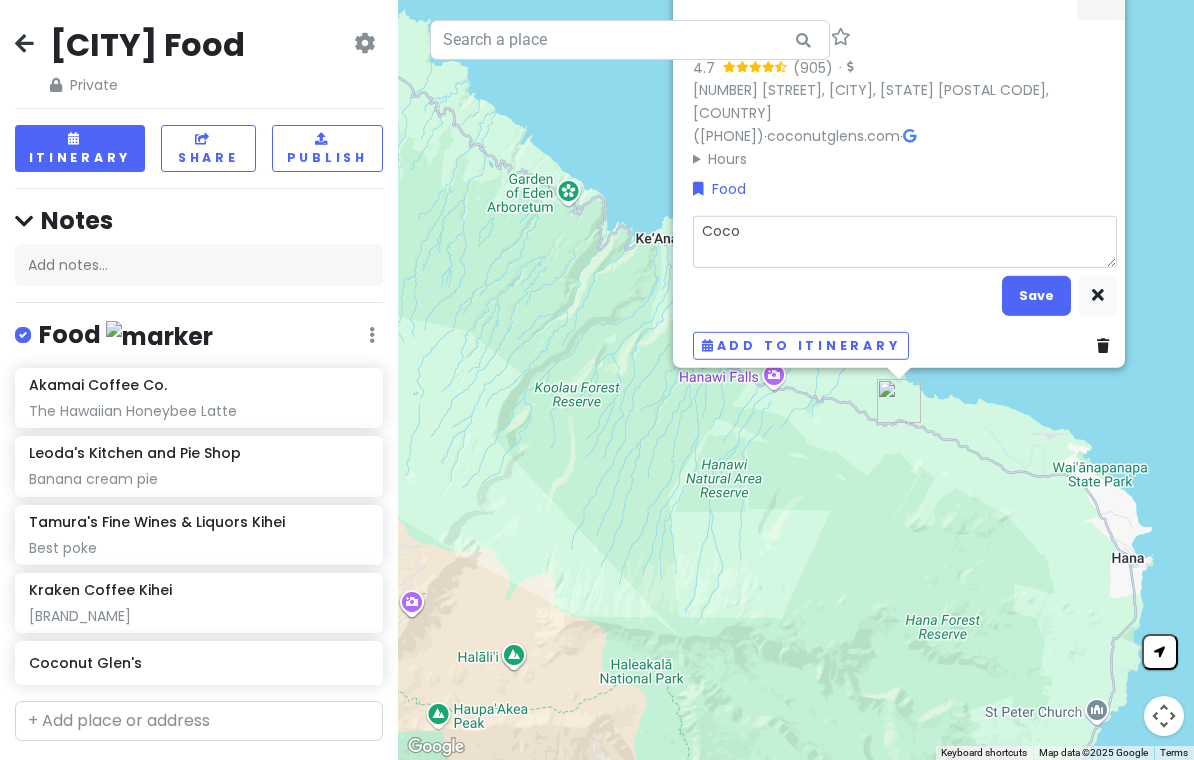 type on "x" 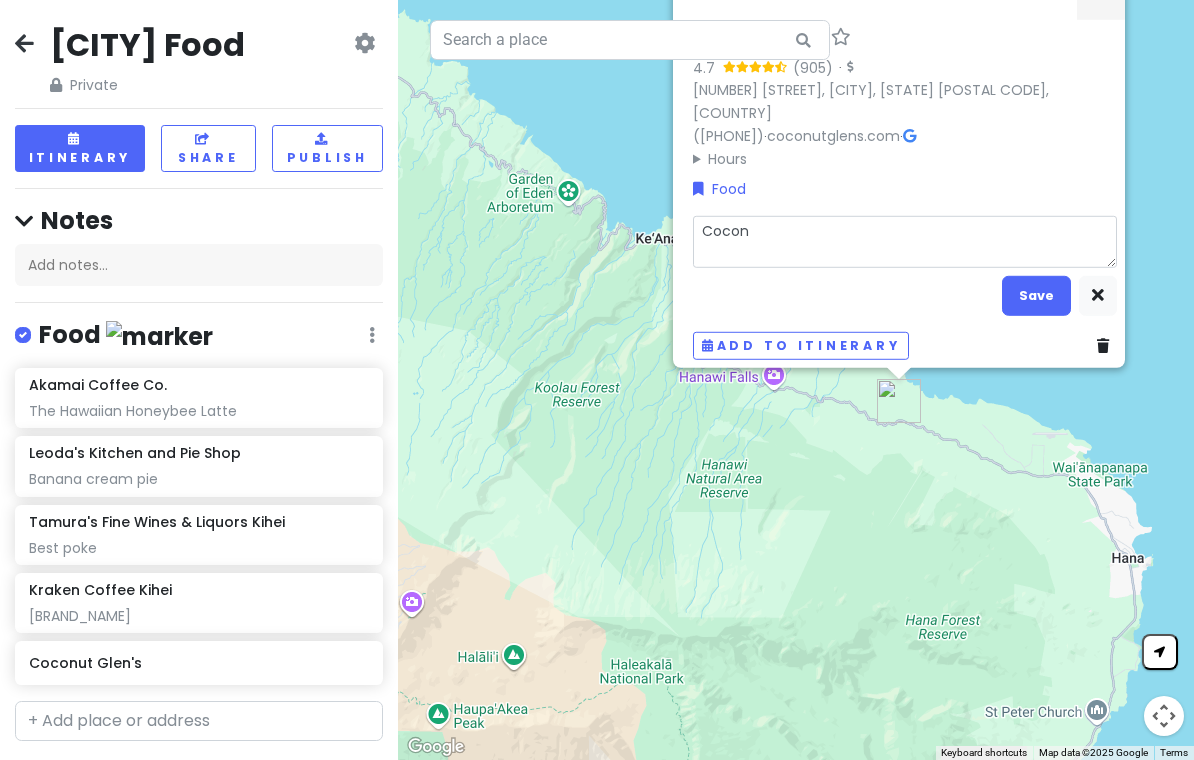 type on "x" 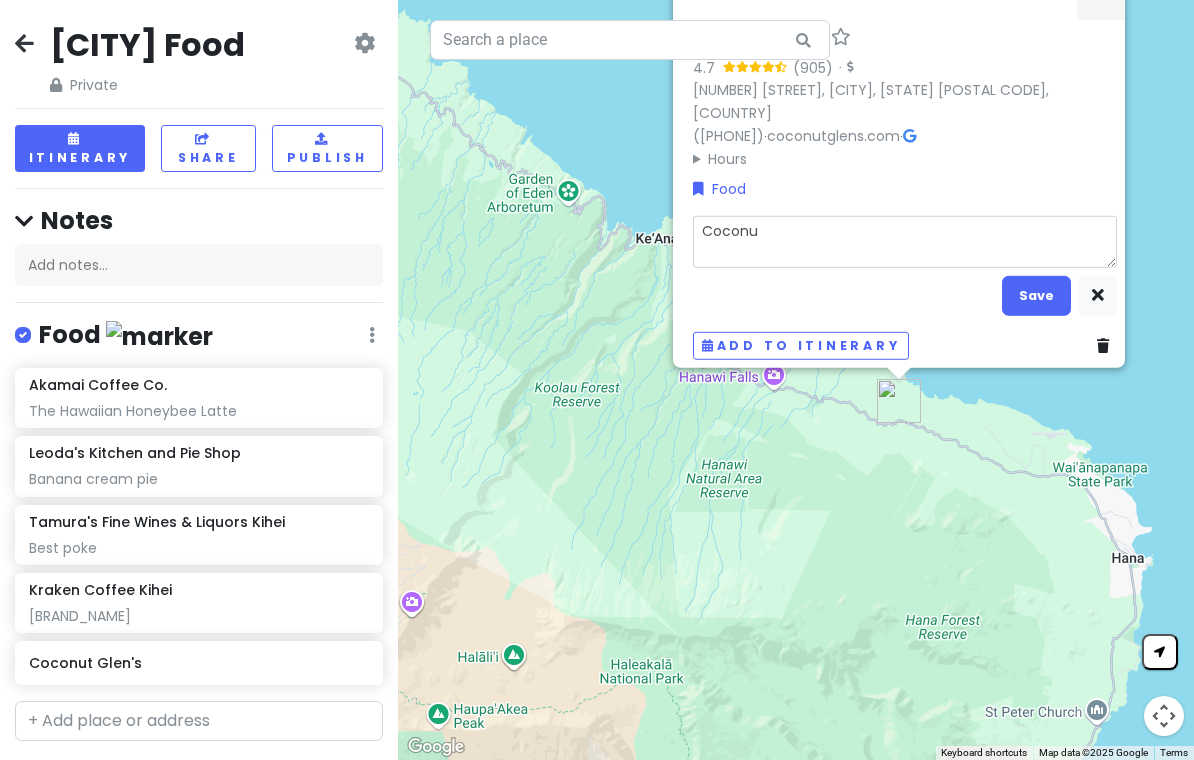 type on "x" 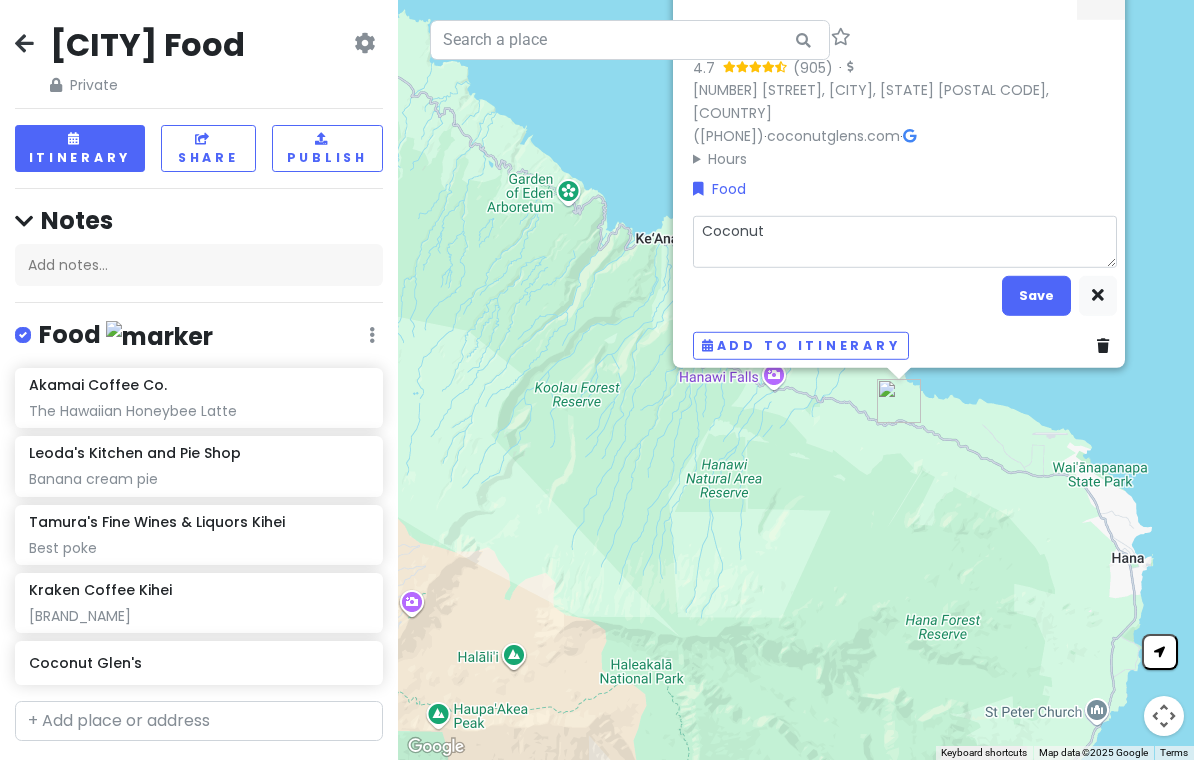 type on "x" 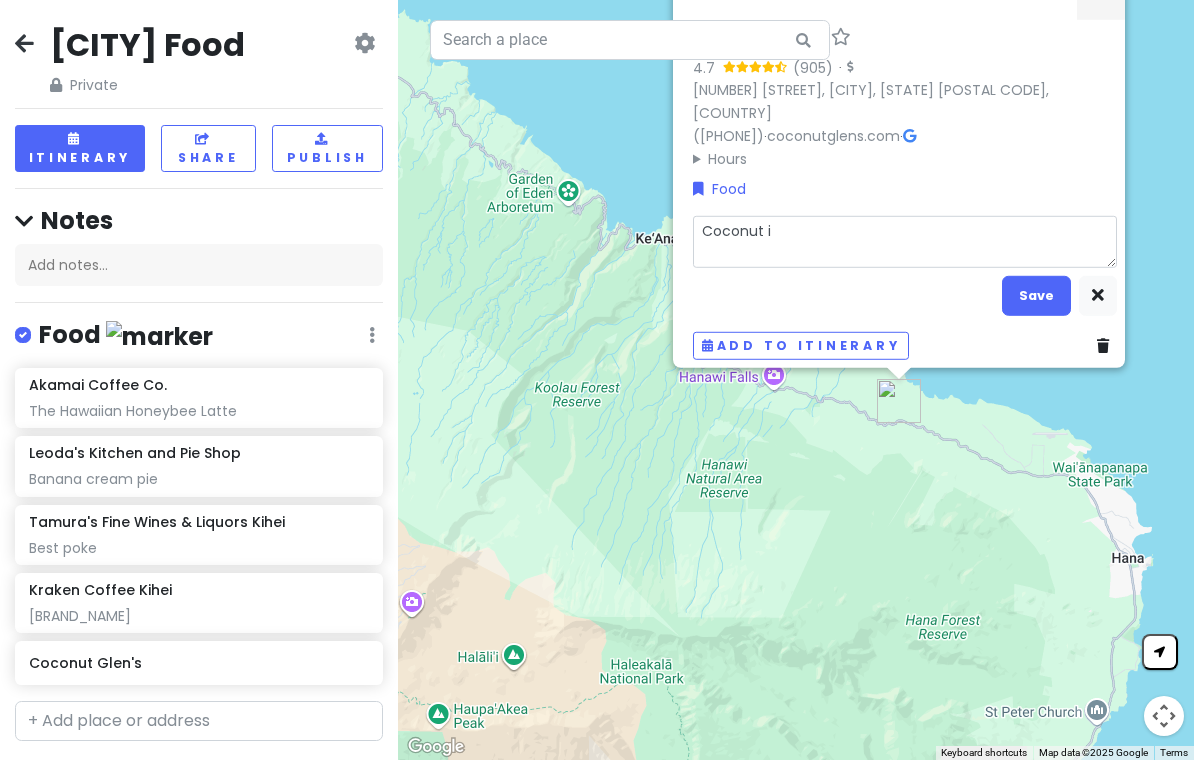 type on "x" 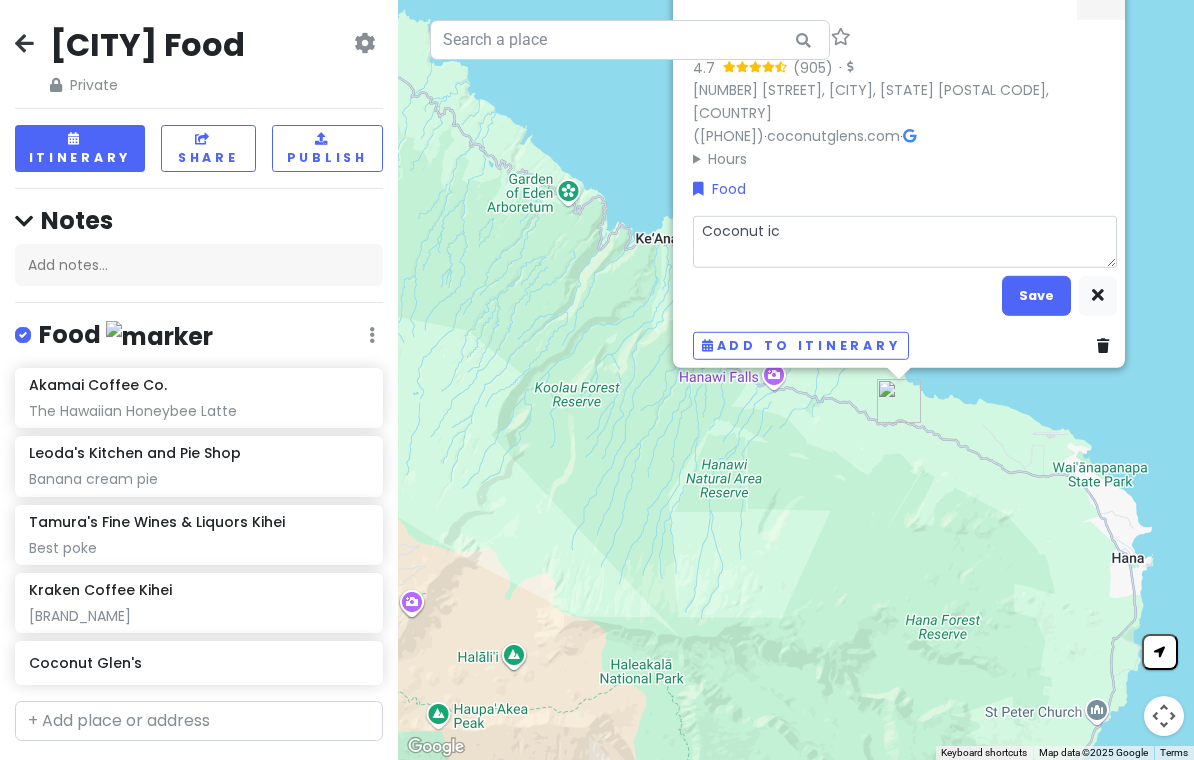 type on "x" 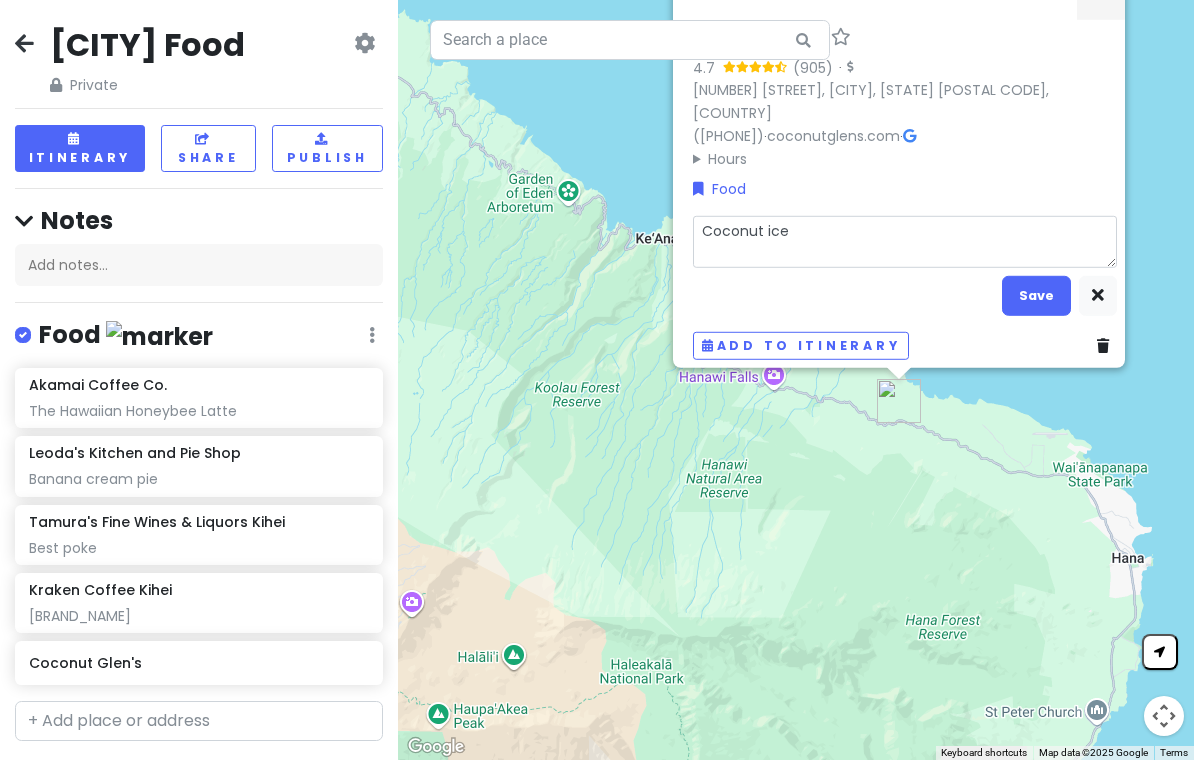 type on "x" 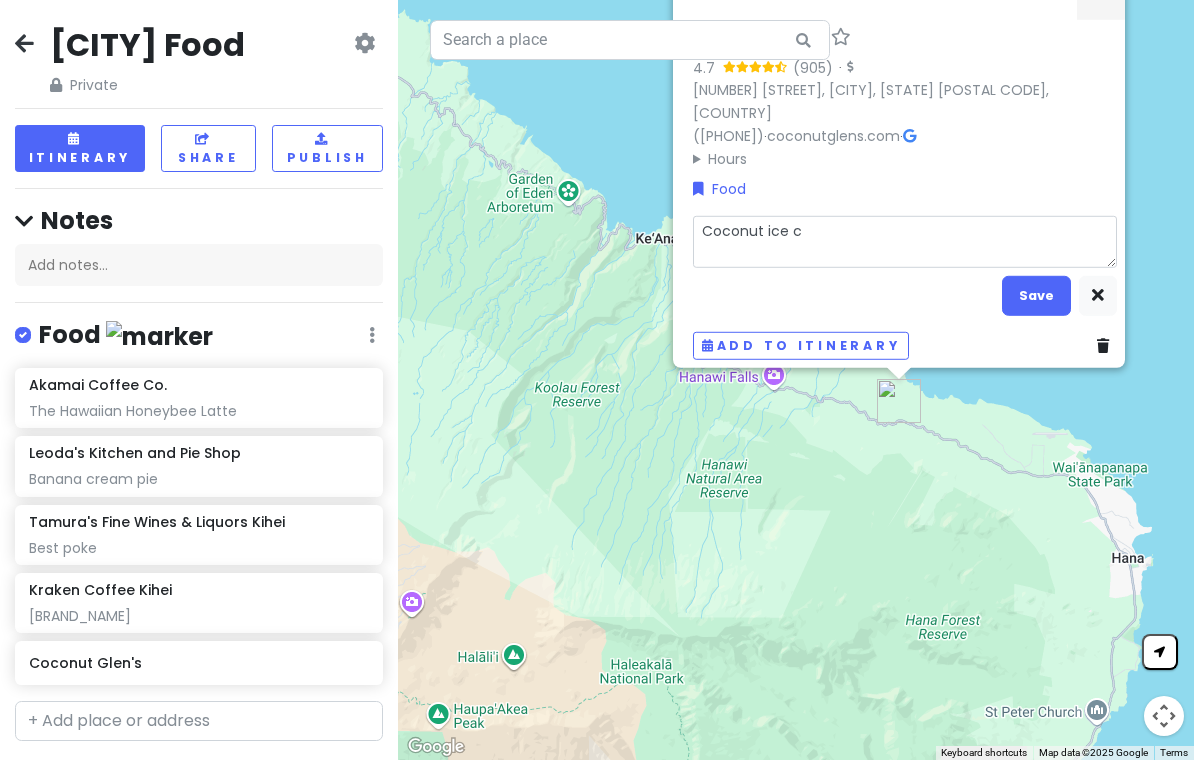 type on "x" 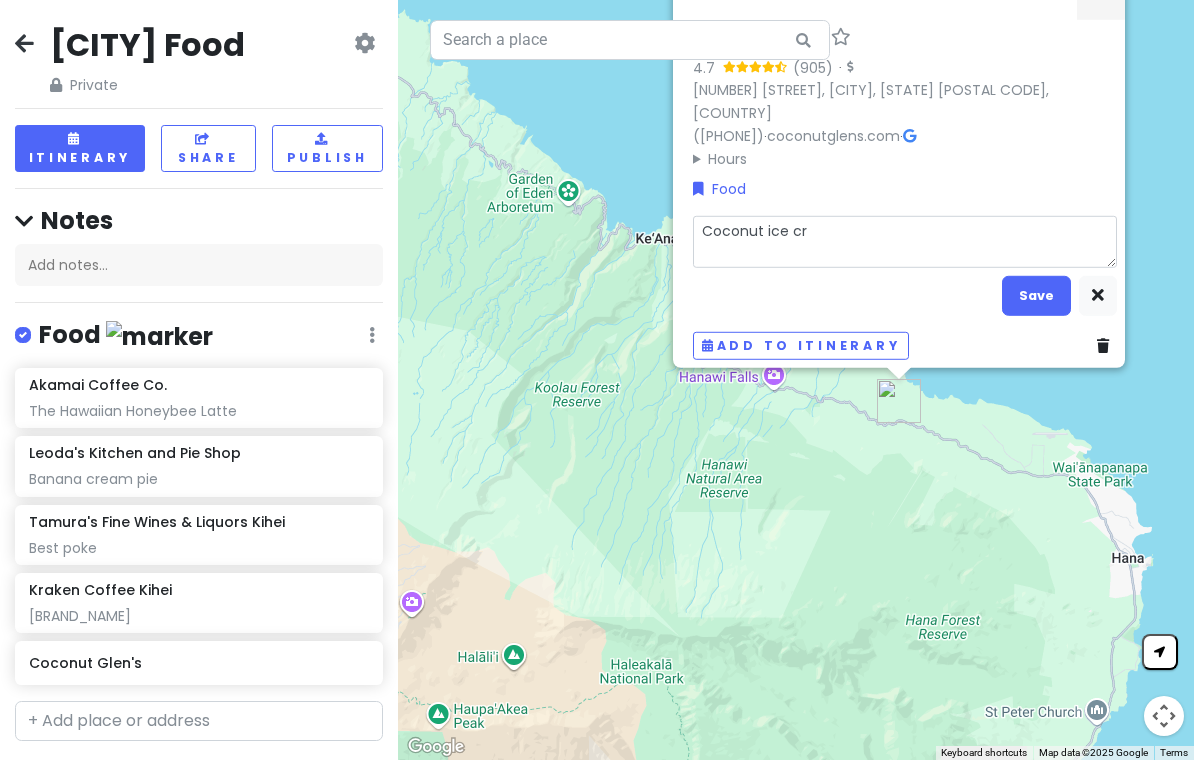 type on "x" 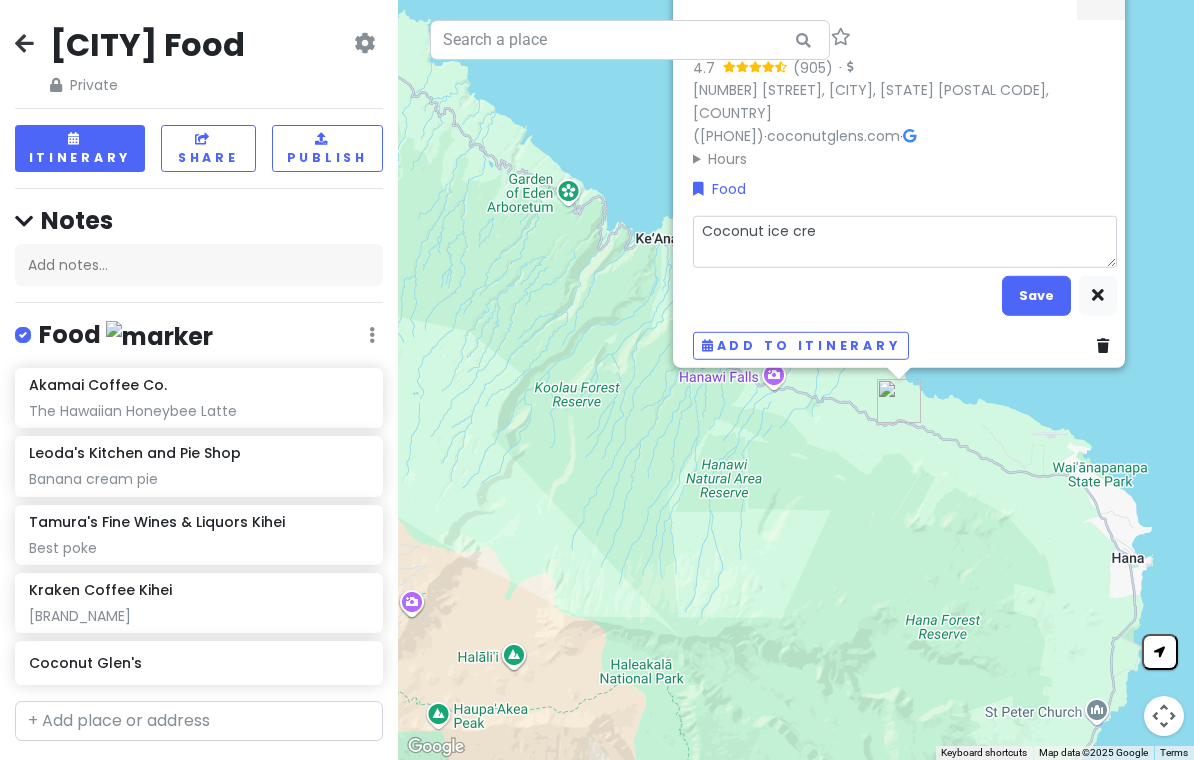 type on "x" 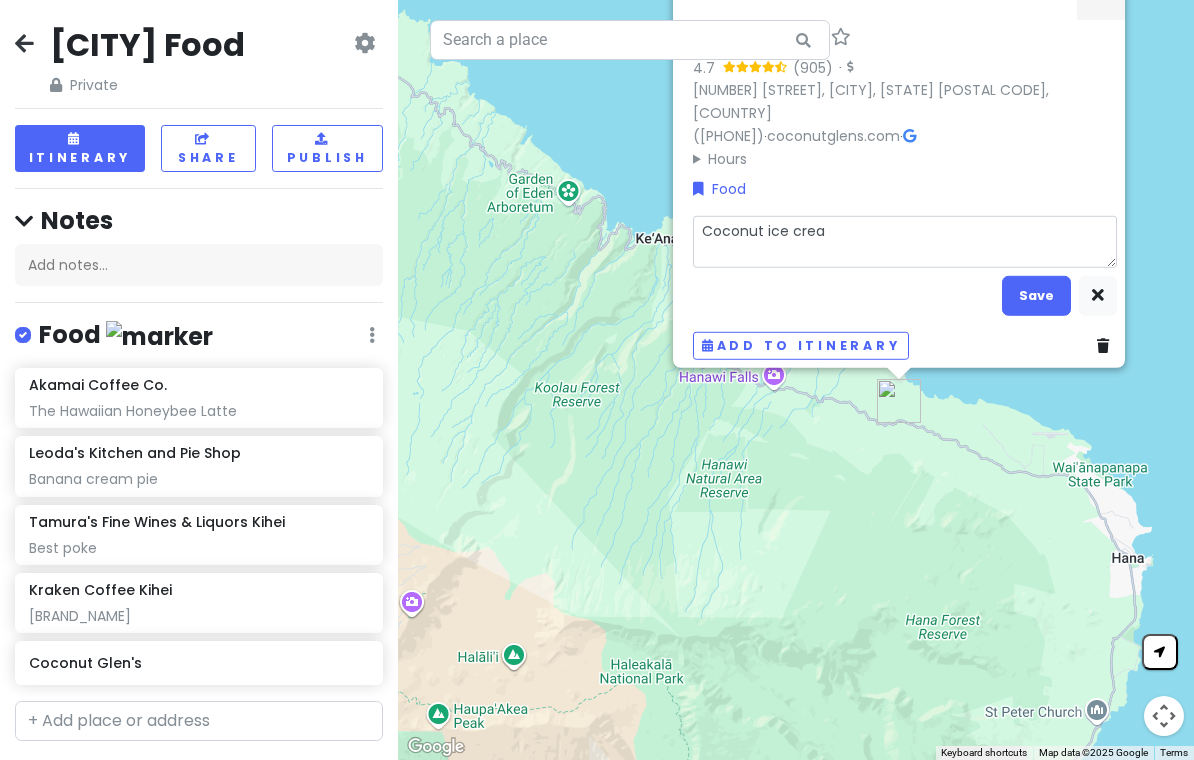 type on "x" 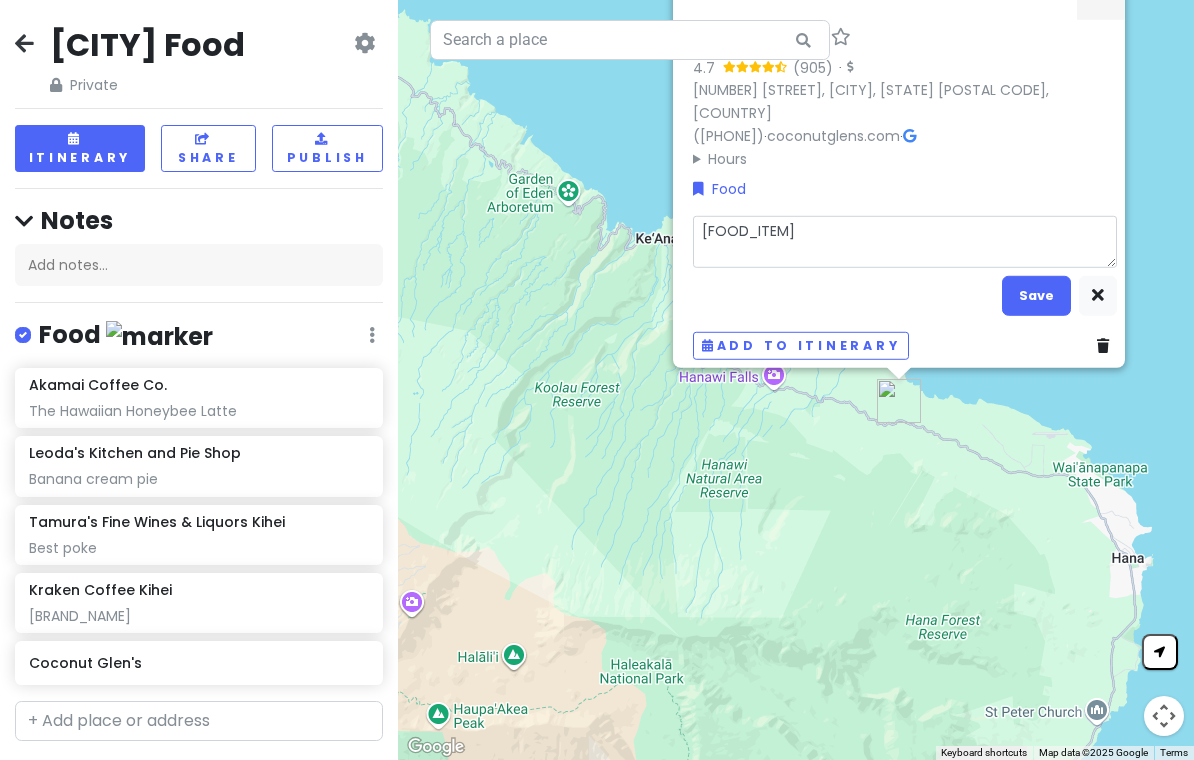 type on "x" 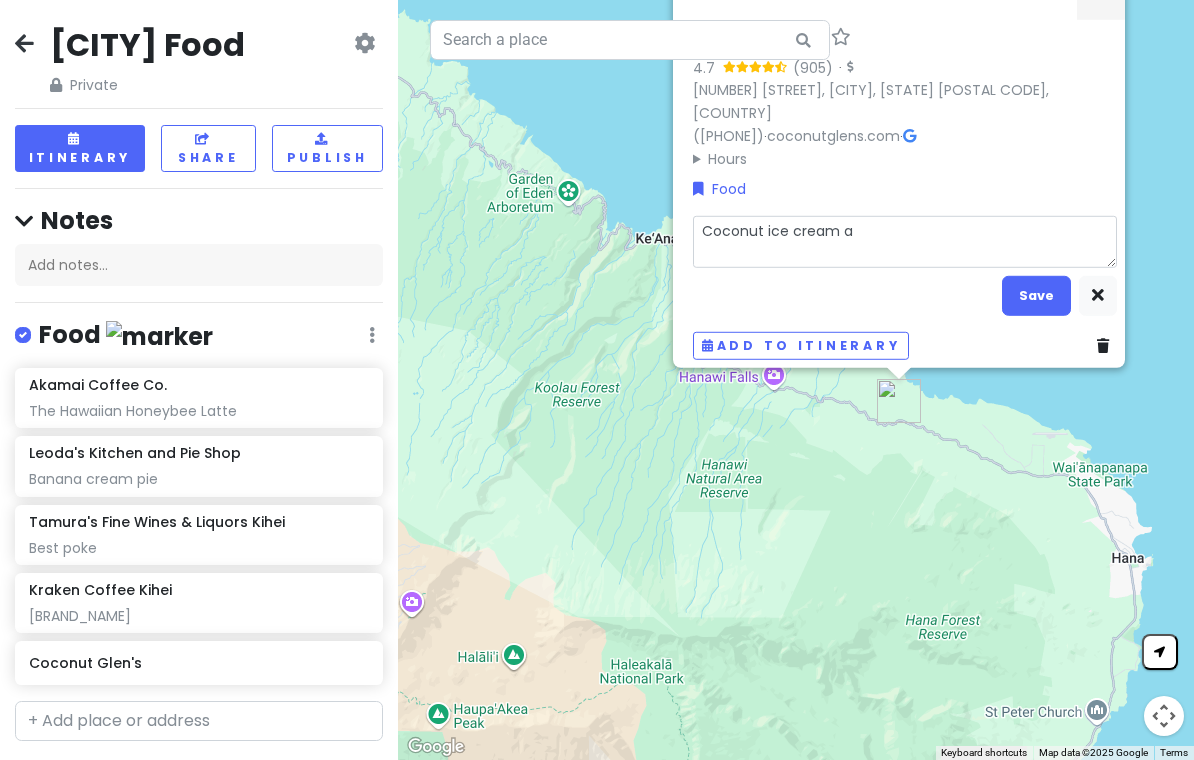 type on "x" 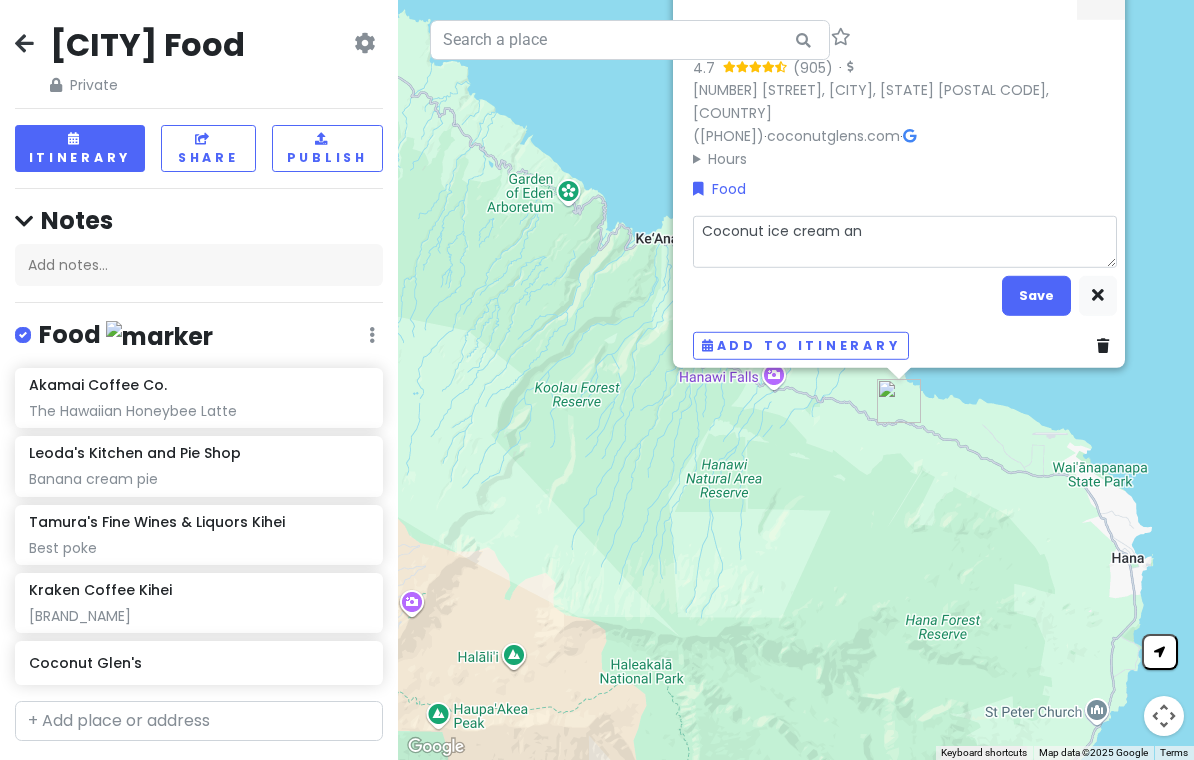 type on "x" 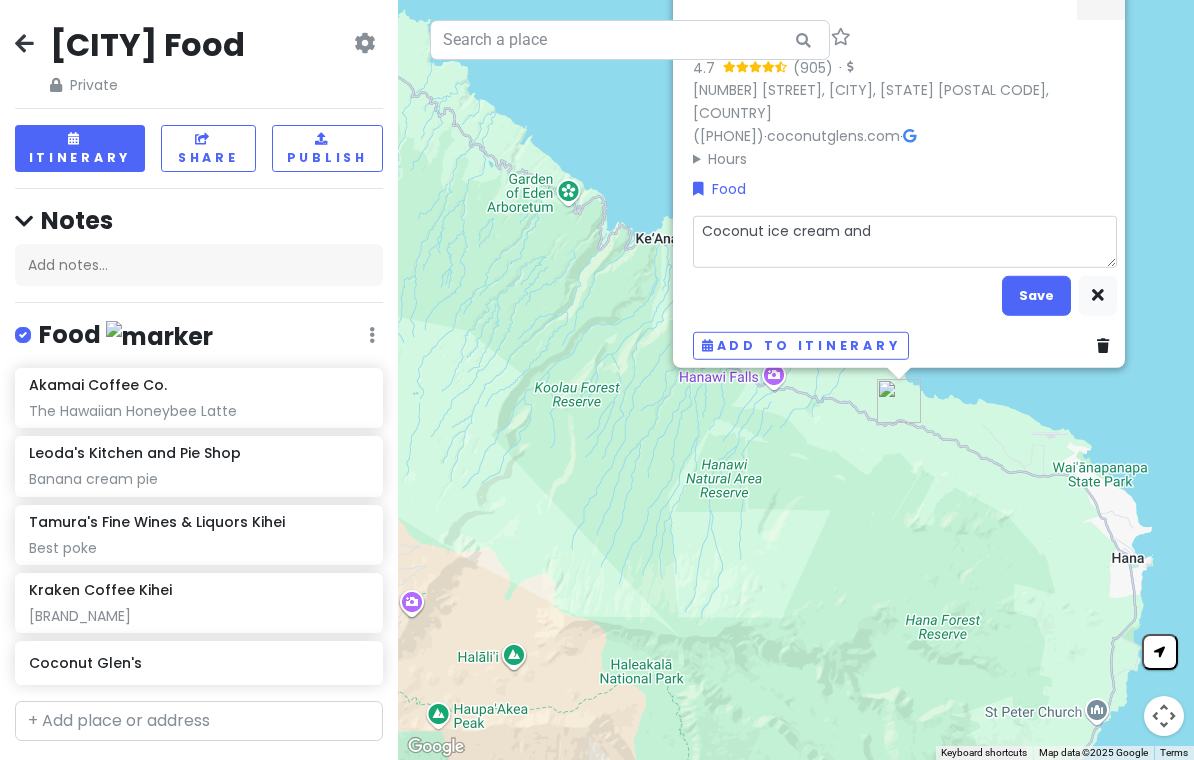 type on "x" 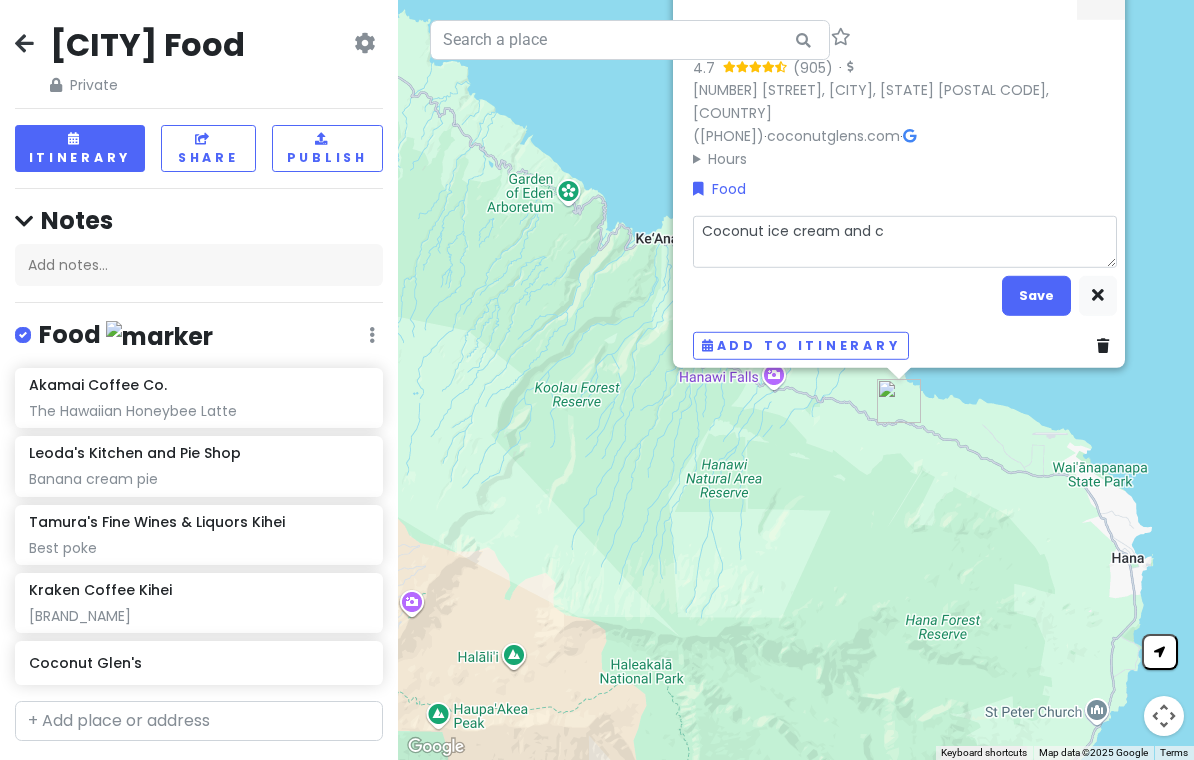 type on "x" 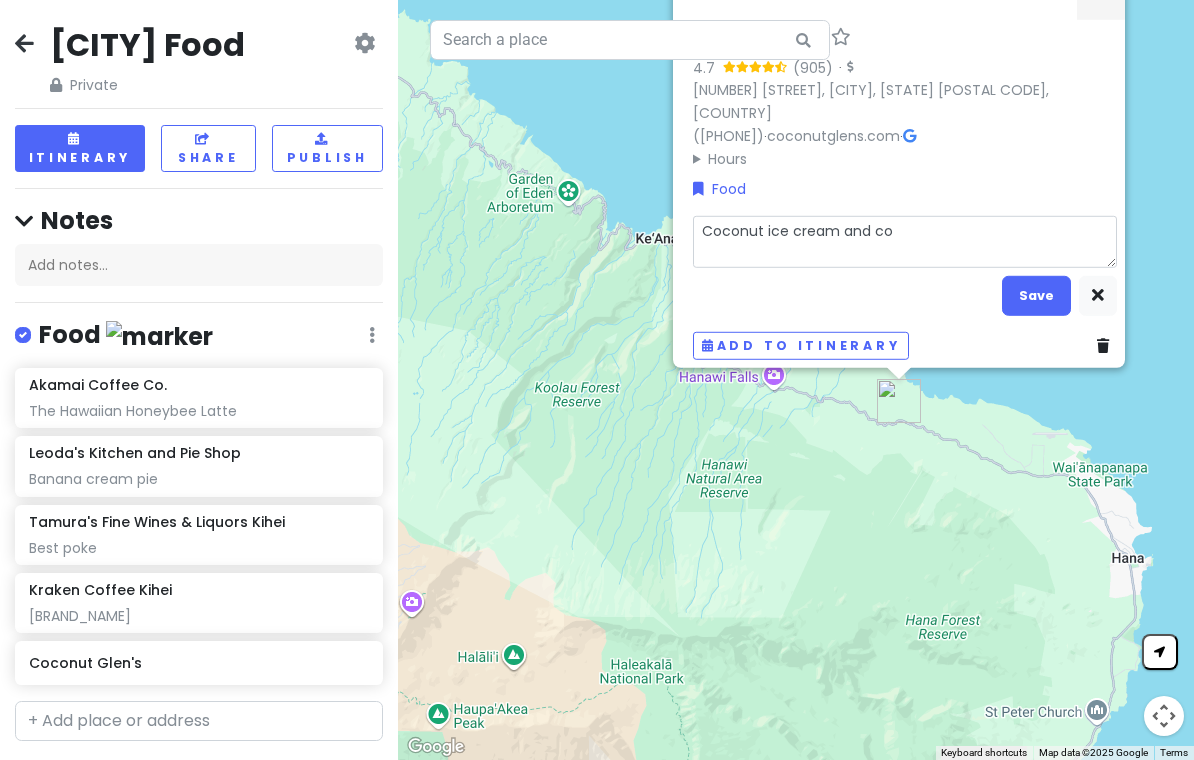 type on "x" 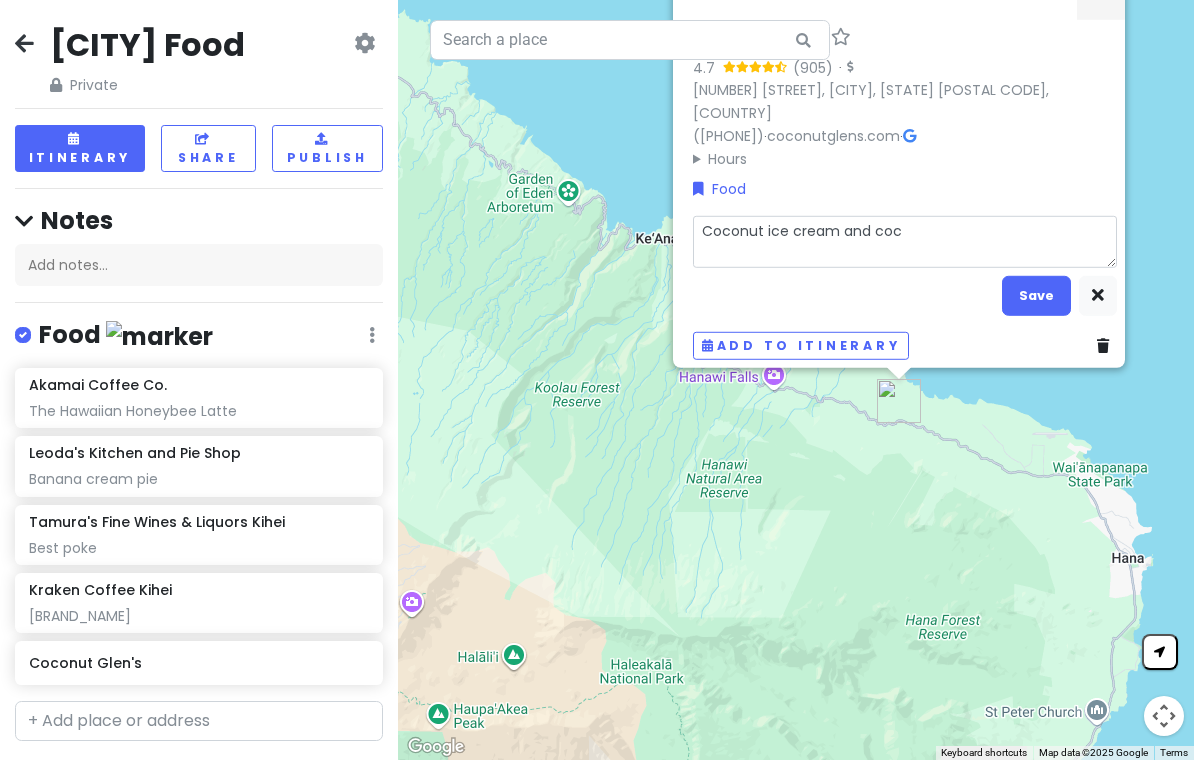 type on "x" 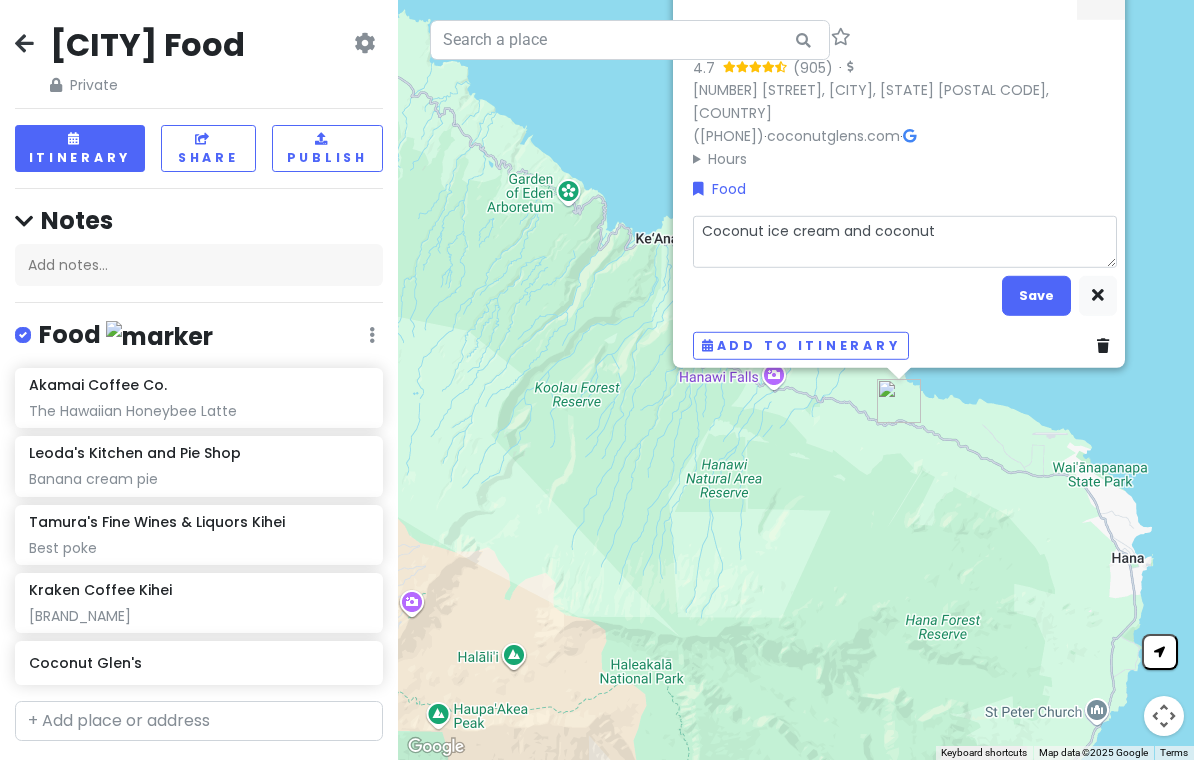 type on "x" 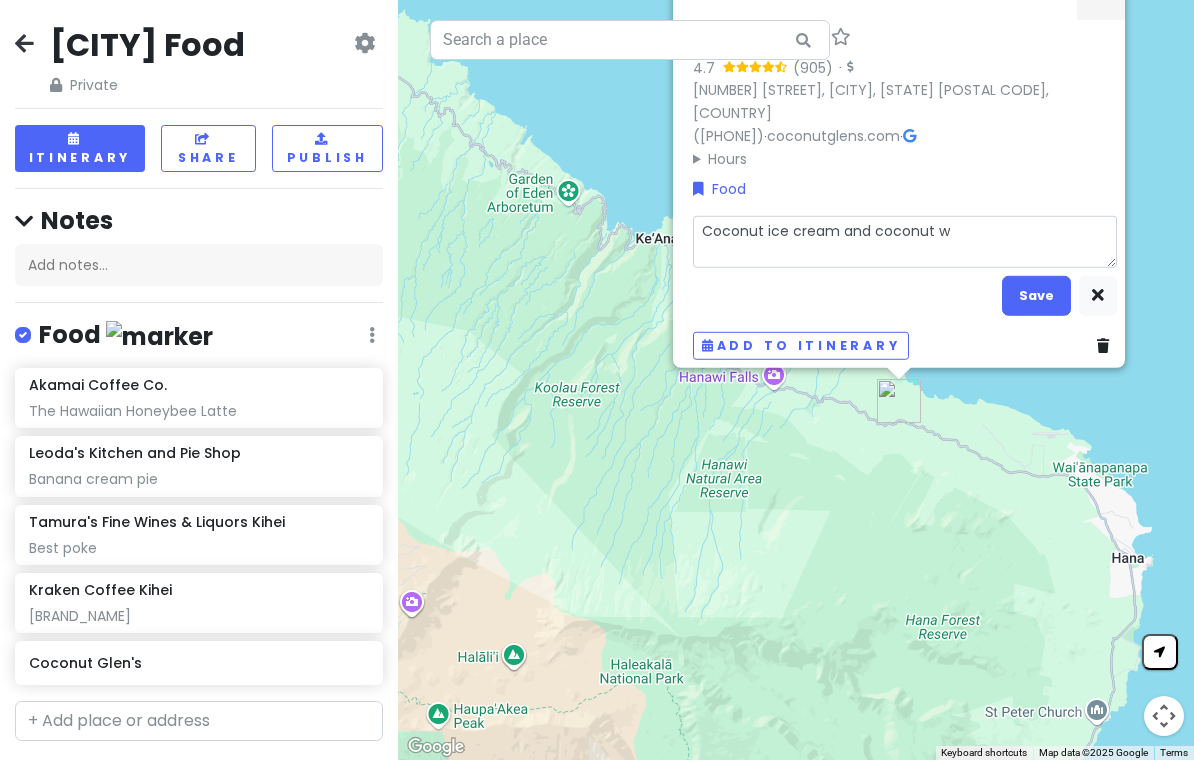 type on "x" 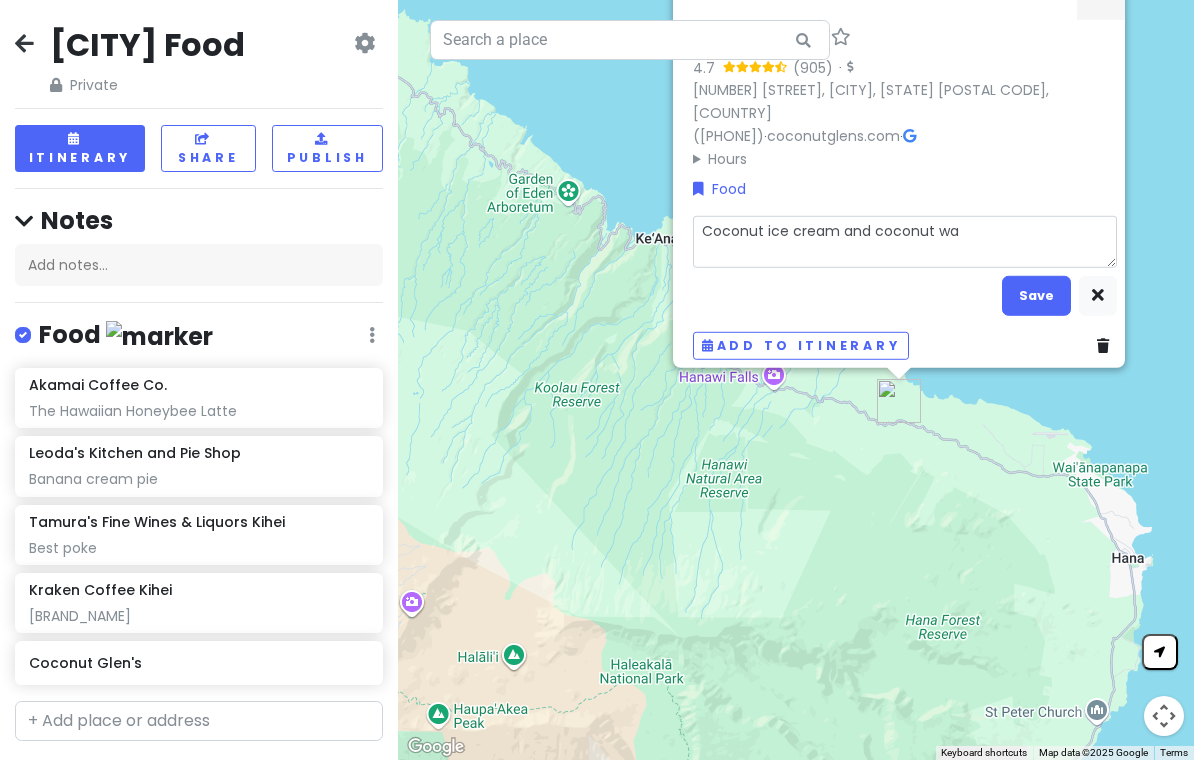 type on "x" 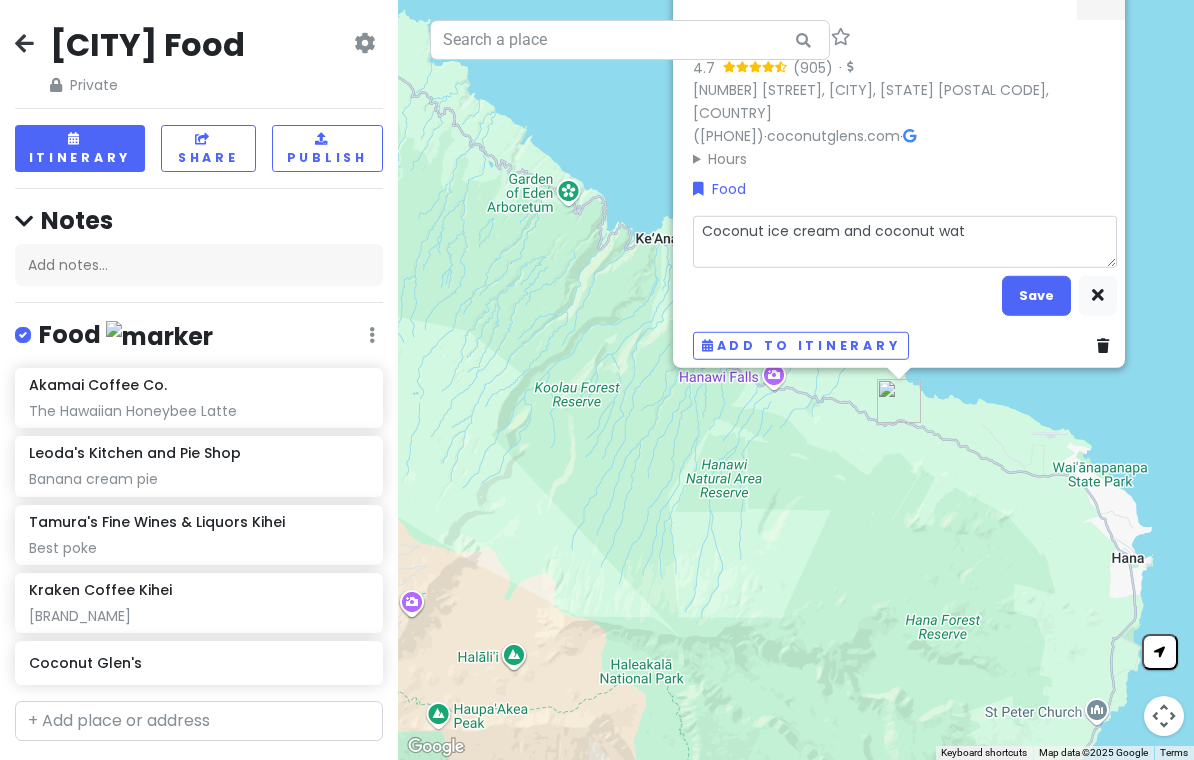type on "x" 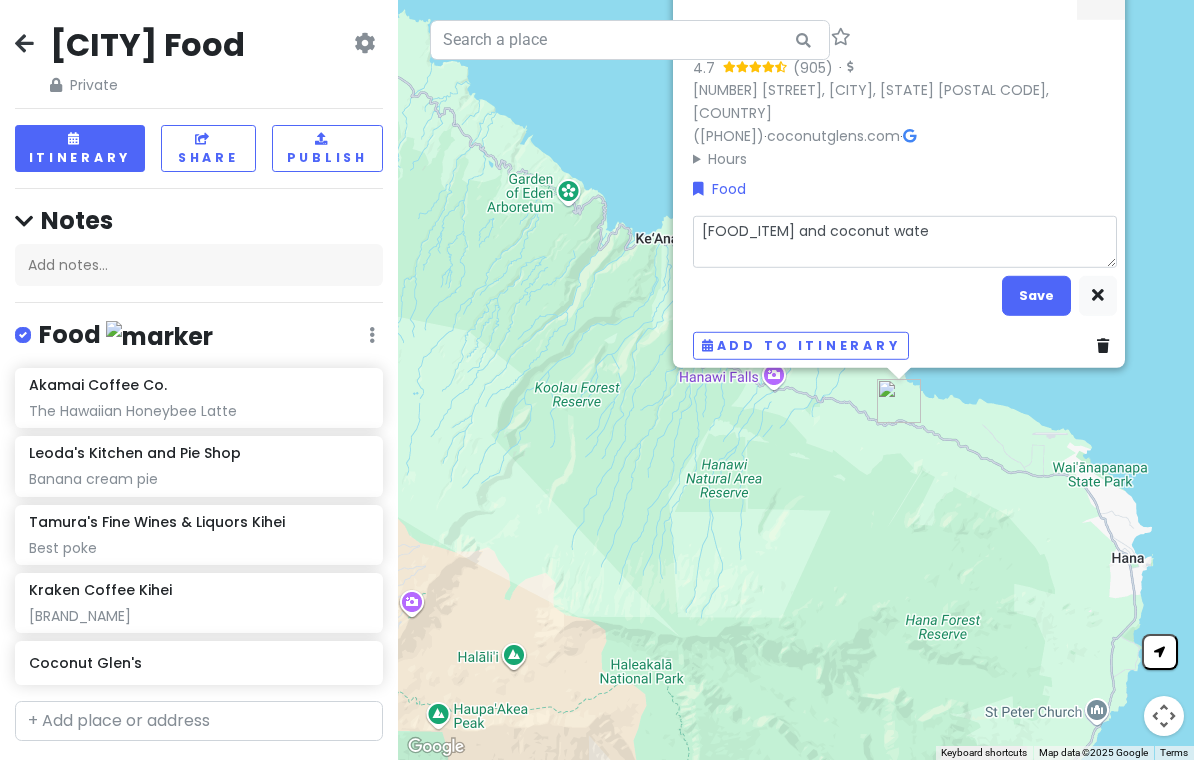 type on "x" 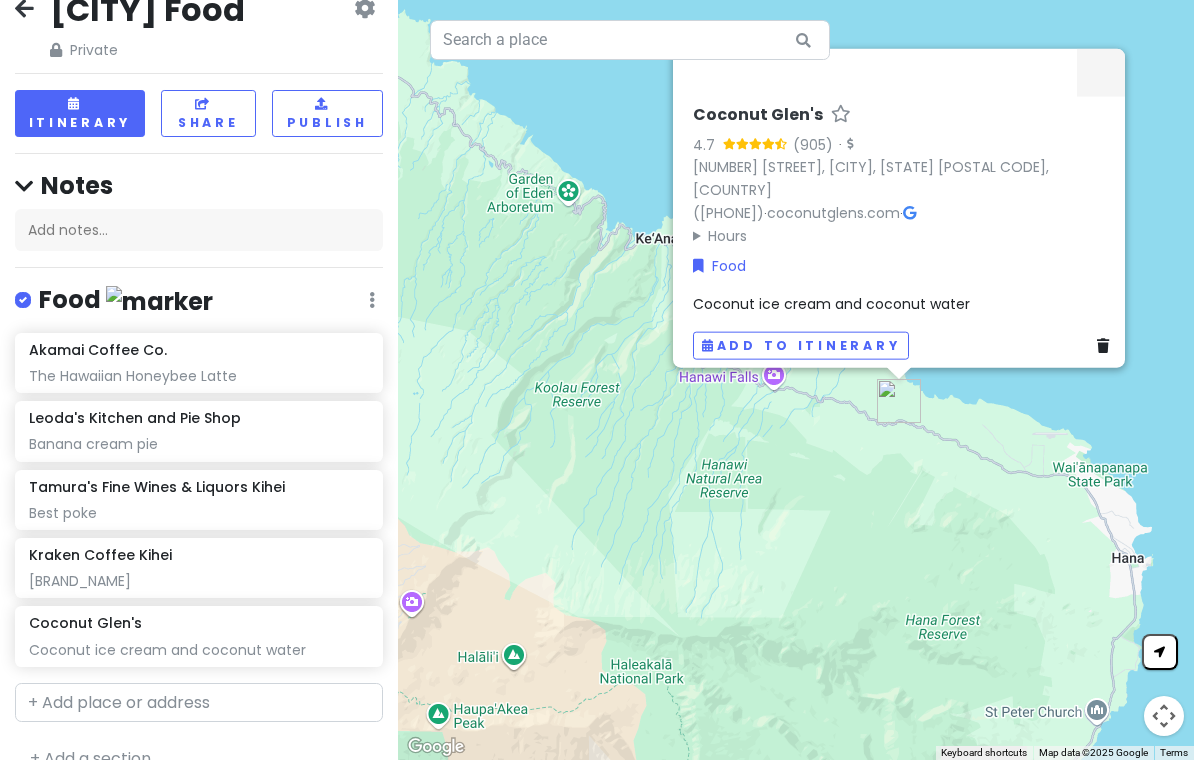 scroll, scrollTop: 33, scrollLeft: 0, axis: vertical 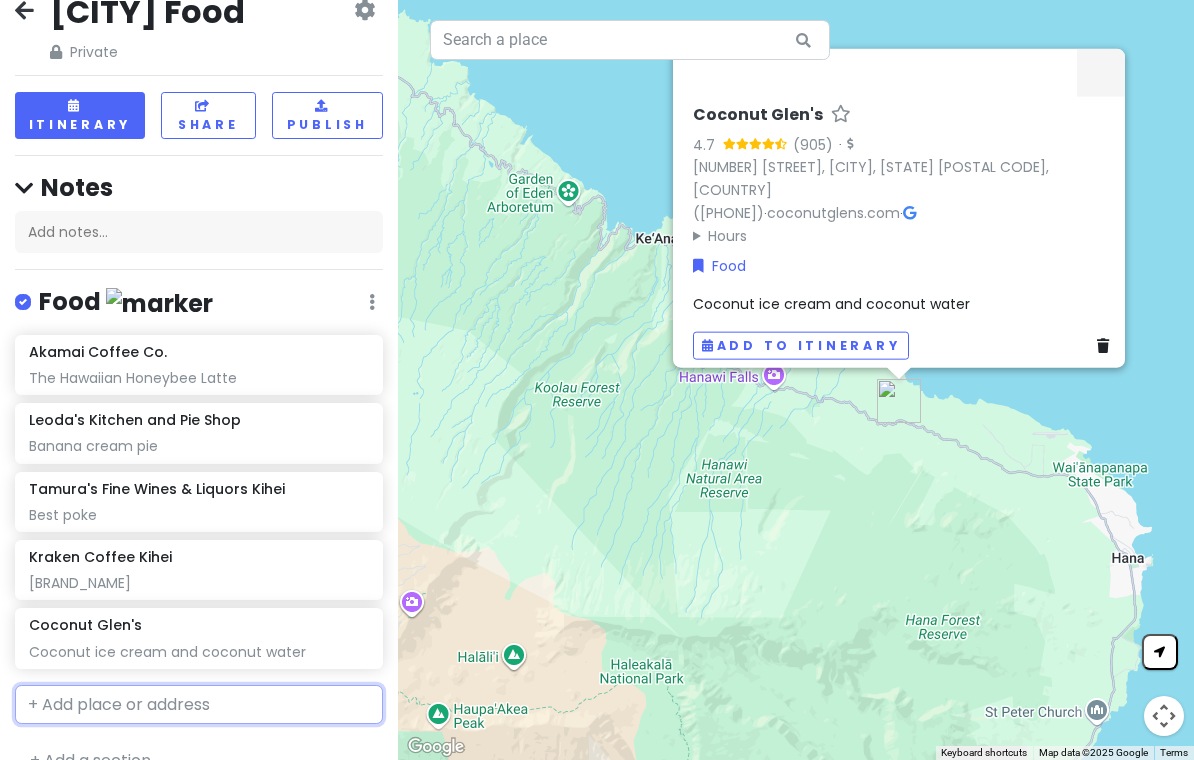 click at bounding box center (199, 705) 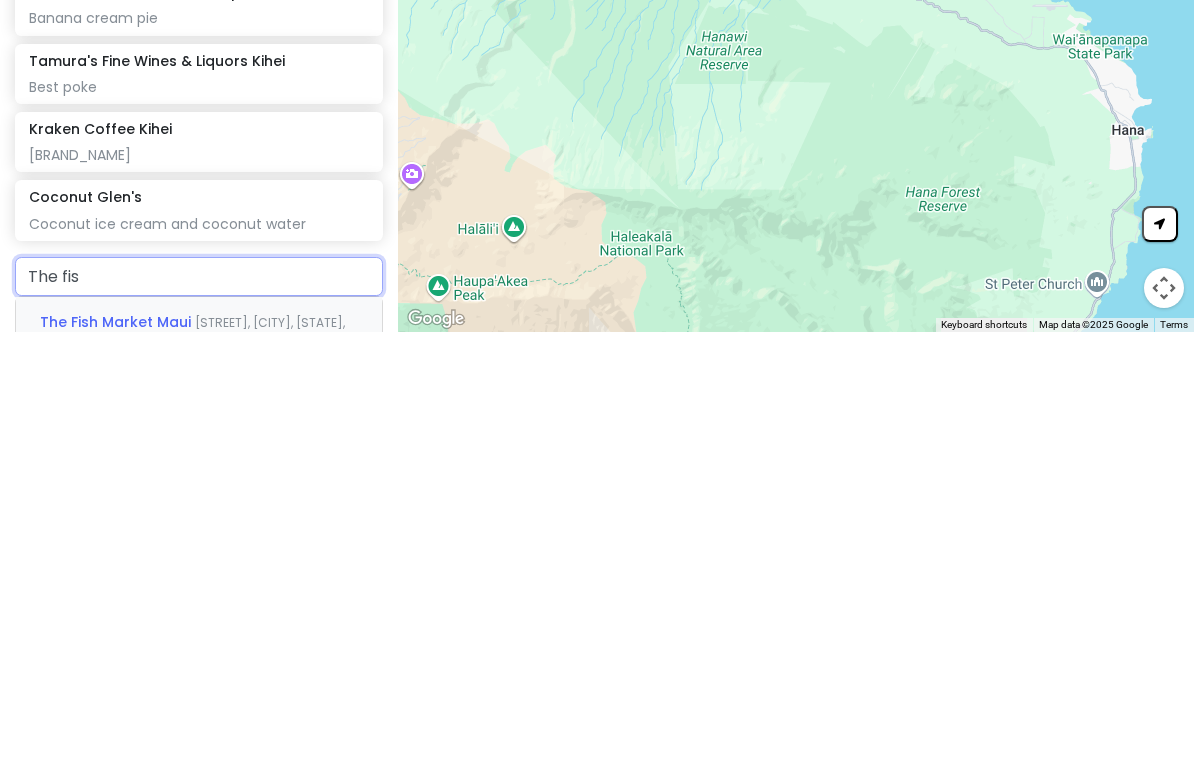 type on "The fish" 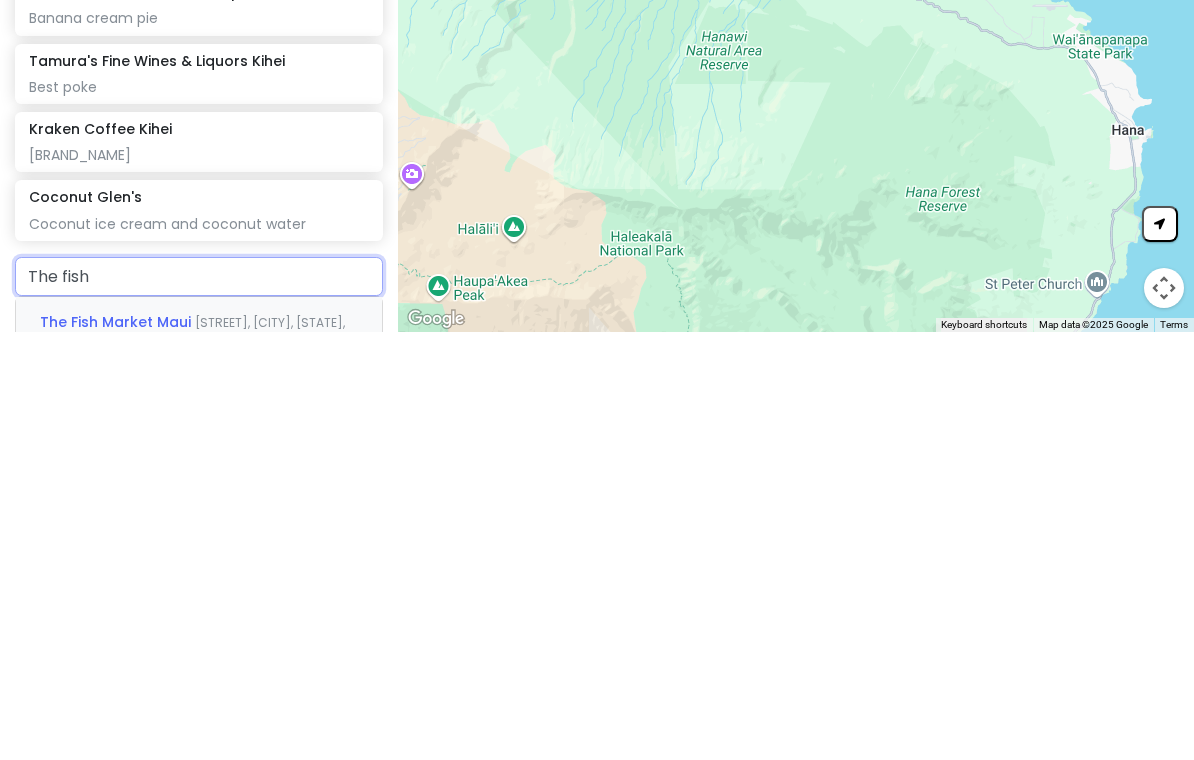 click on "[STREET], [CITY], [STATE], [COUNTRY]" at bounding box center [192, 763] 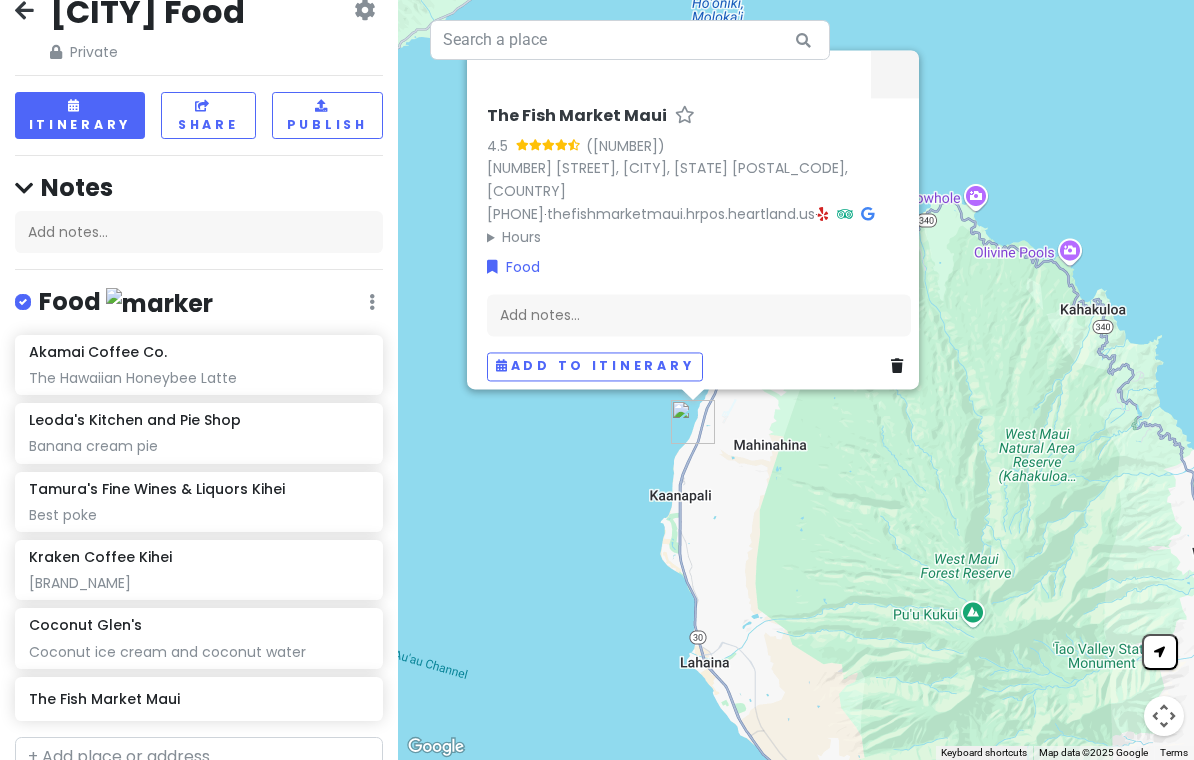 click on "The Fish Market Maui" at bounding box center [198, 699] 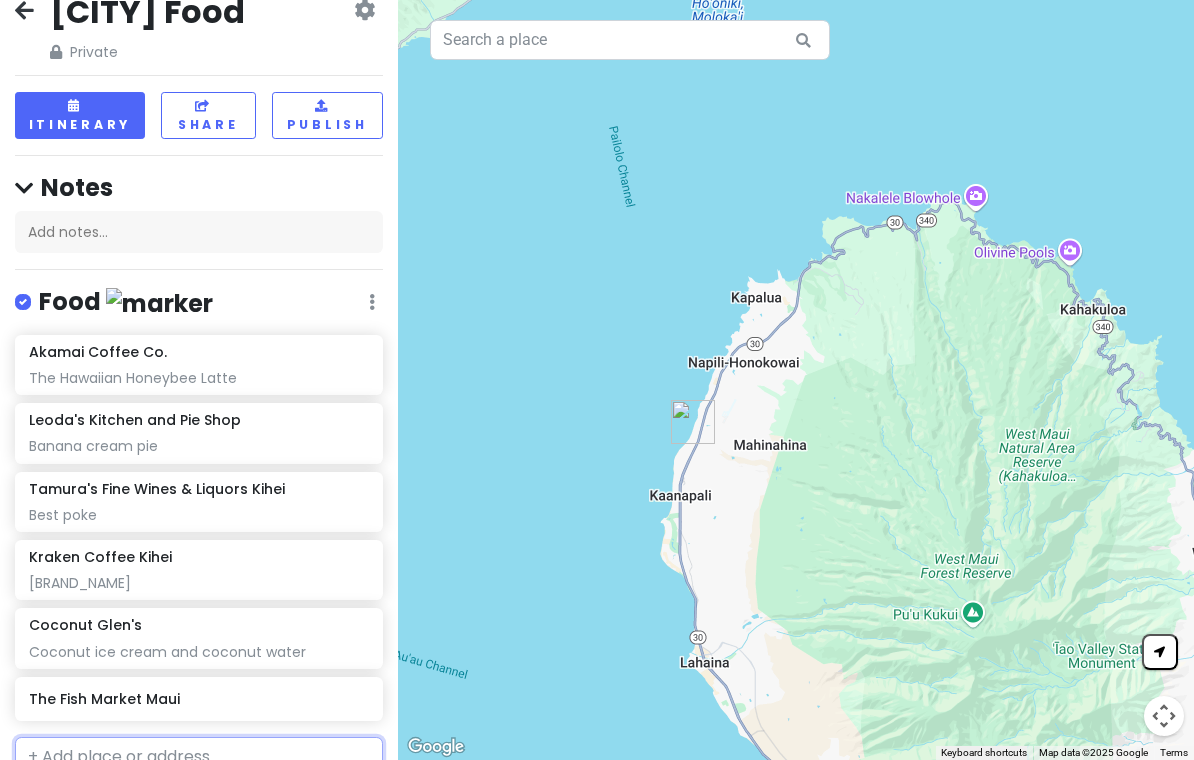 scroll, scrollTop: 0, scrollLeft: 0, axis: both 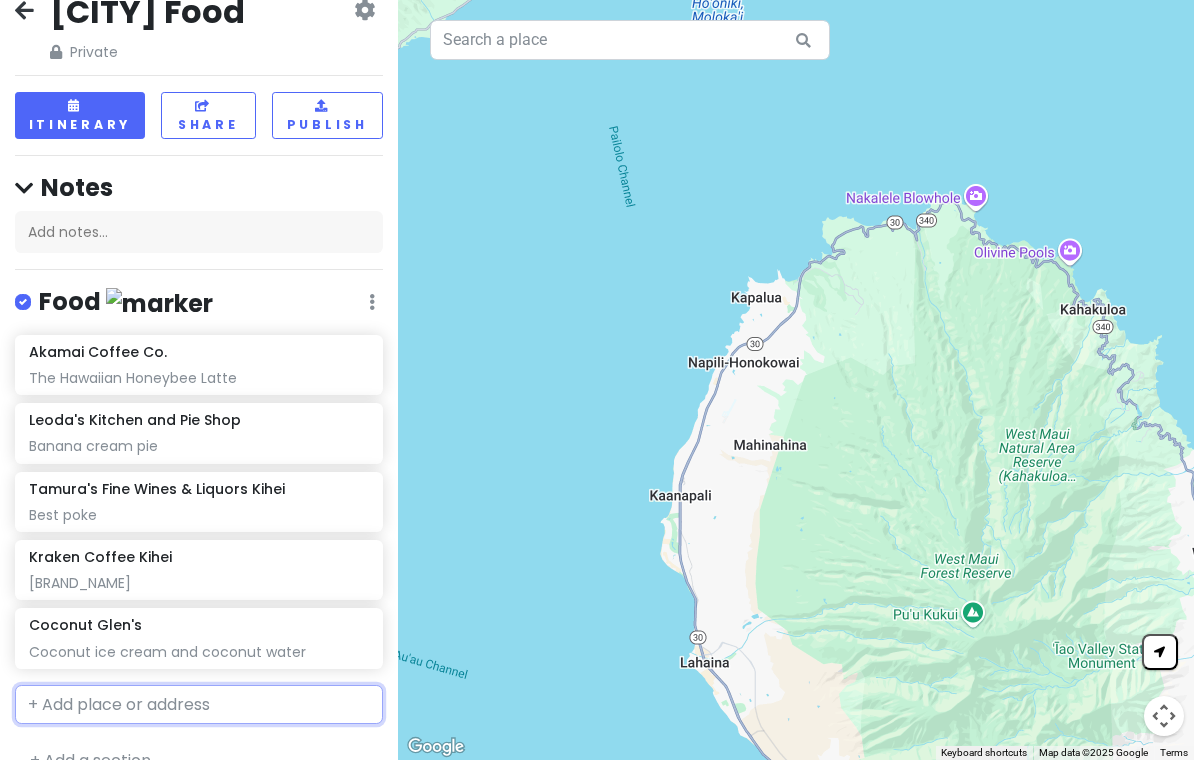 click at bounding box center (199, 705) 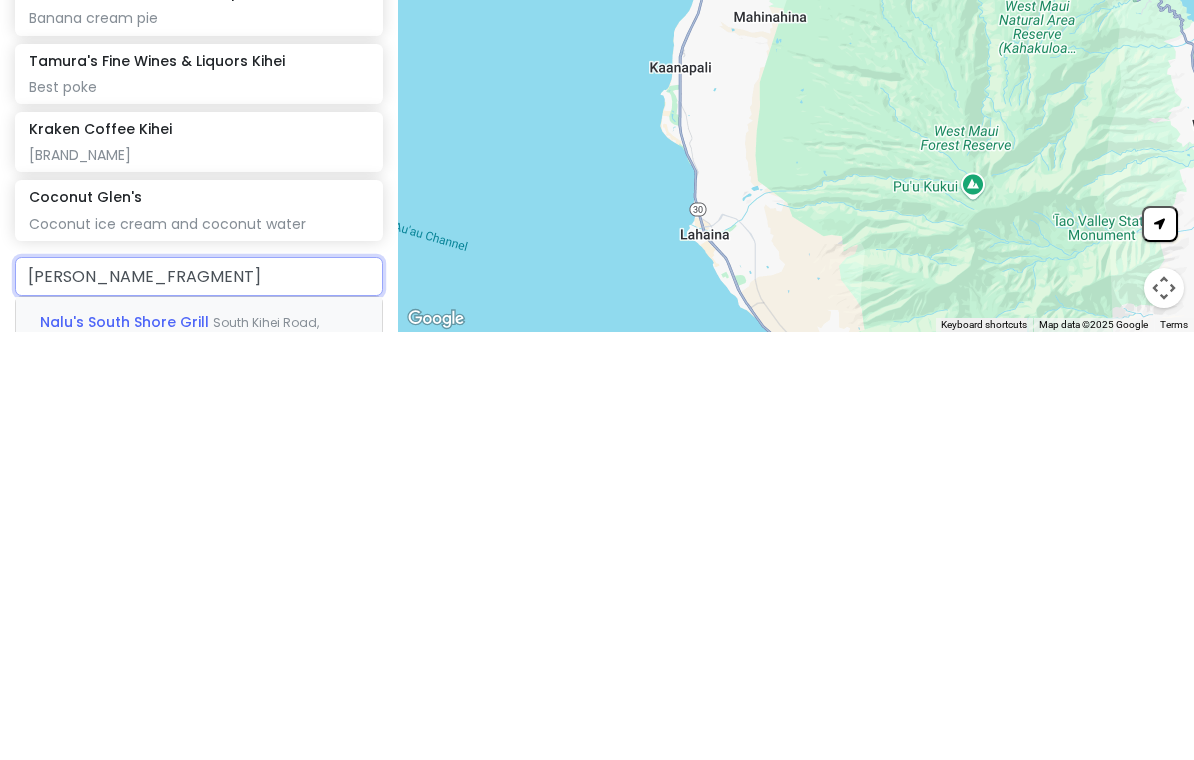 type on "Nalu" 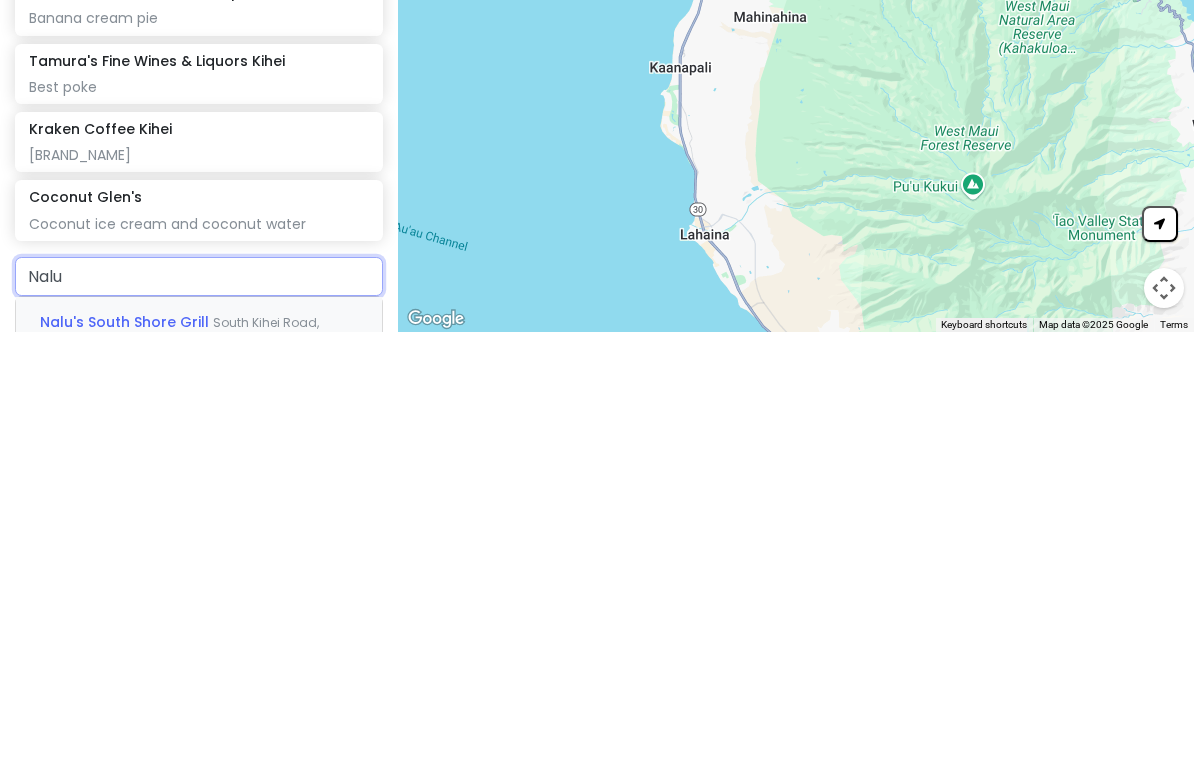 click on "South Kihei Road, [CITY], [STATE], USA" at bounding box center (179, 763) 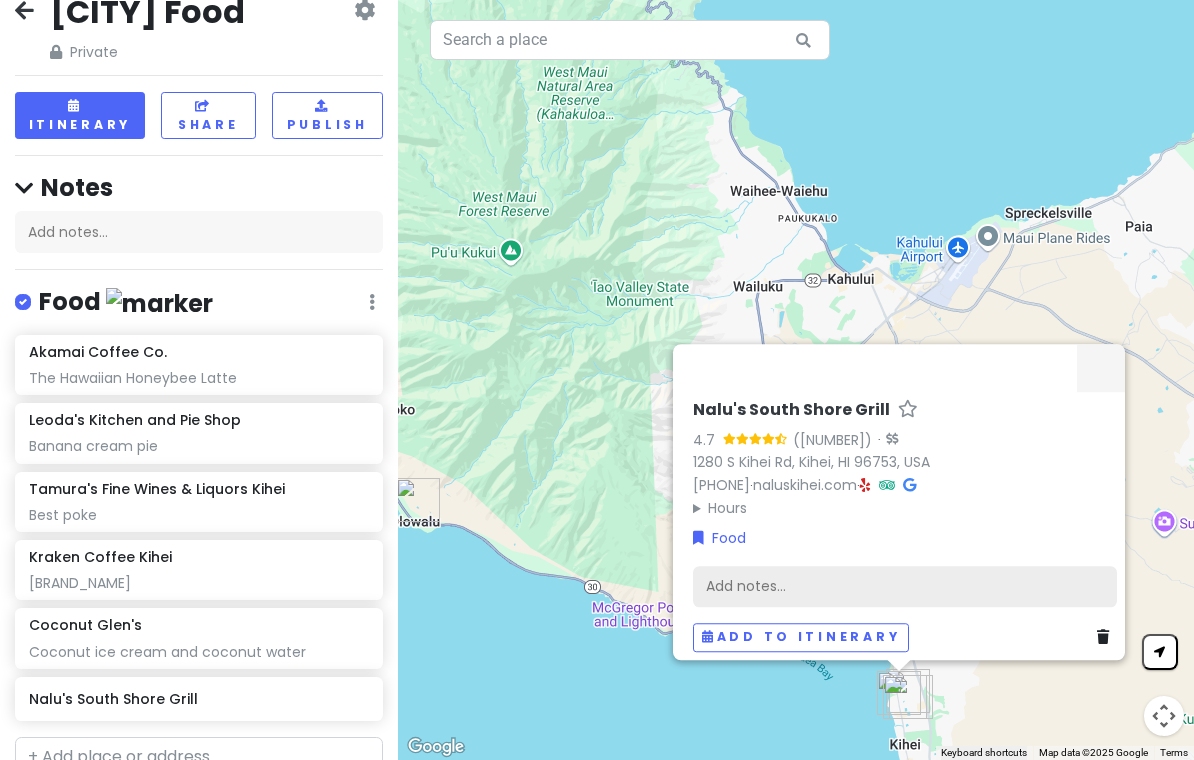 click on "Add notes..." at bounding box center (905, 587) 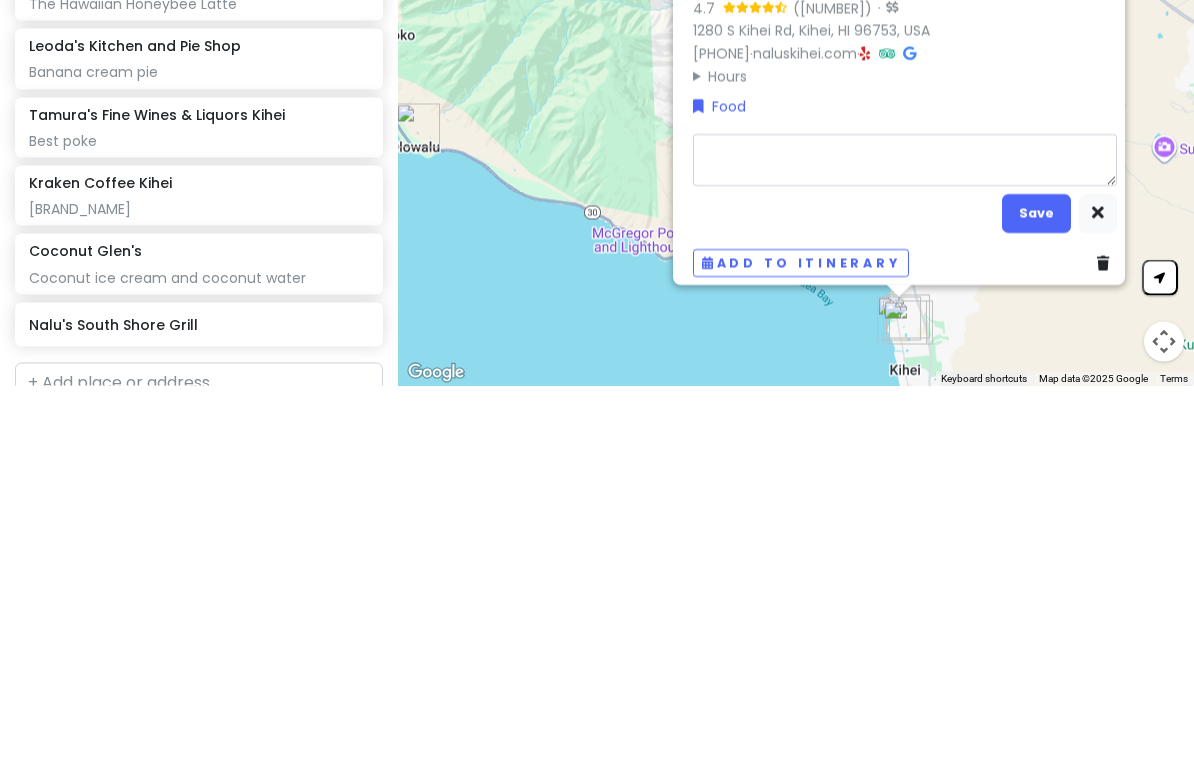 type on "x" 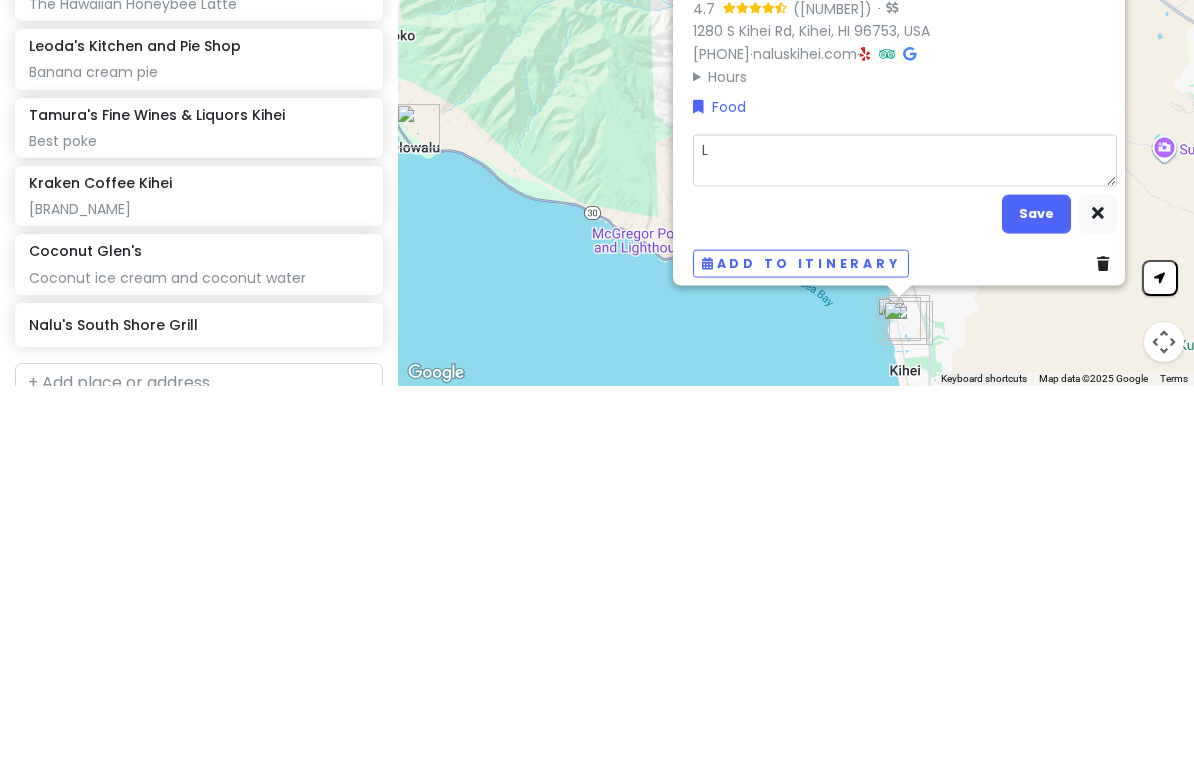 type on "x" 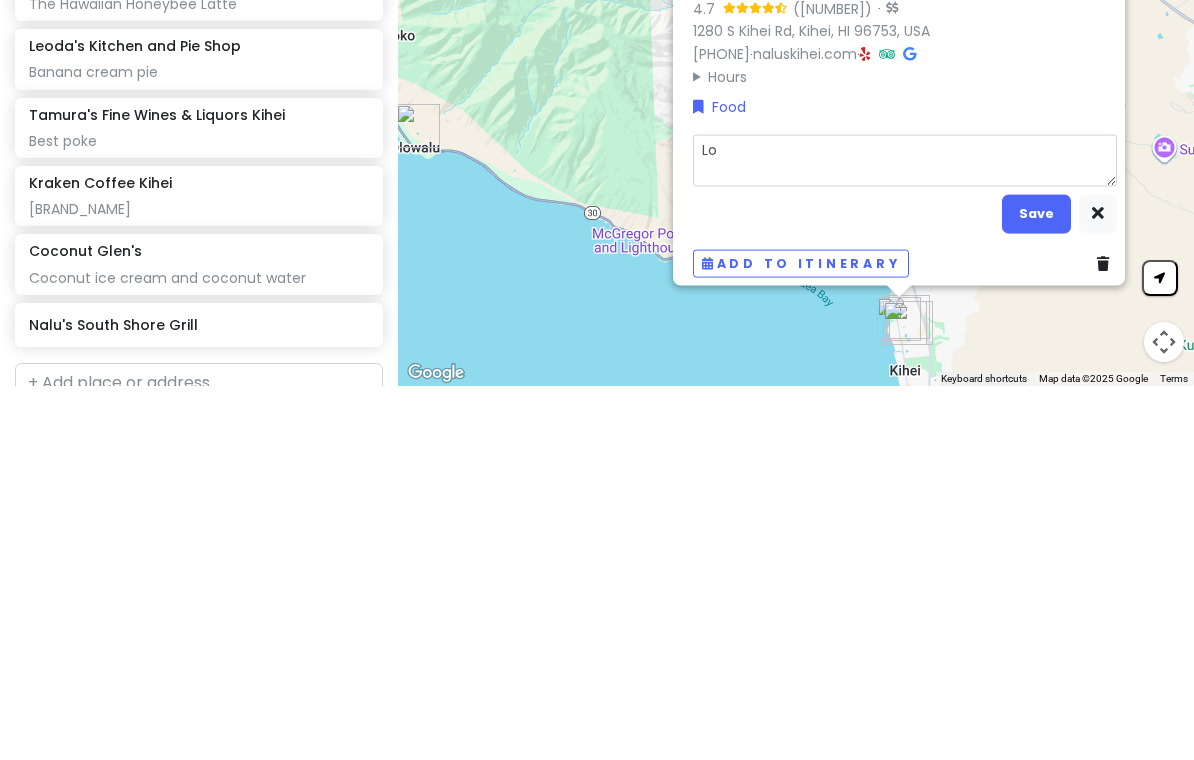 type on "x" 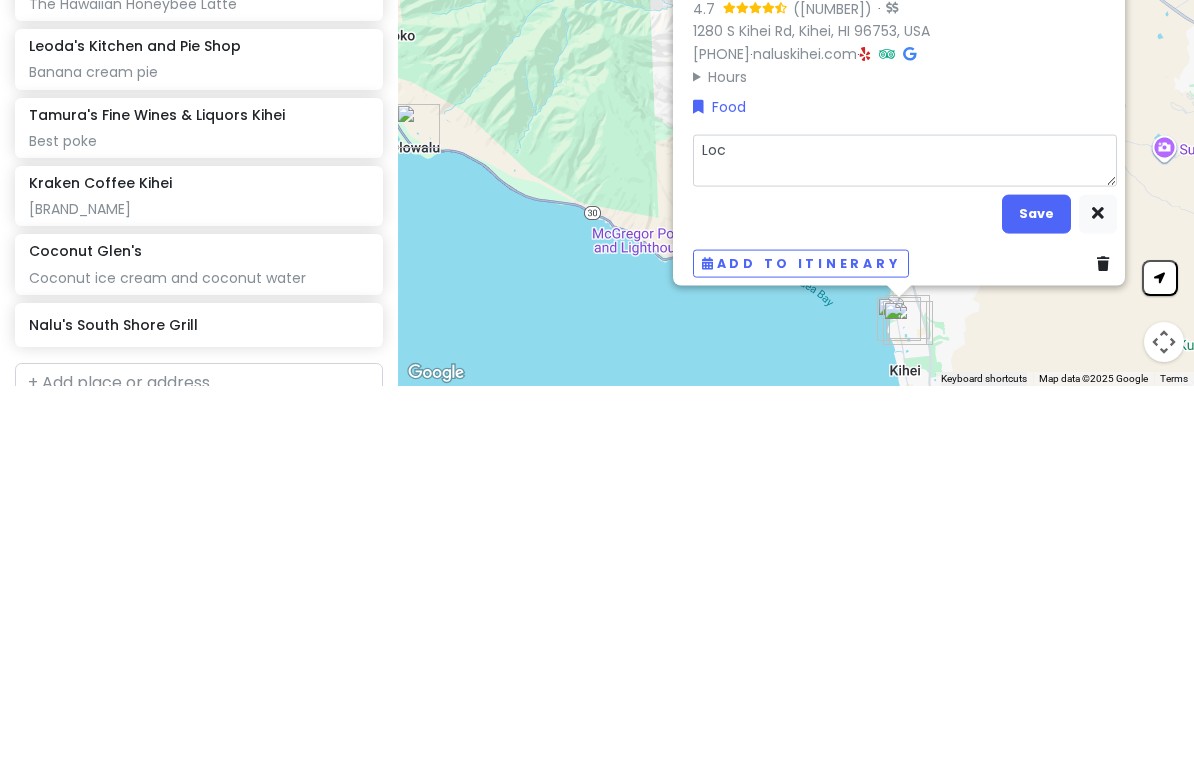 type on "x" 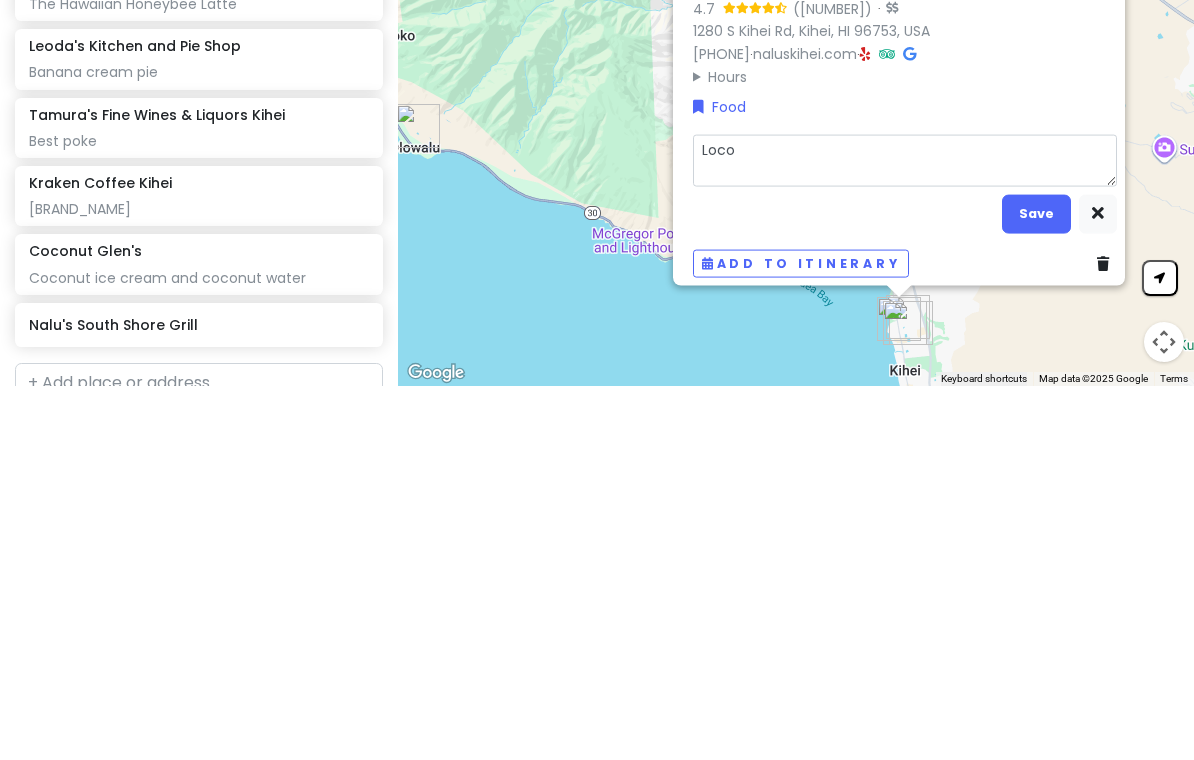 type on "x" 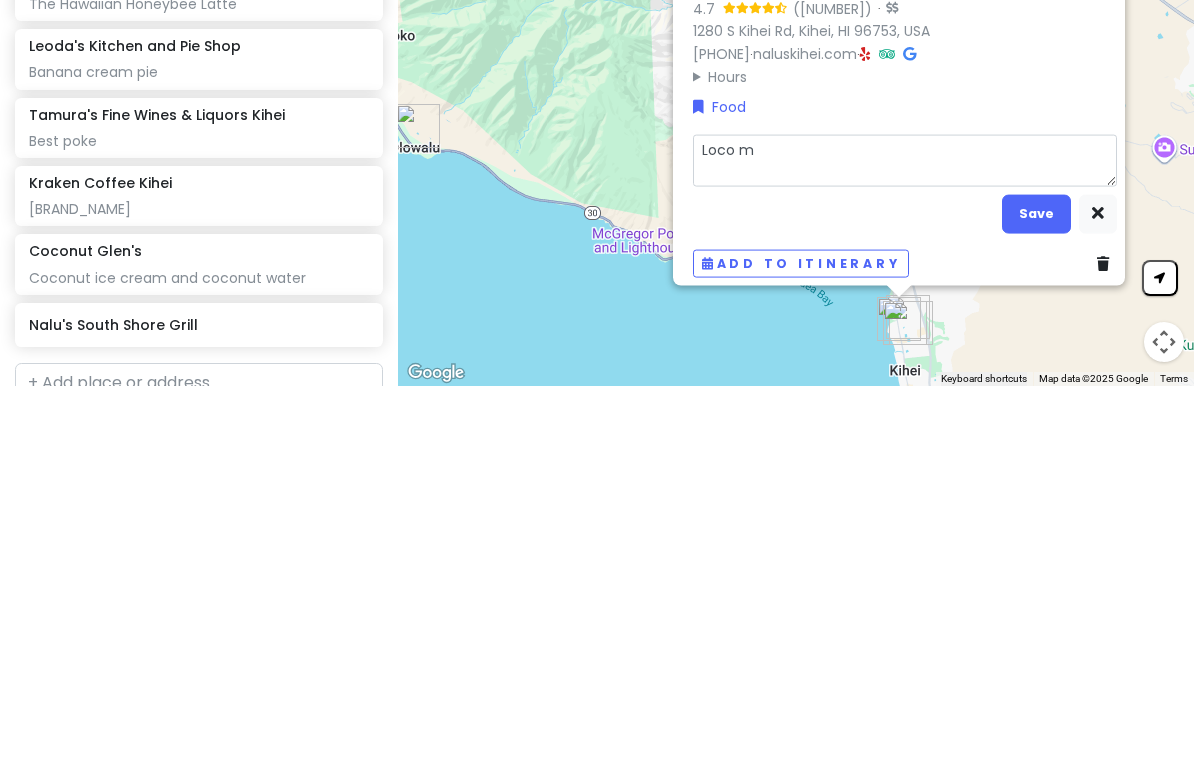 type on "x" 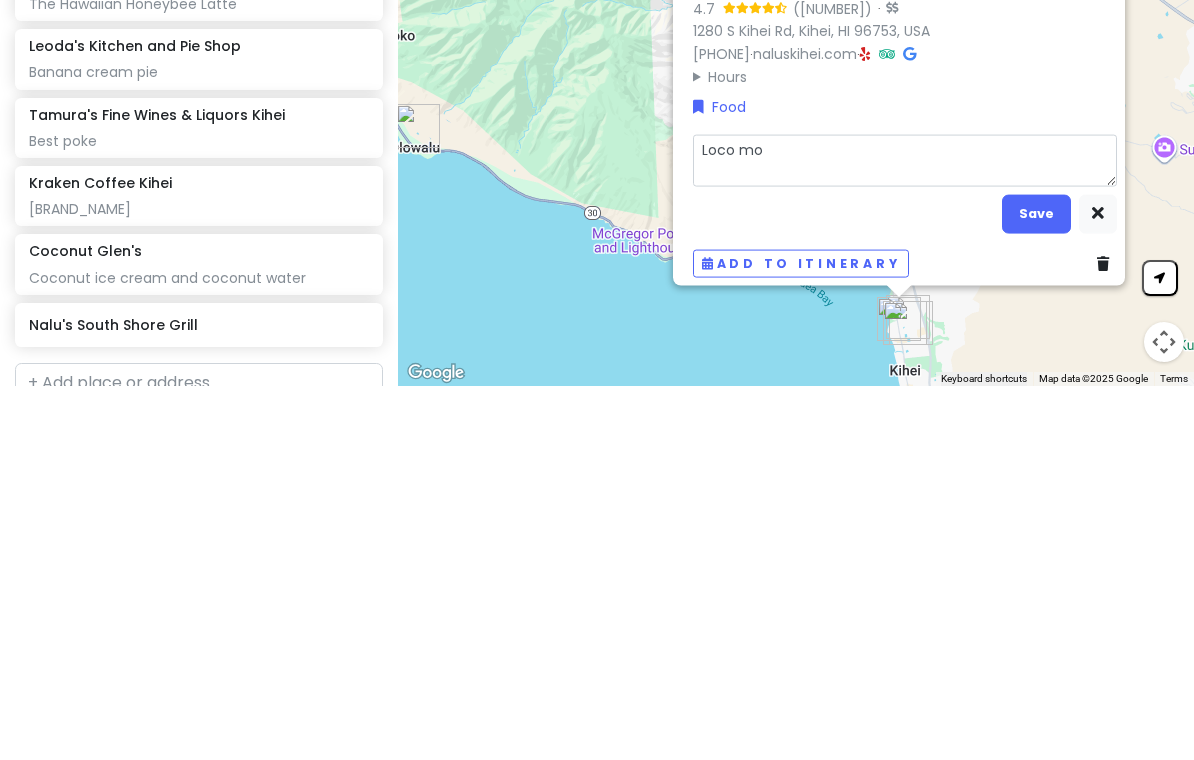 type on "x" 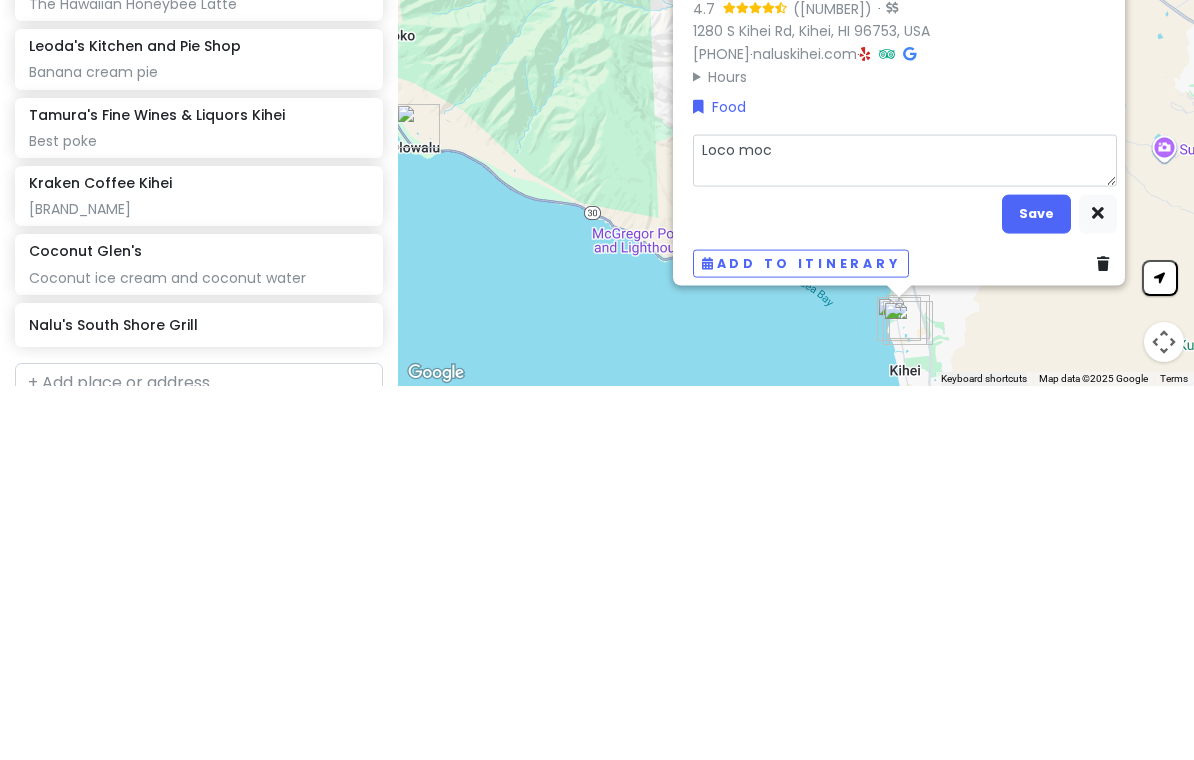 type on "x" 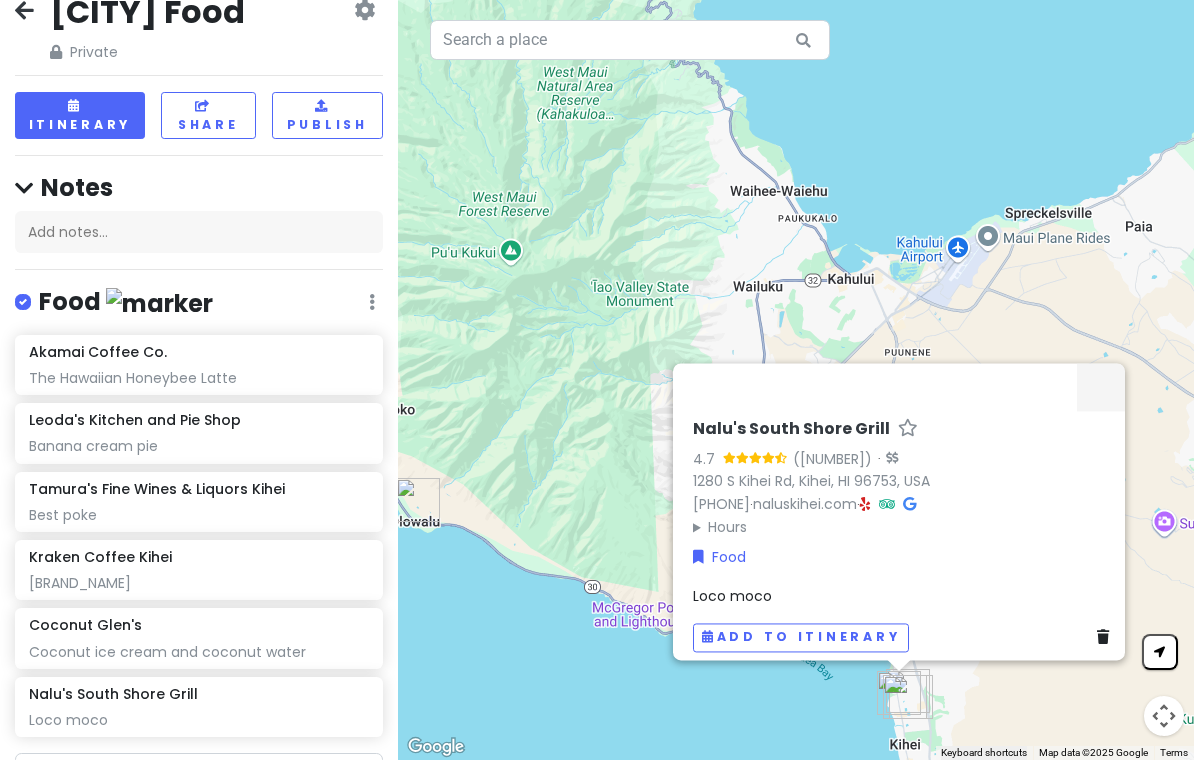 click on "Loco moco" at bounding box center [905, 596] 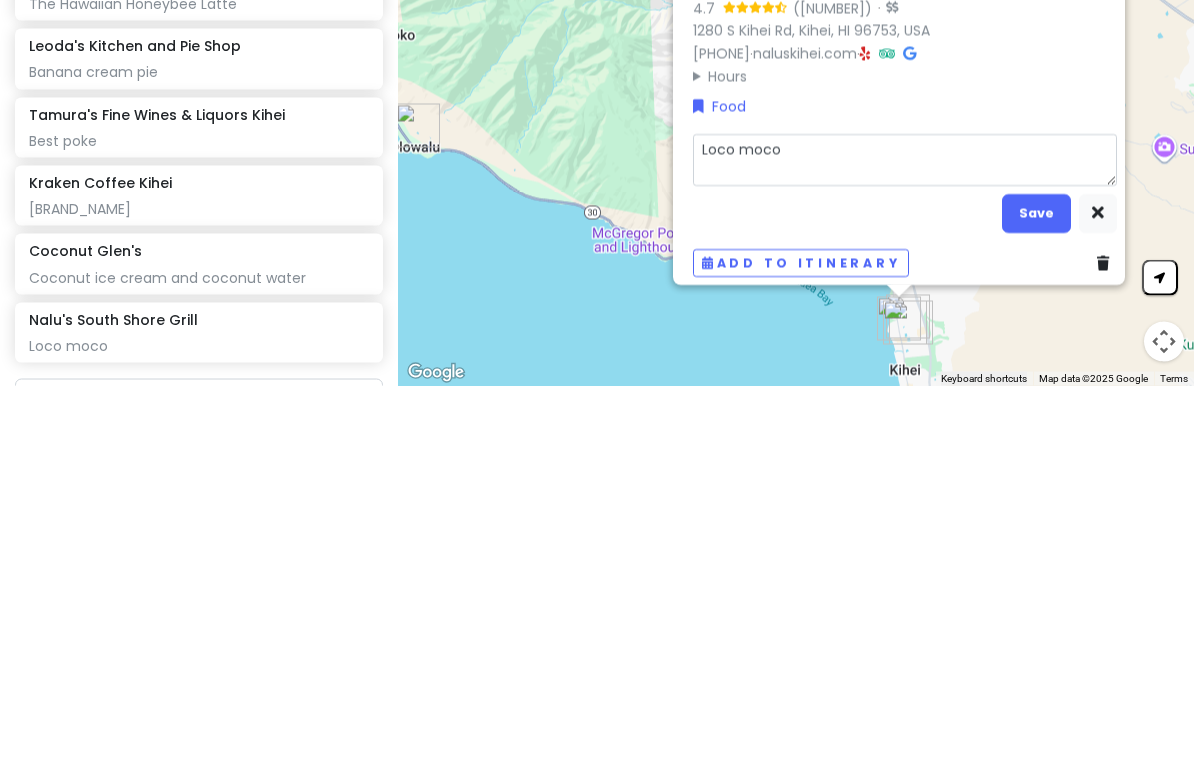 click on "Loco moco" at bounding box center (905, 534) 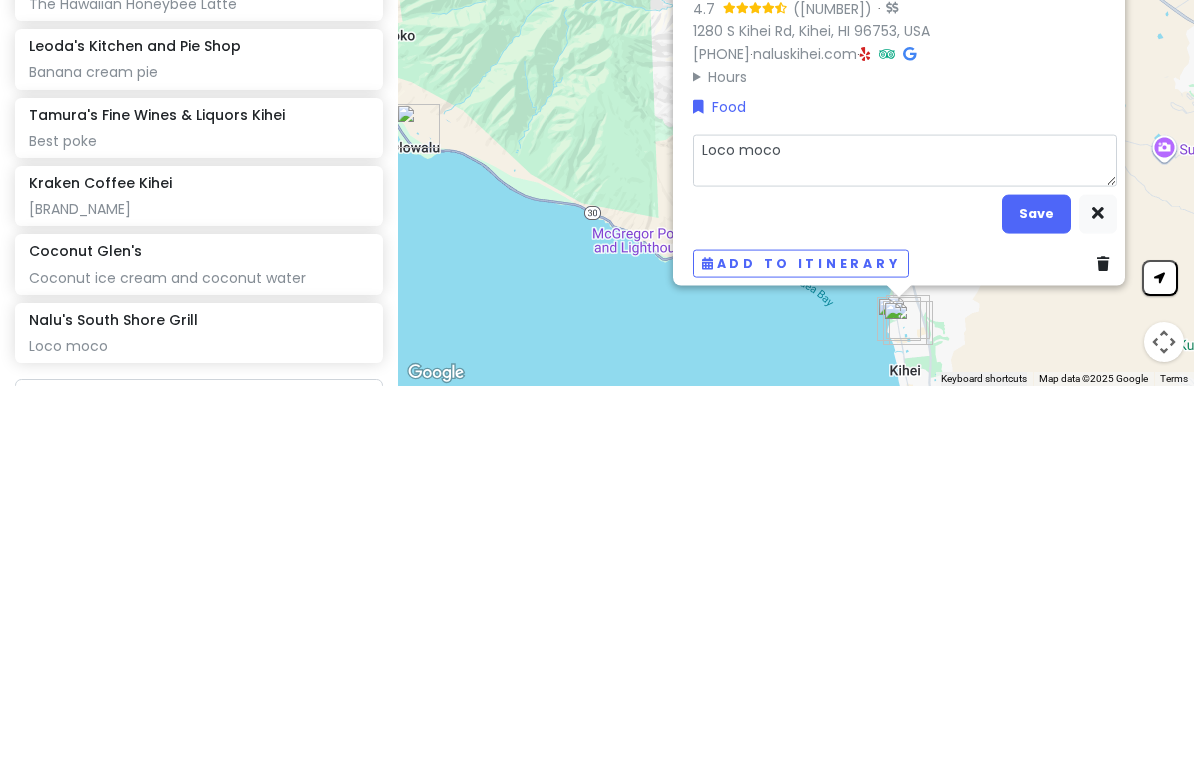 type on "x" 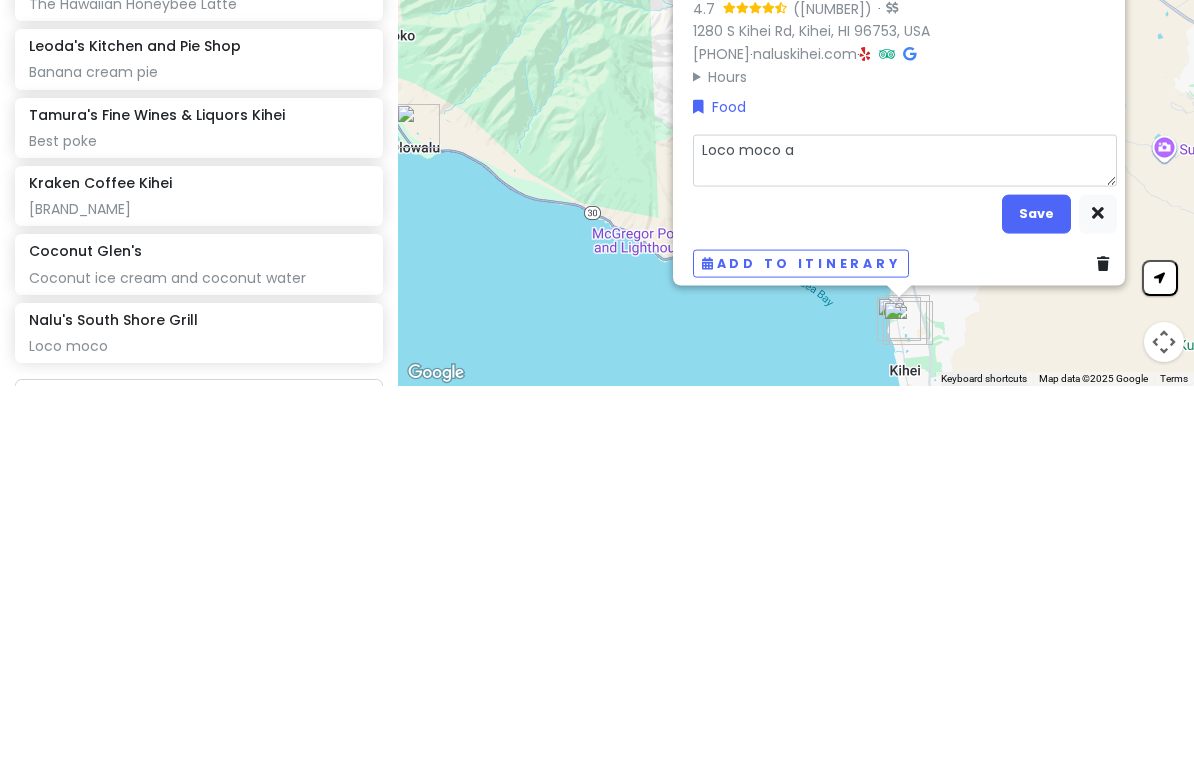 type on "Loco moco an" 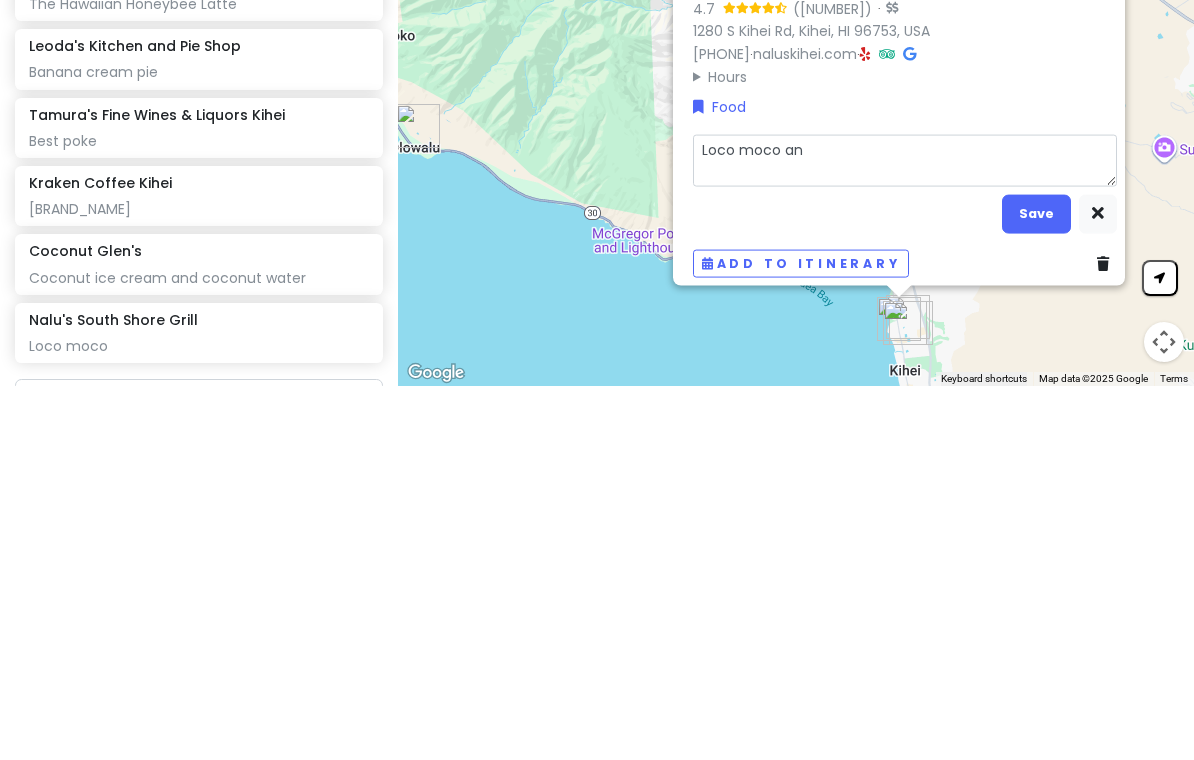 type on "x" 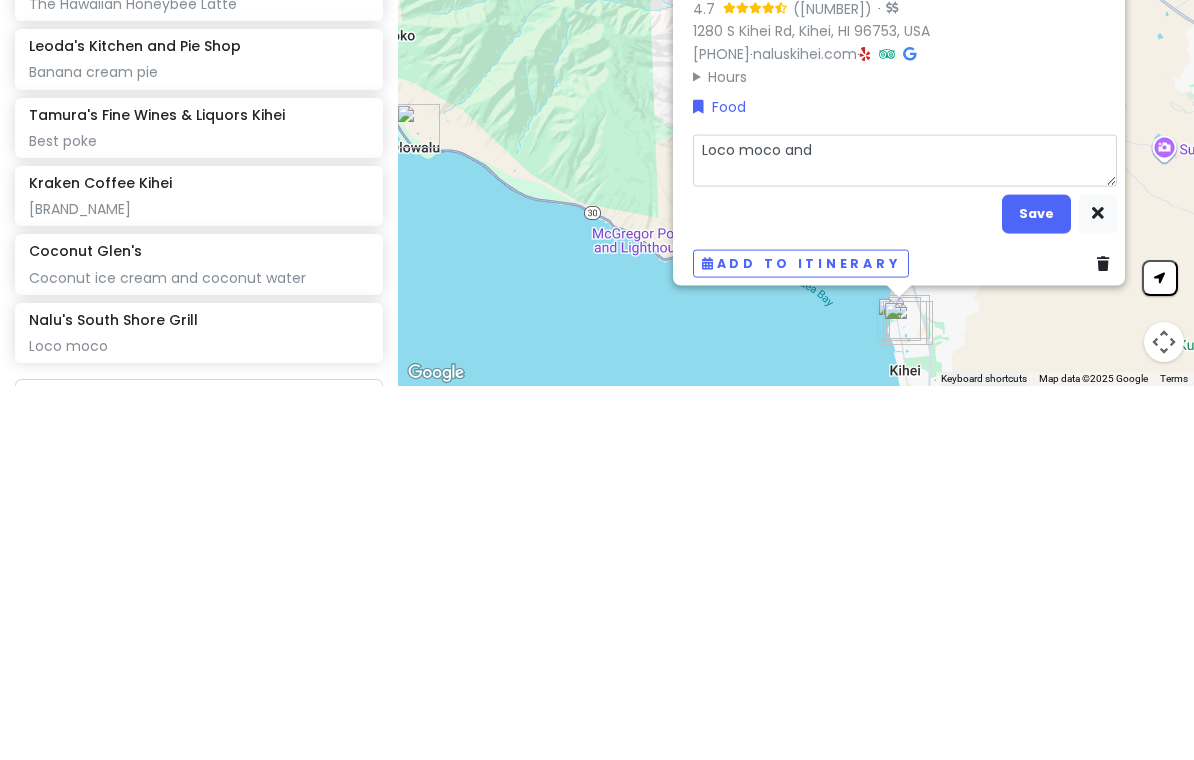 type on "x" 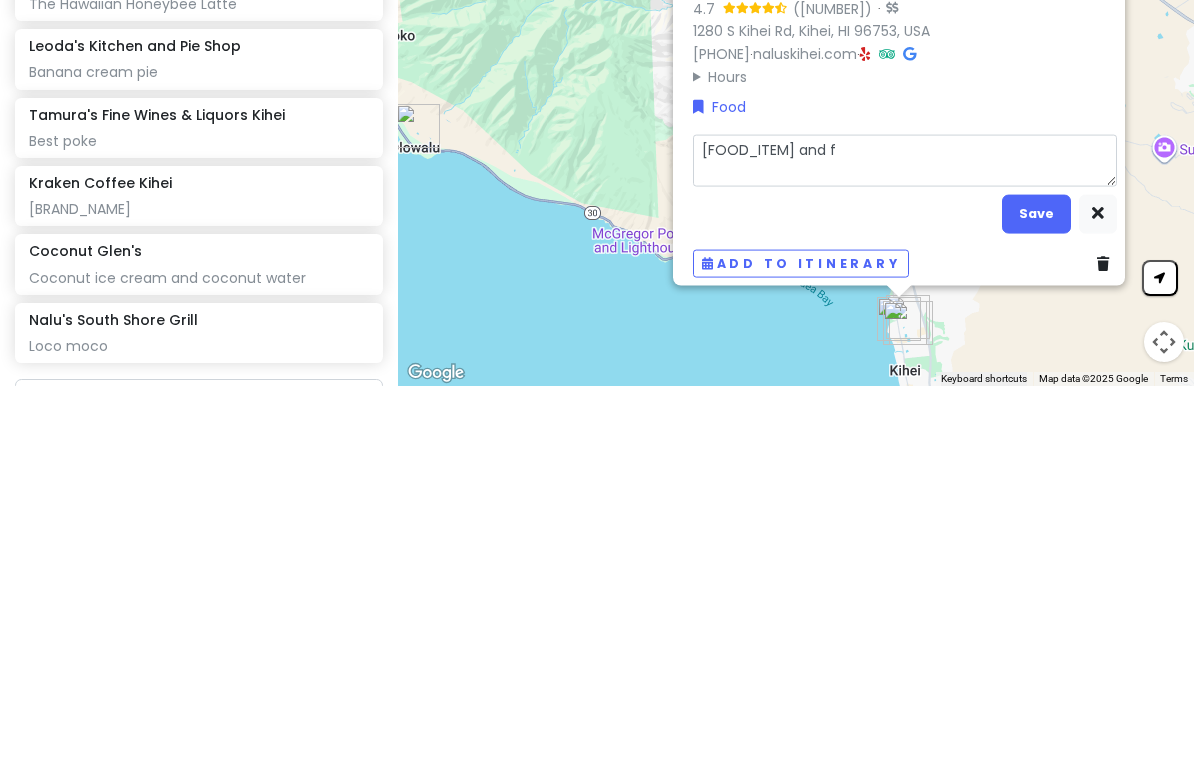 type on "x" 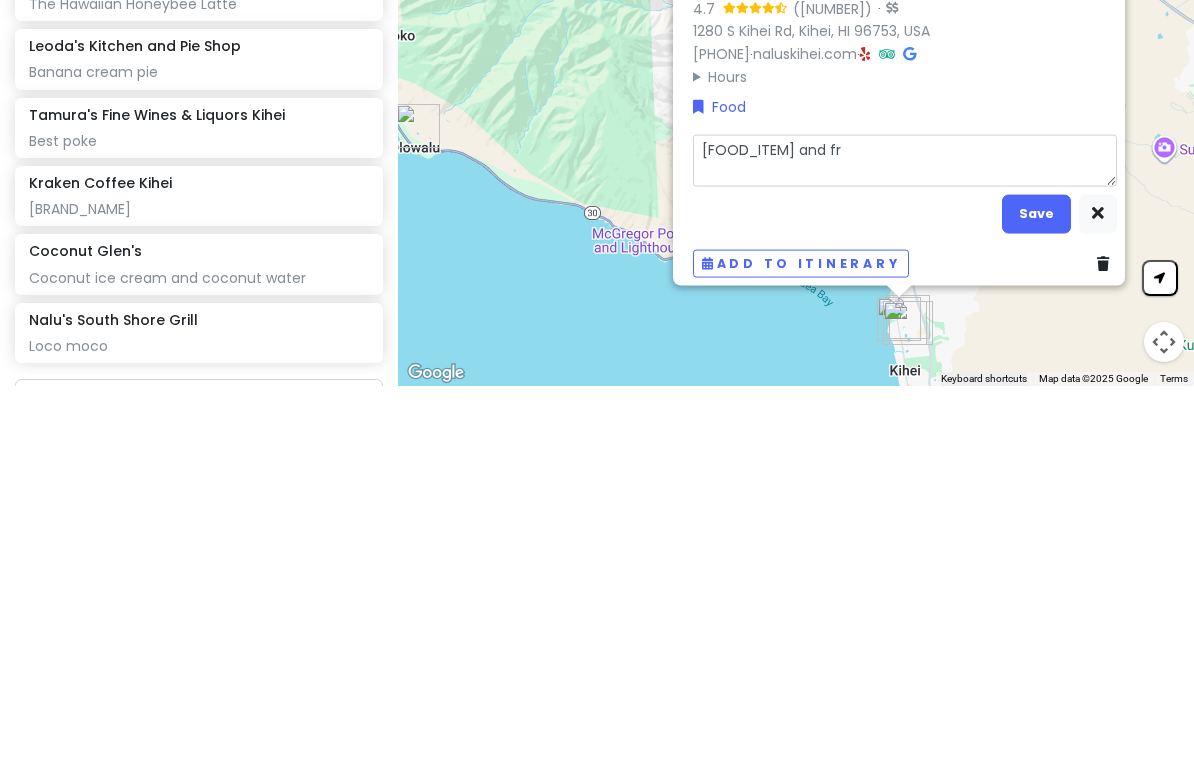 type on "x" 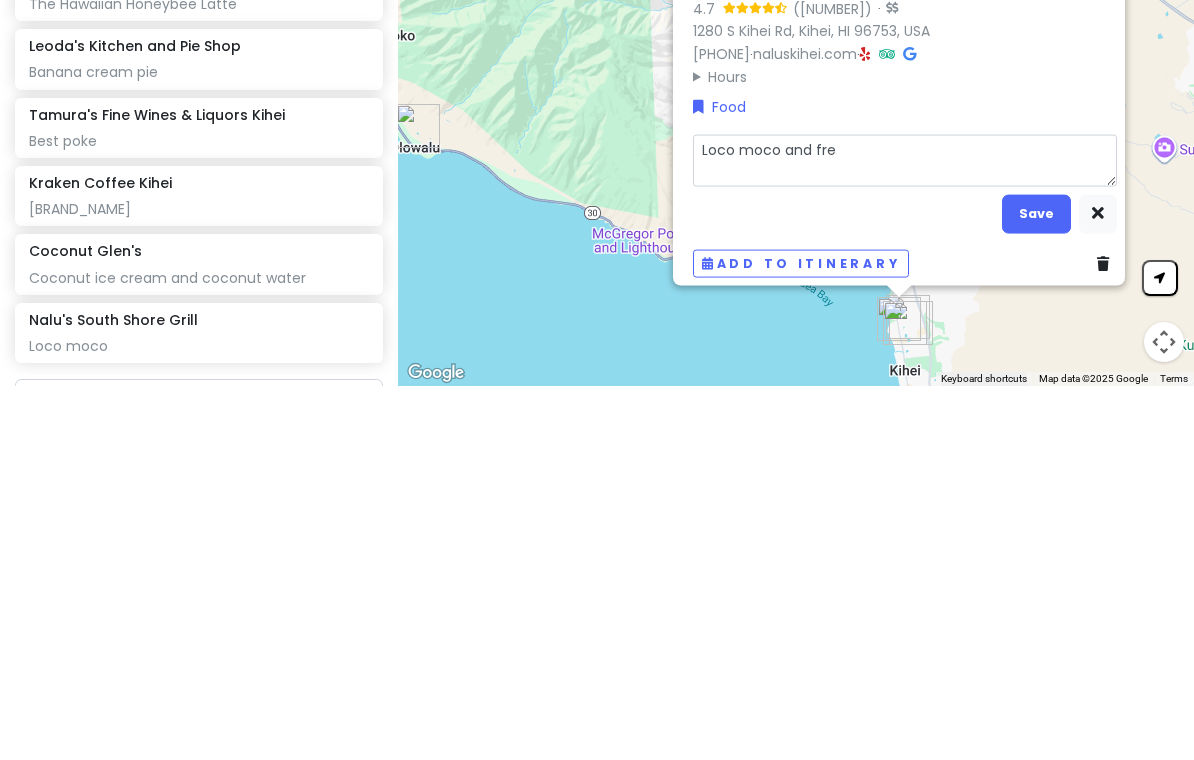 type on "x" 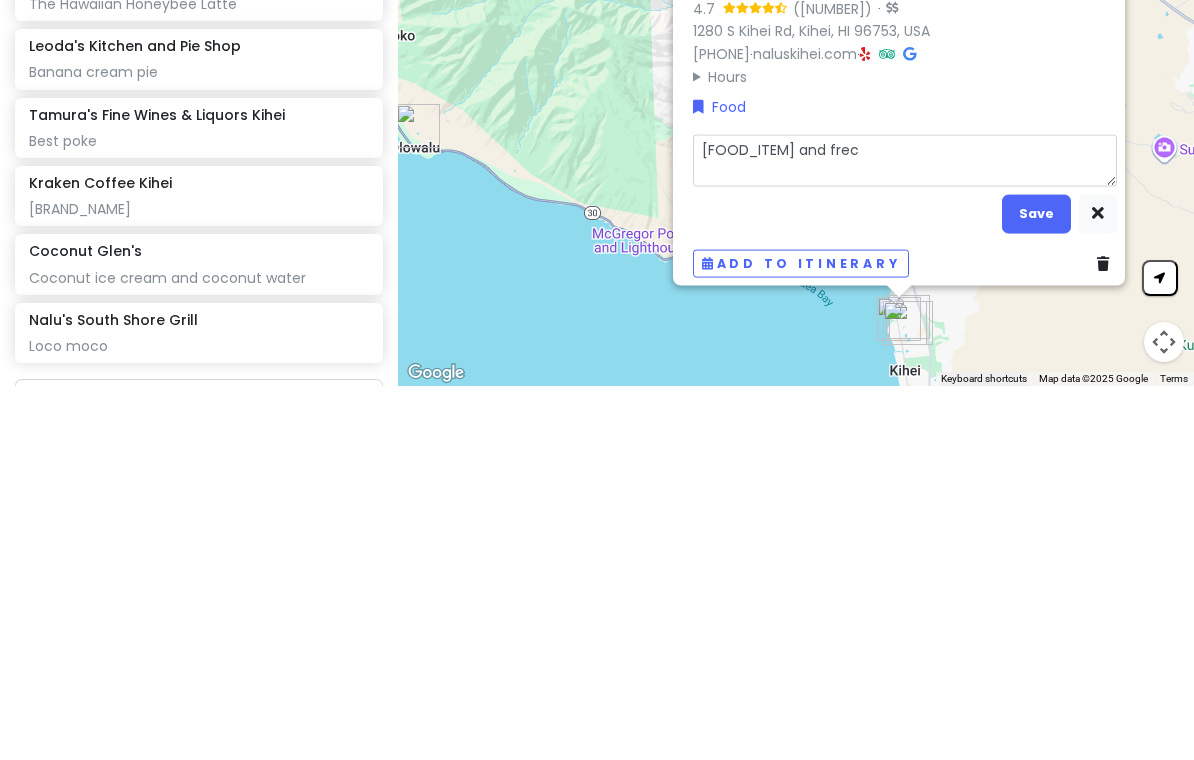 type on "x" 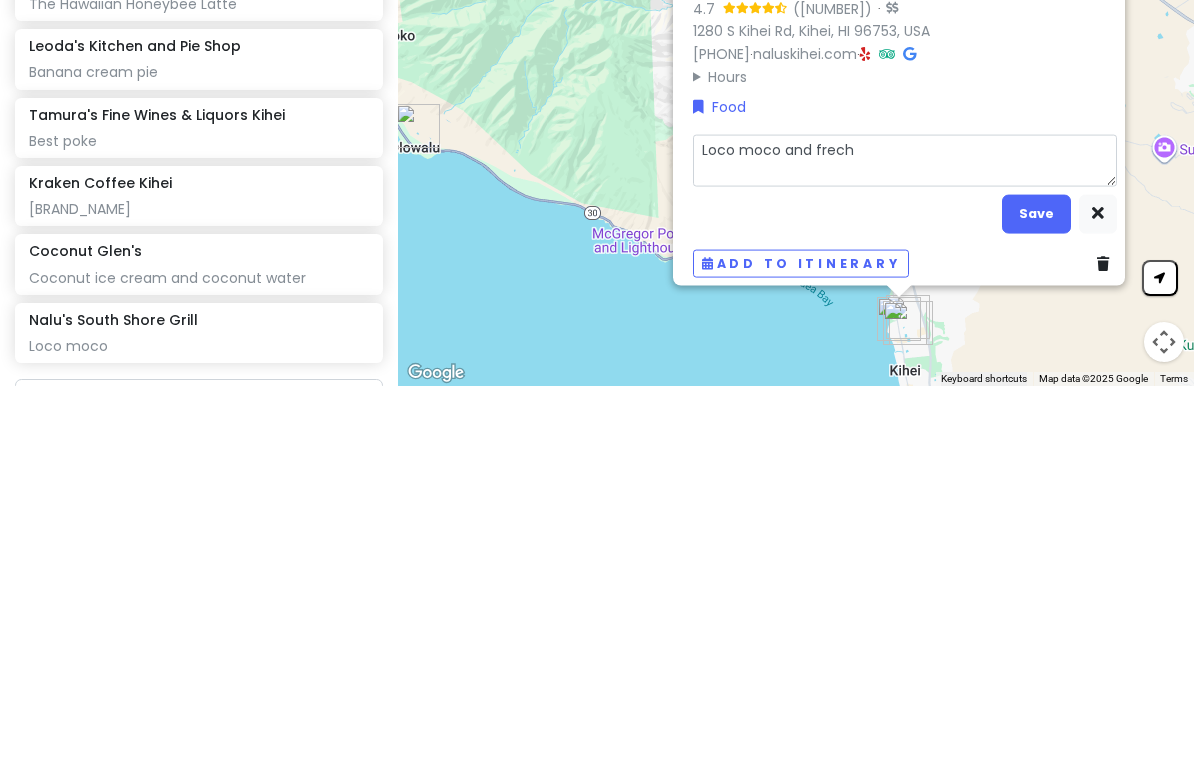 type on "x" 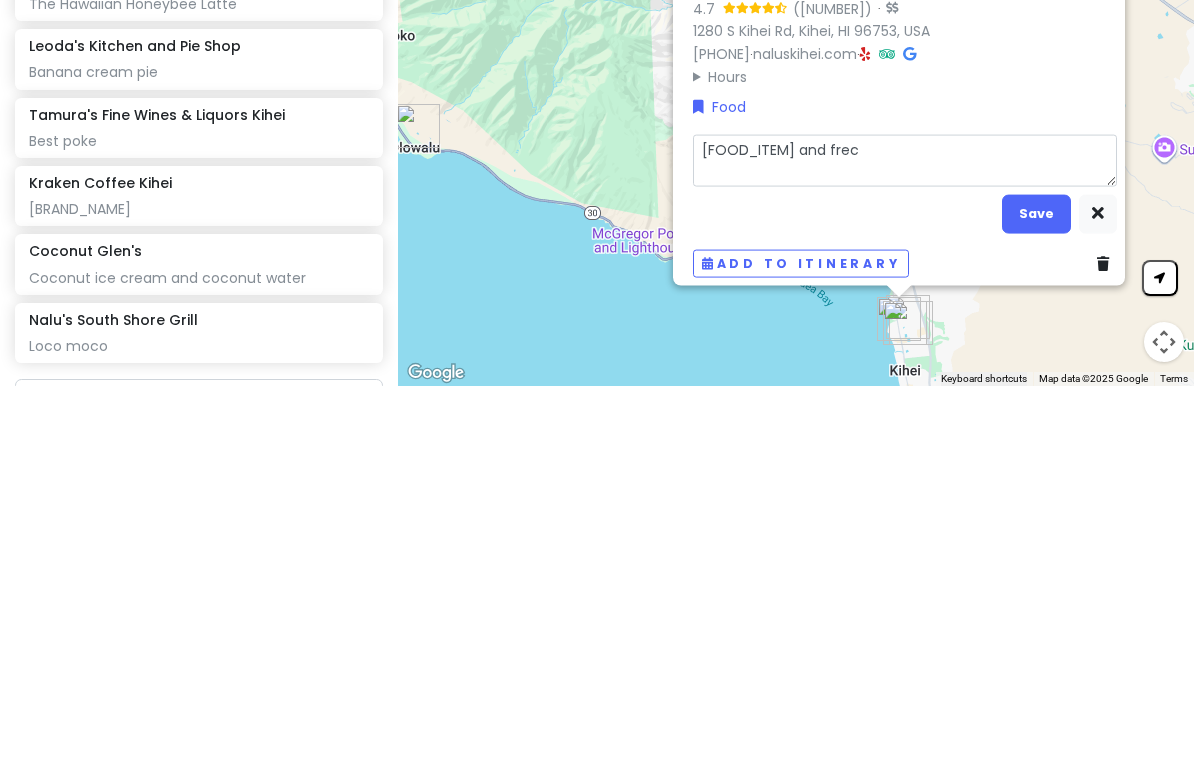 type on "x" 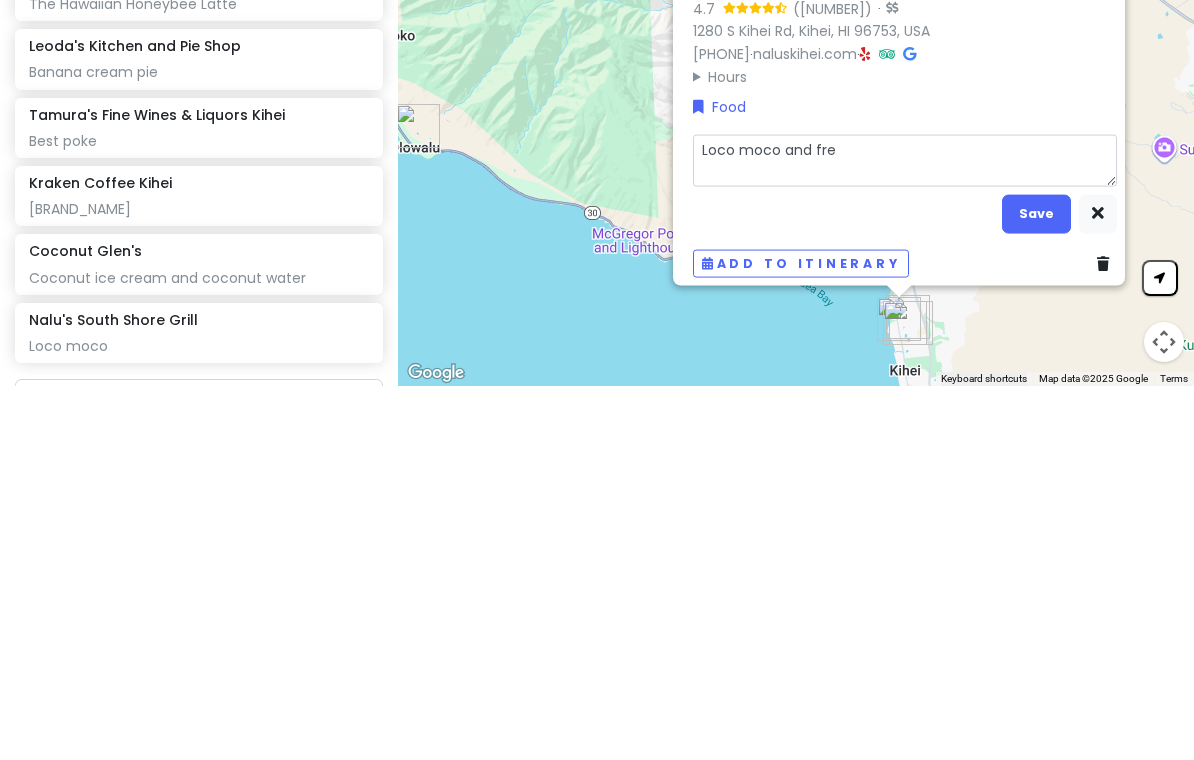 type on "x" 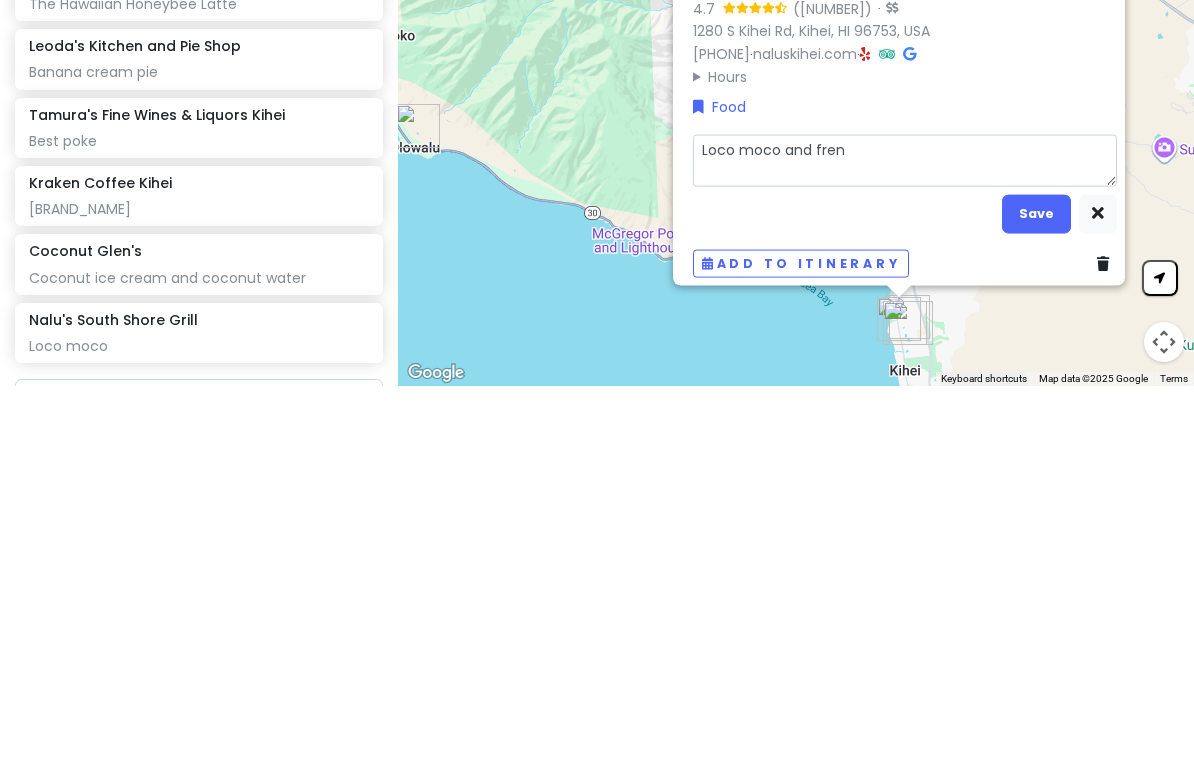 type on "x" 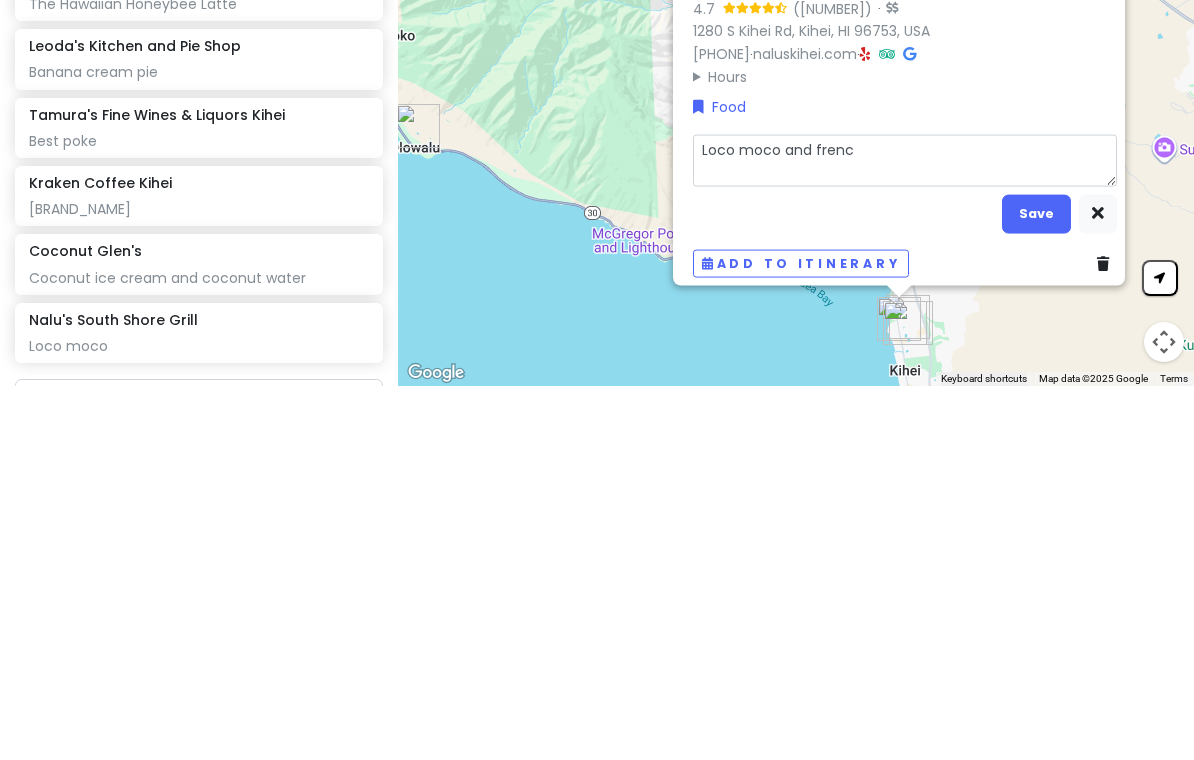 type on "x" 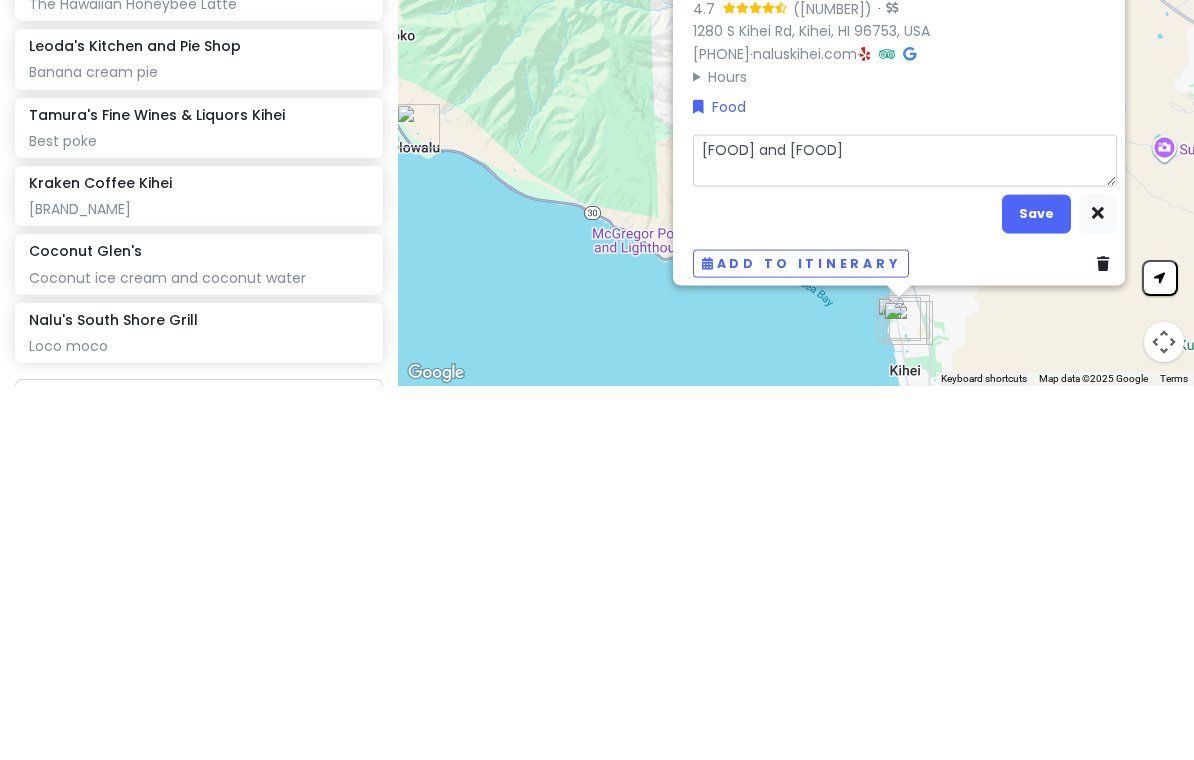 type on "x" 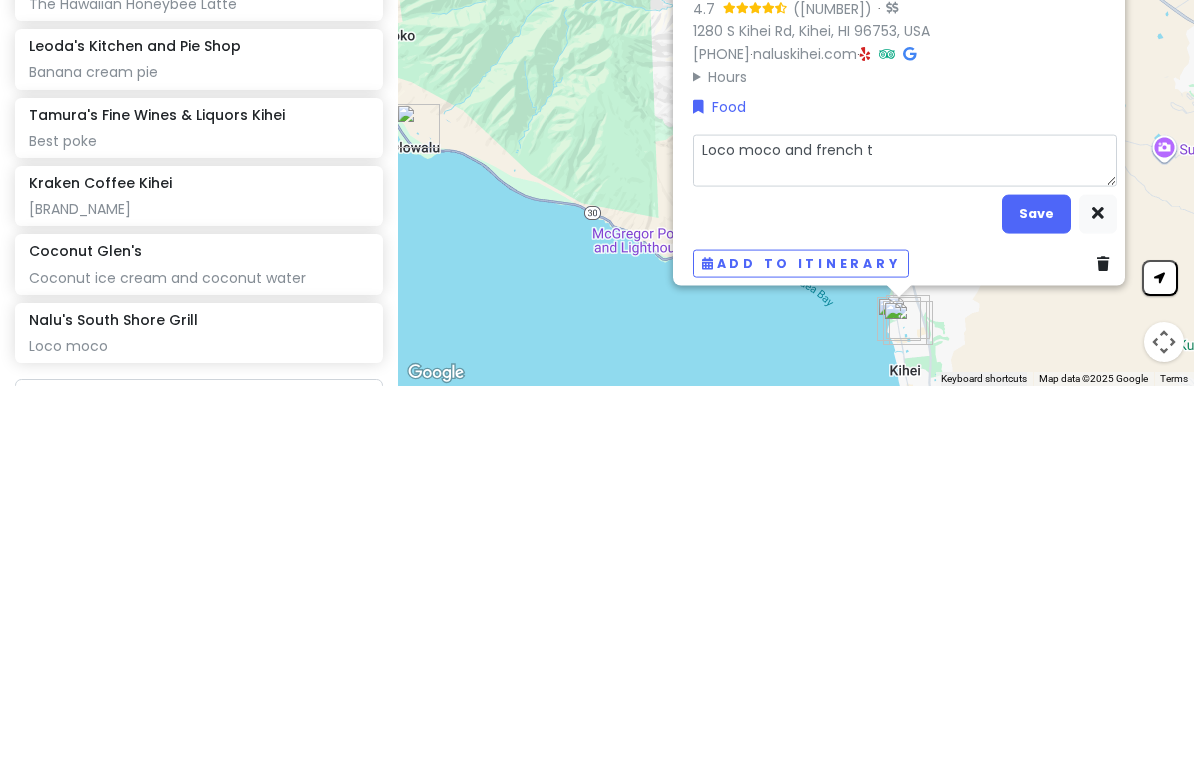 type on "x" 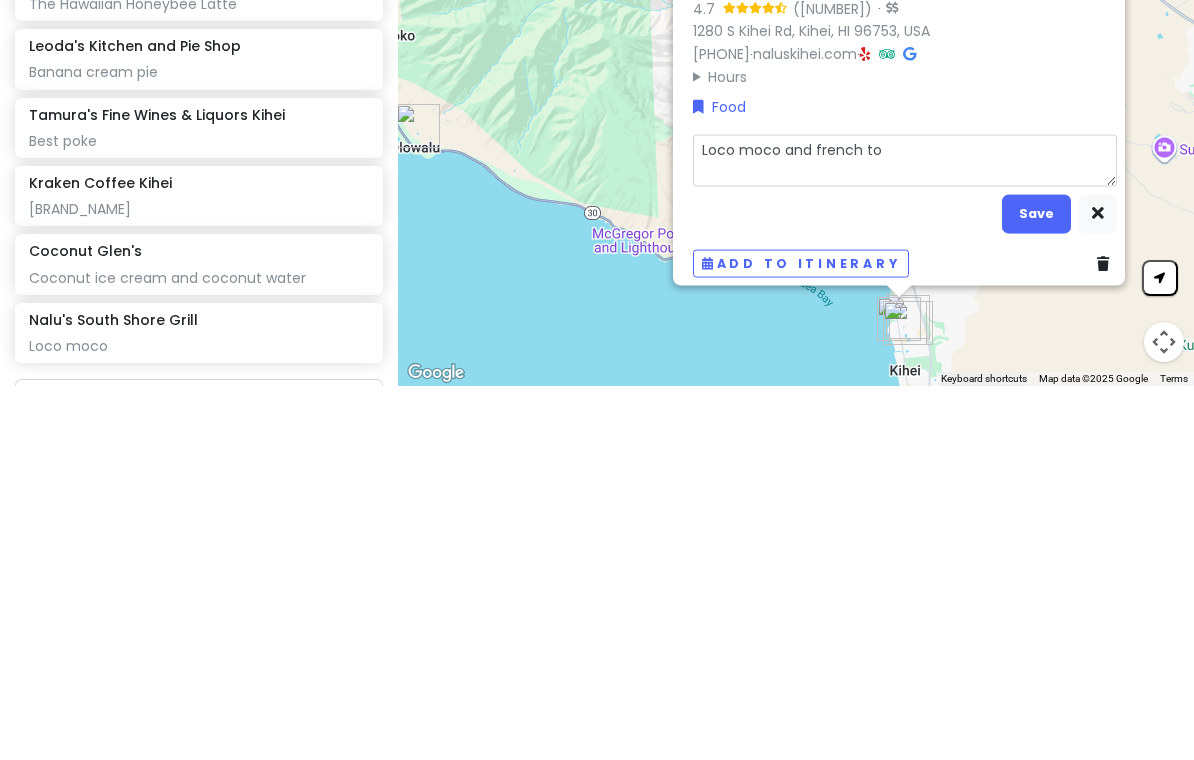 type on "x" 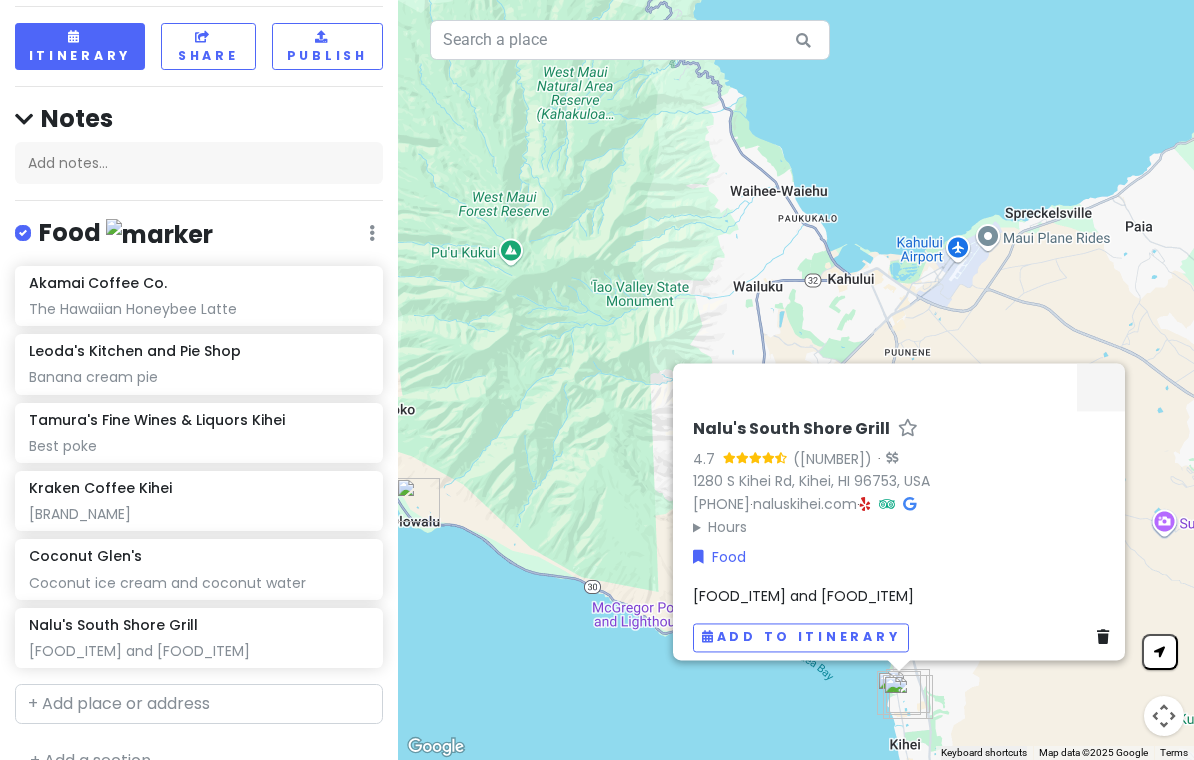 scroll, scrollTop: 101, scrollLeft: 0, axis: vertical 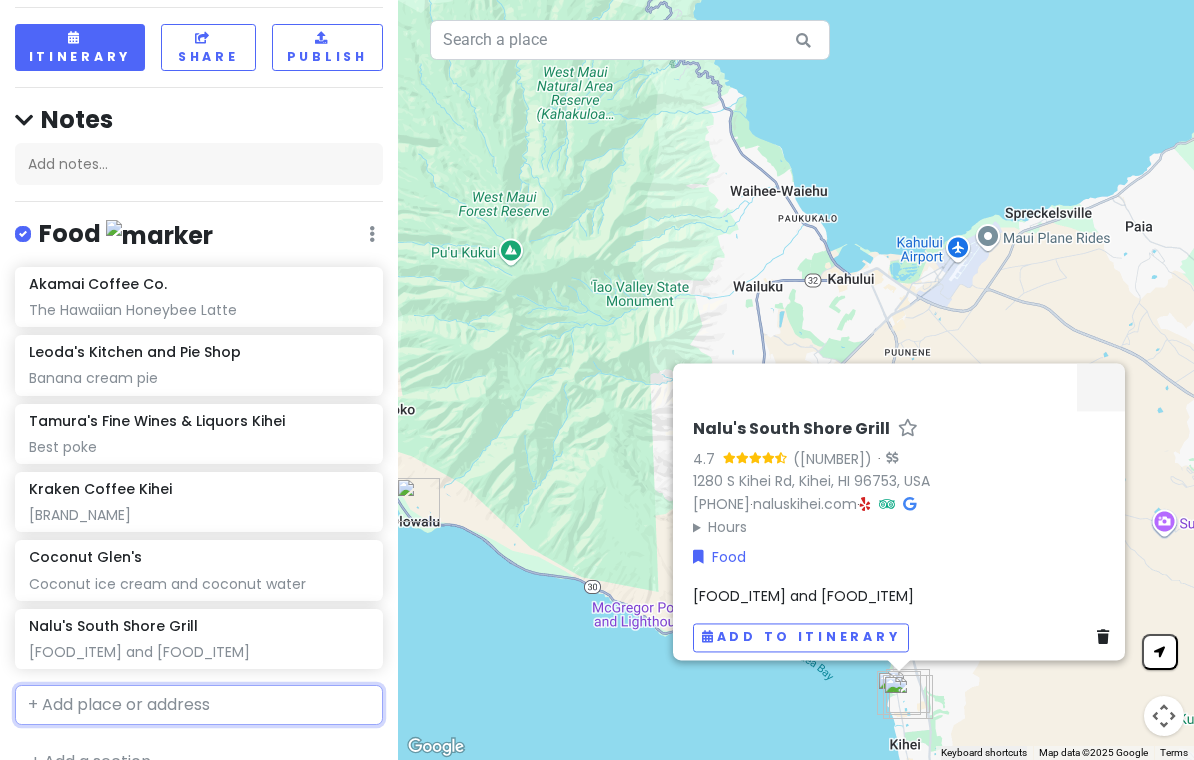 click at bounding box center (199, 705) 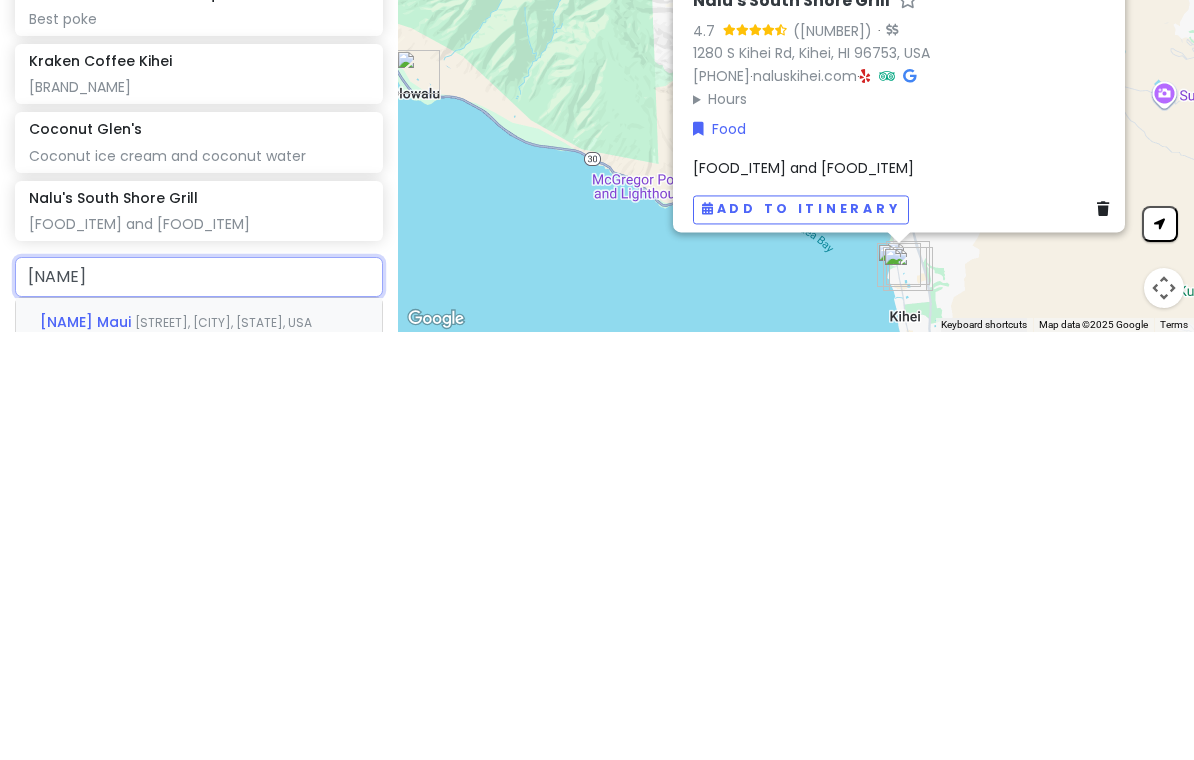 click on "[STREET], [CITY], [STATE], USA" at bounding box center (223, 750) 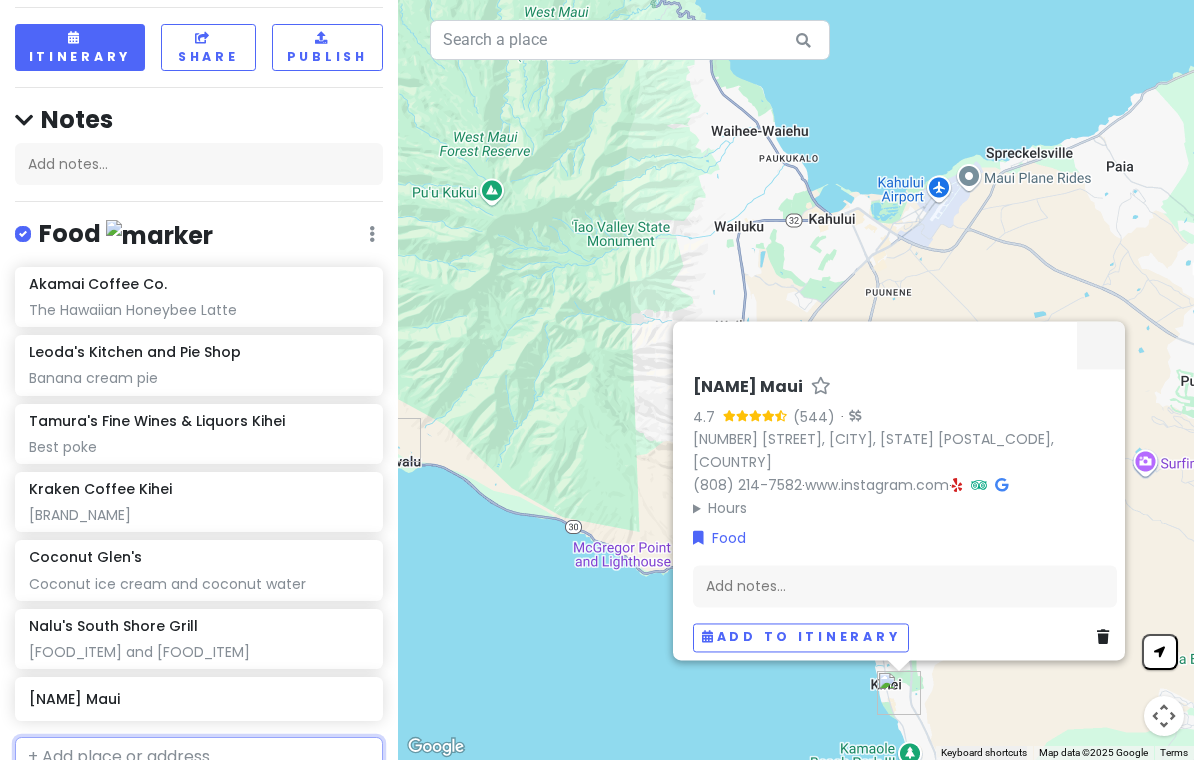 click at bounding box center [199, 757] 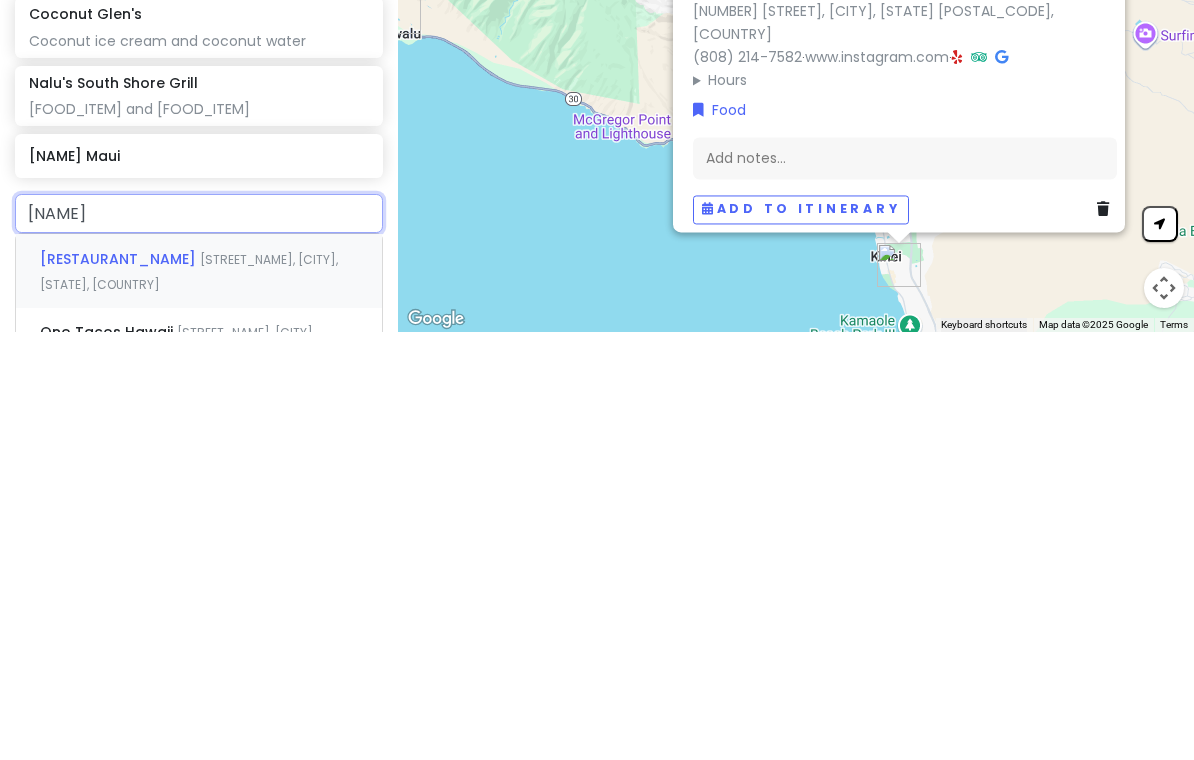 click on "[STREET_NAME], [CITY], [STATE], [COUNTRY]" at bounding box center [189, 700] 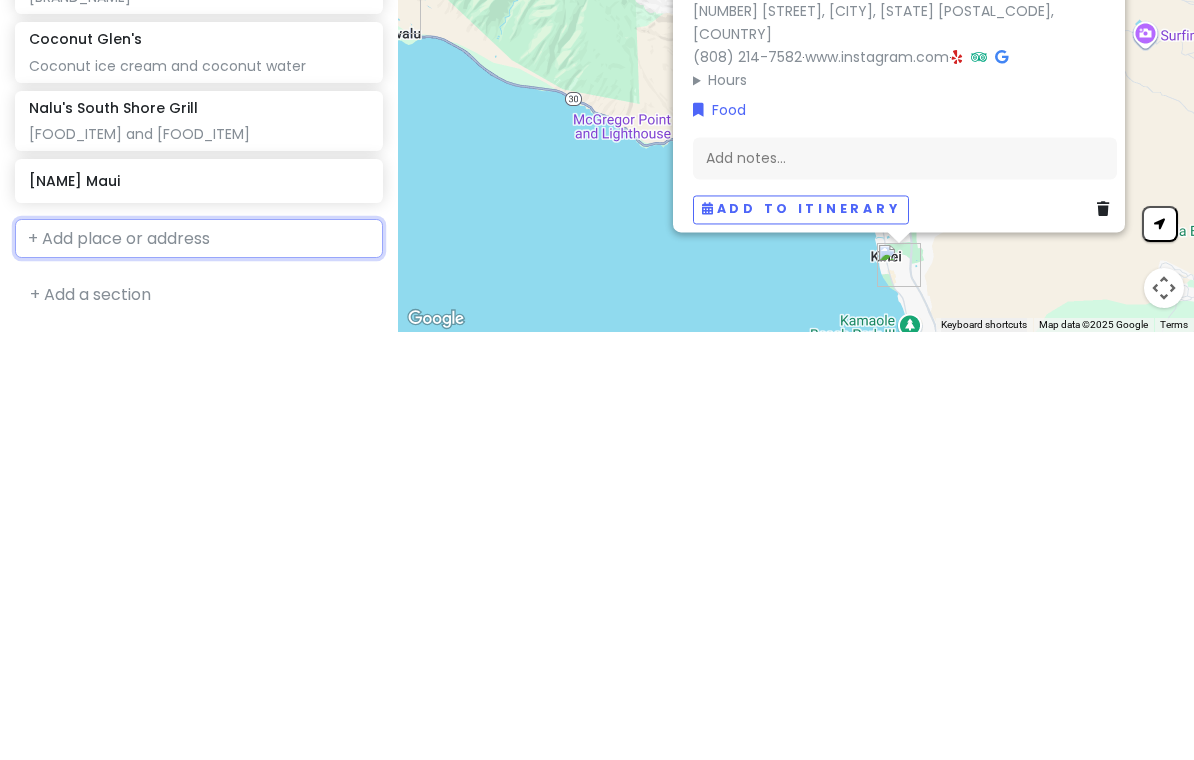 scroll, scrollTop: 152, scrollLeft: 0, axis: vertical 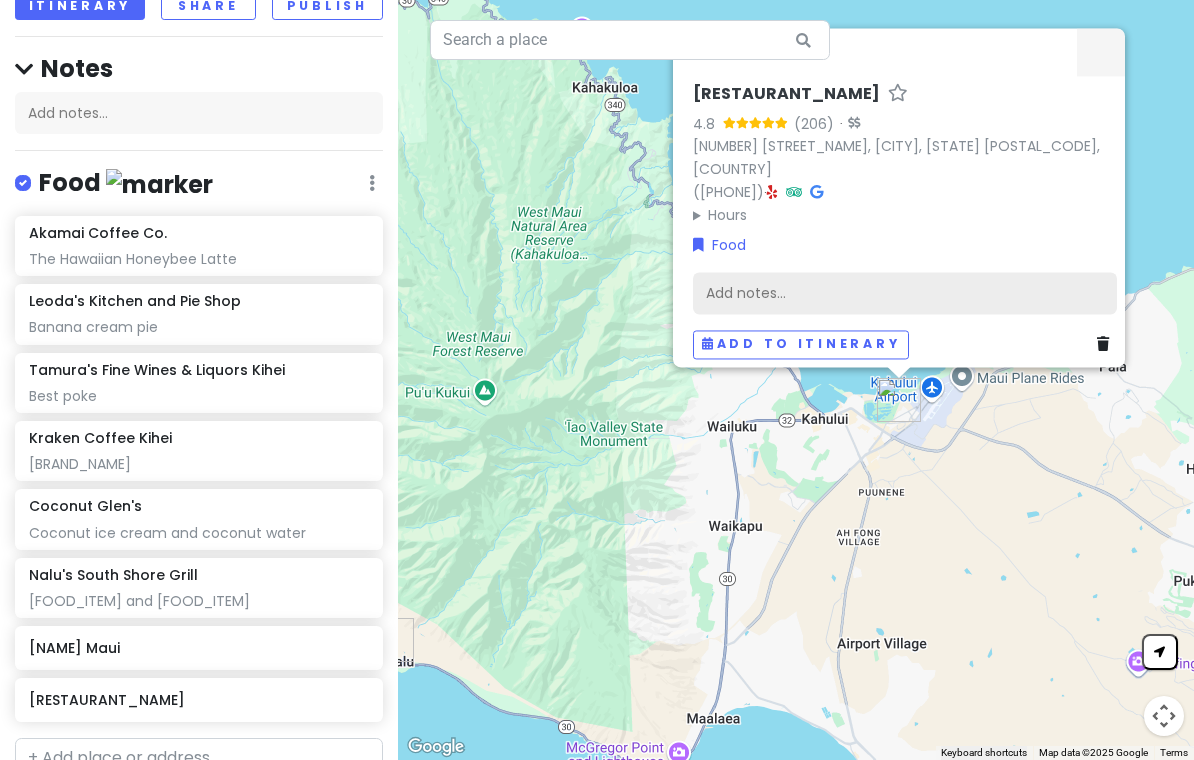 click on "Add notes..." at bounding box center (905, 294) 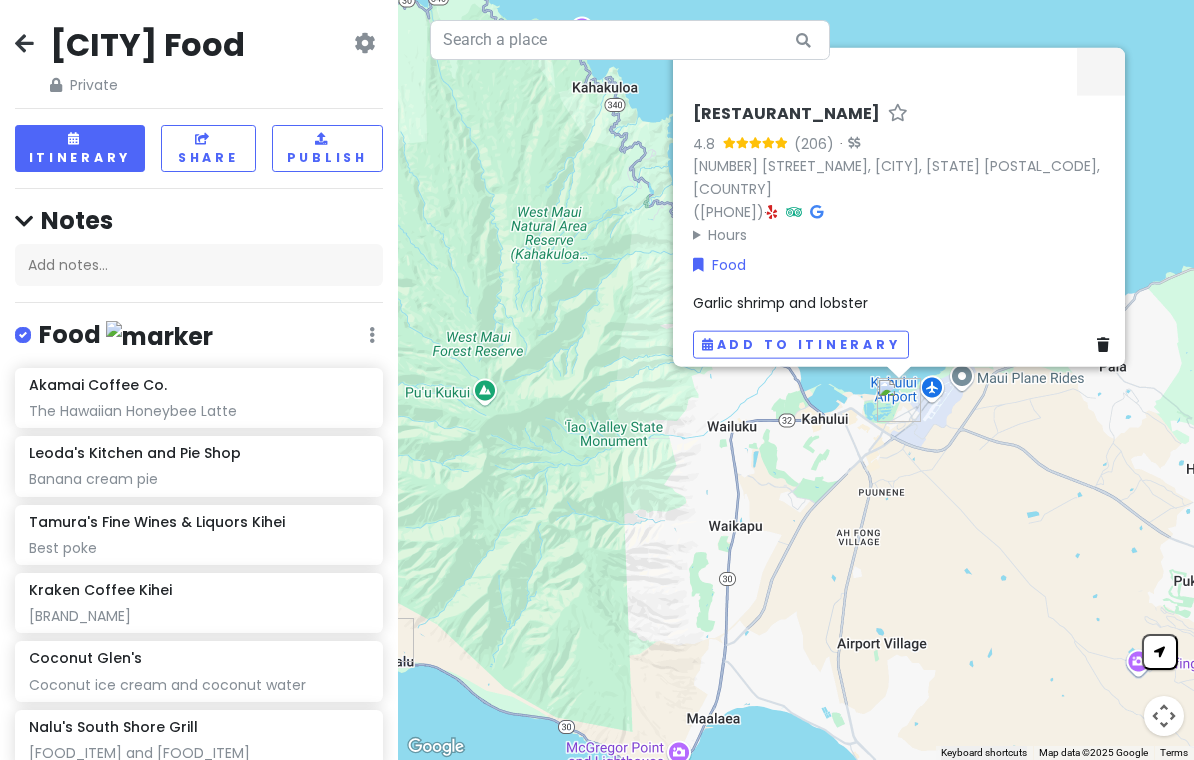 scroll, scrollTop: 0, scrollLeft: 0, axis: both 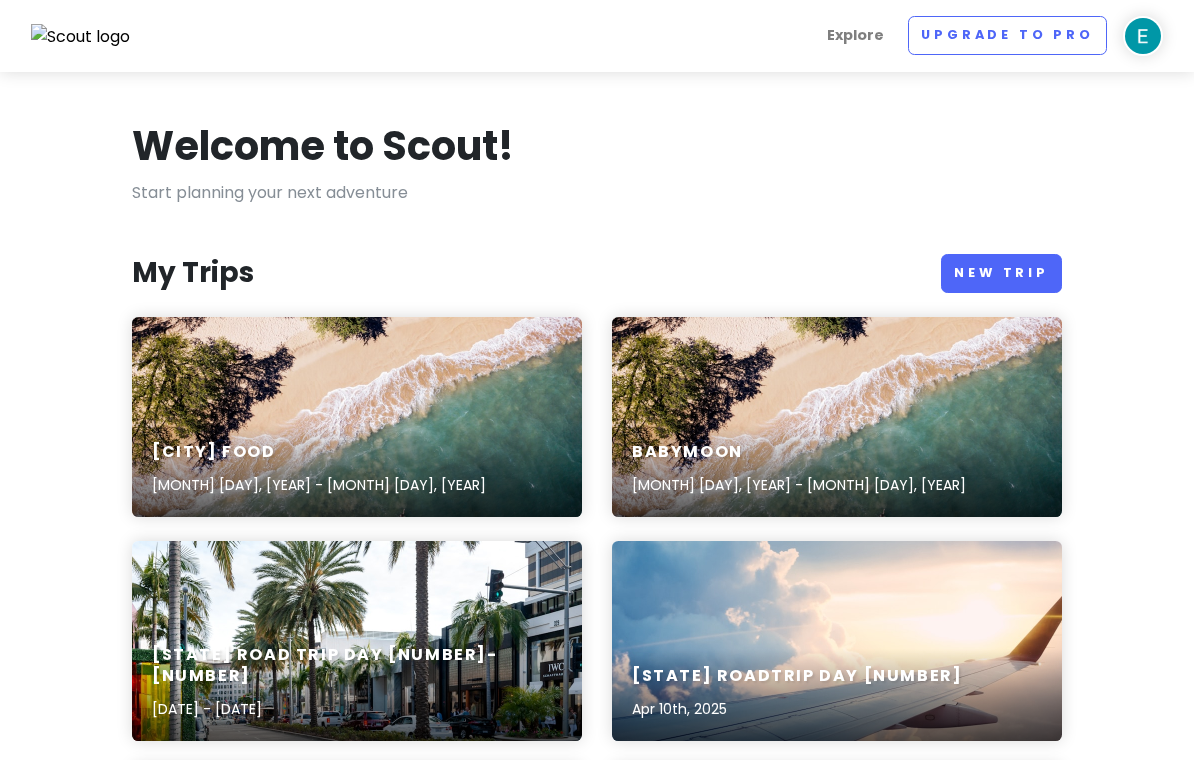 click on "Babymoon [MONTH] 3, 2025 - [MONTH] 8, 2025" at bounding box center (837, 417) 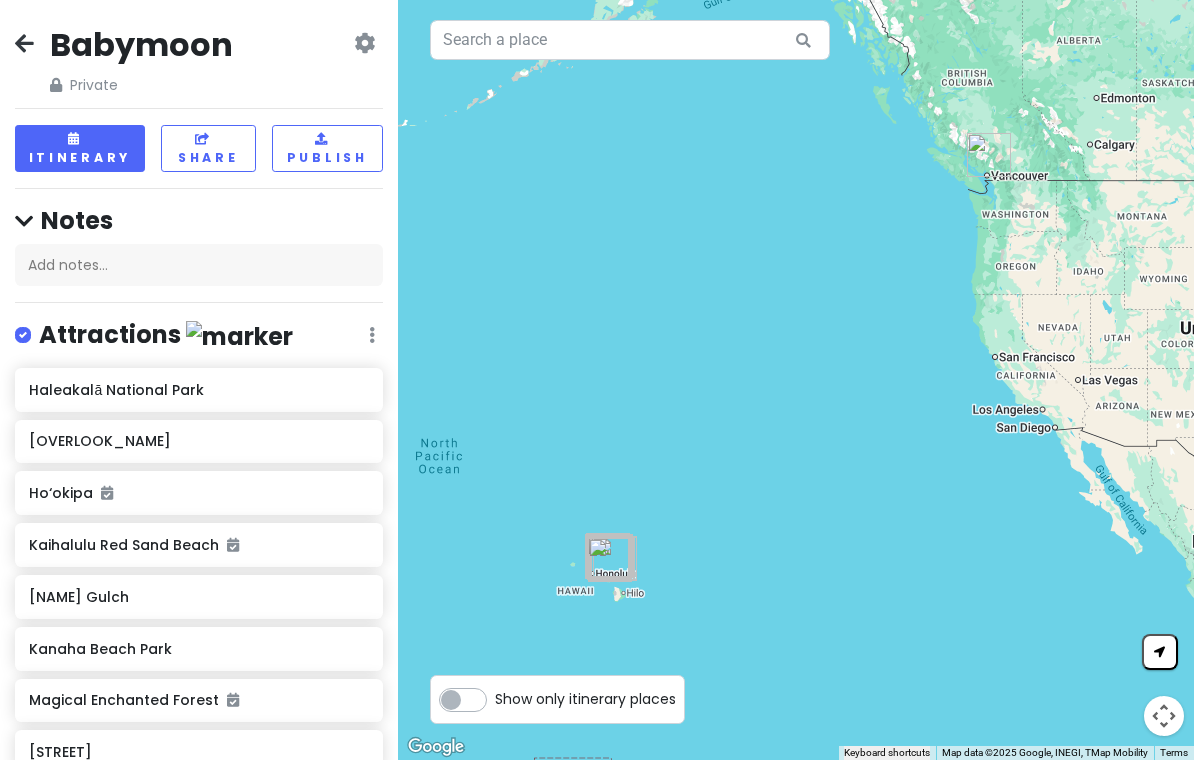 scroll, scrollTop: 0, scrollLeft: 0, axis: both 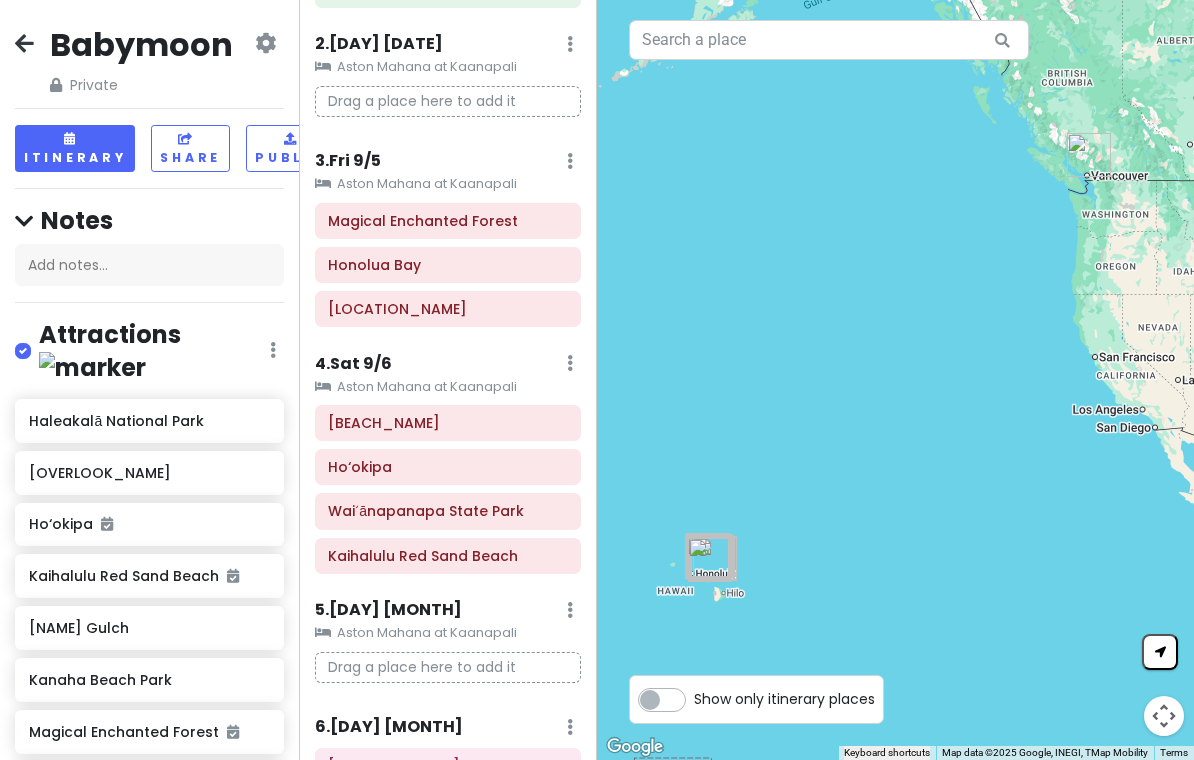 click on "4 .  Sat 9/6" at bounding box center (353, 364) 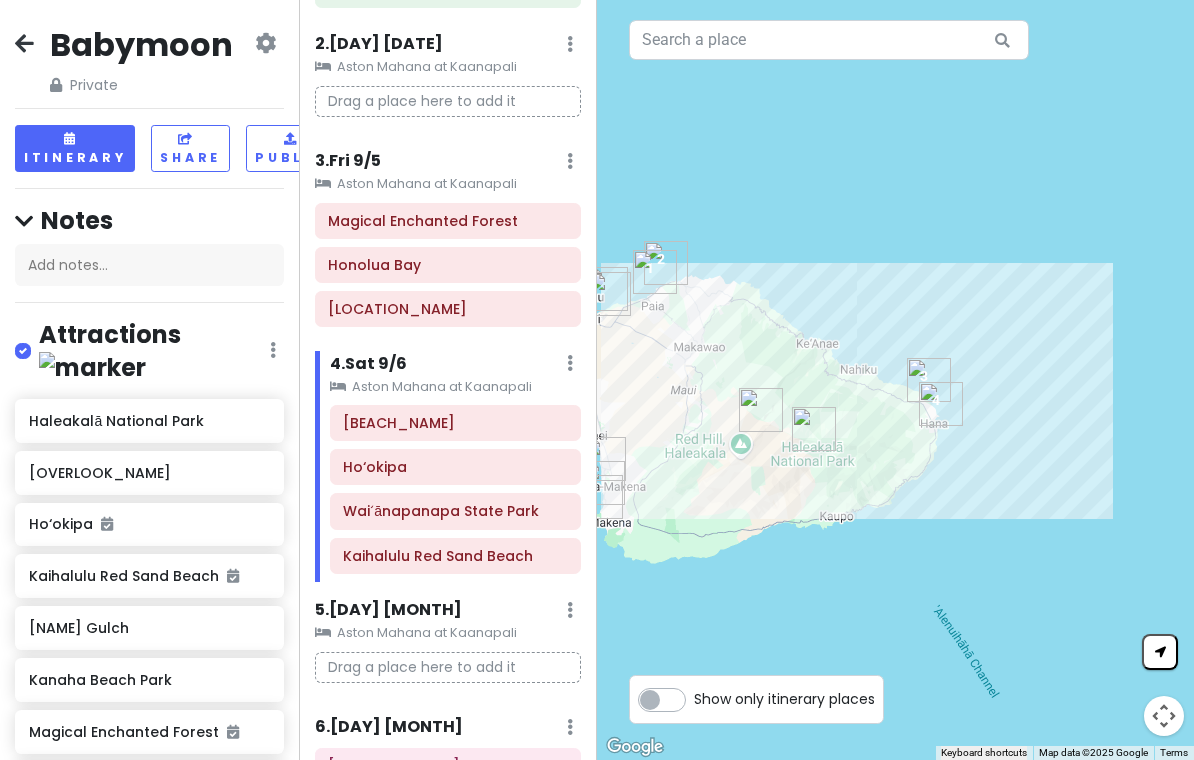 scroll, scrollTop: 0, scrollLeft: 0, axis: both 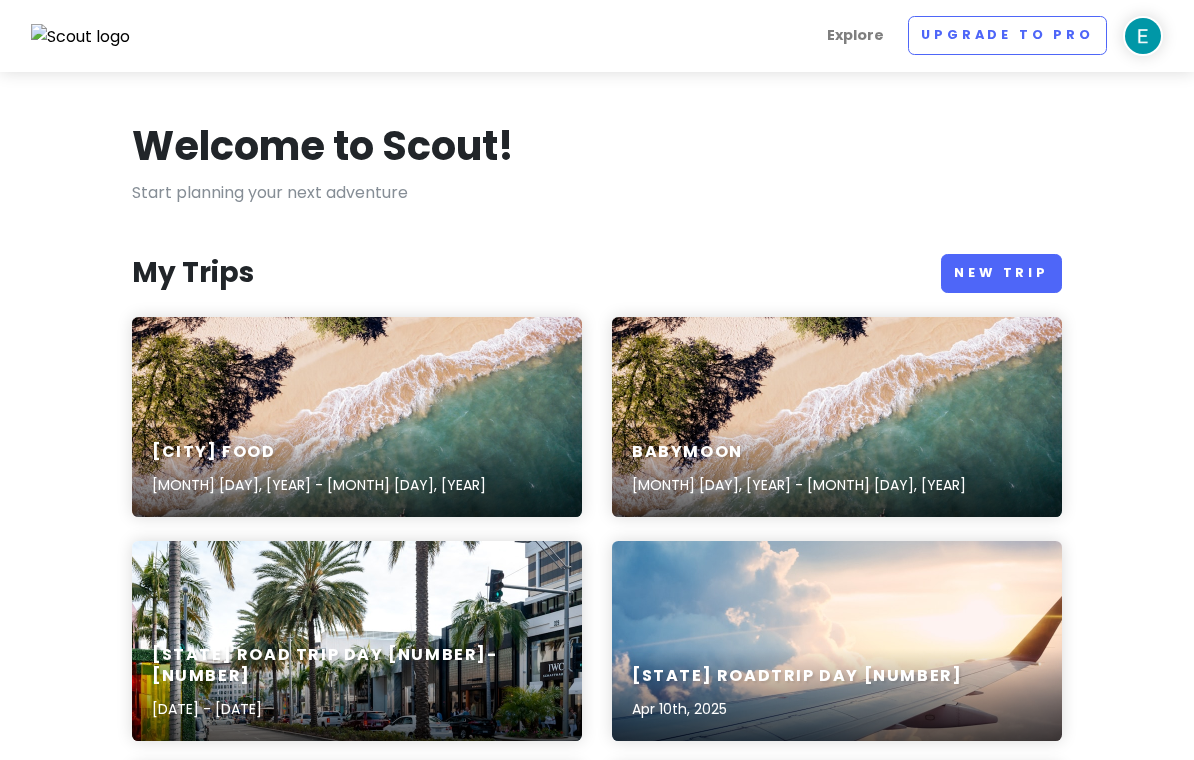 click on "[CITY] Food [DATE] - [DATE]" at bounding box center (357, 417) 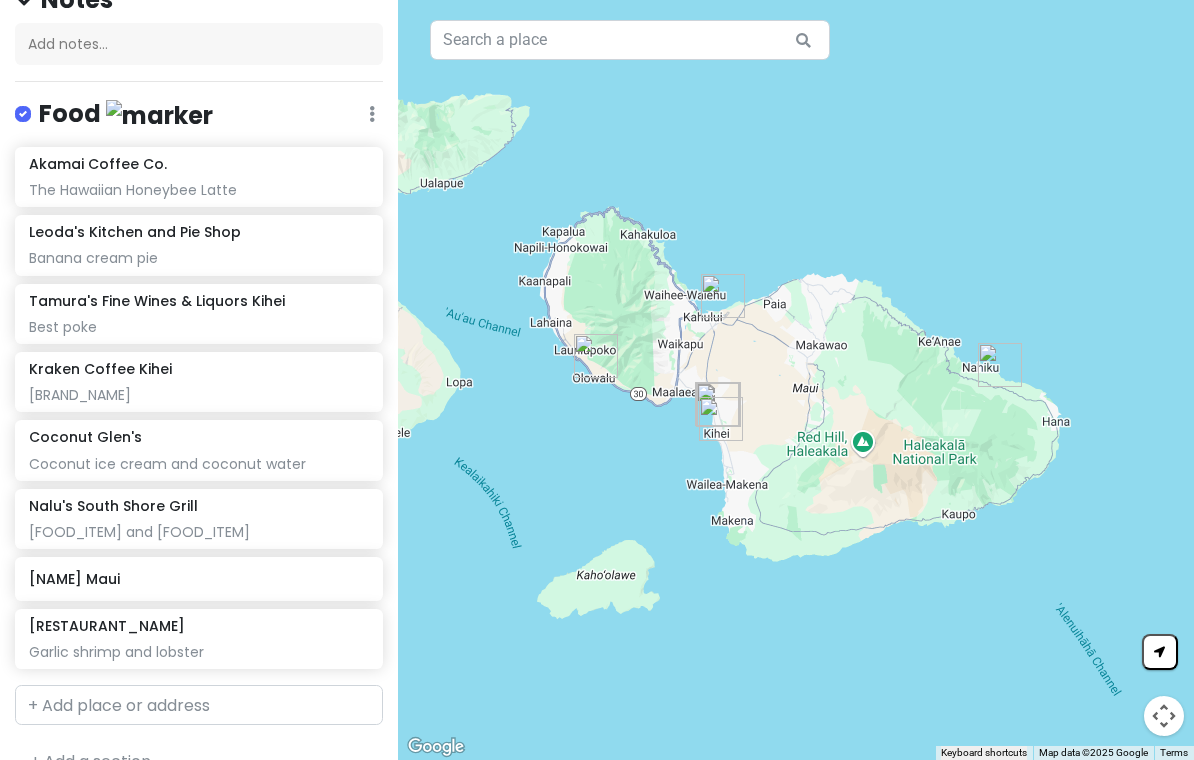 scroll, scrollTop: 220, scrollLeft: 0, axis: vertical 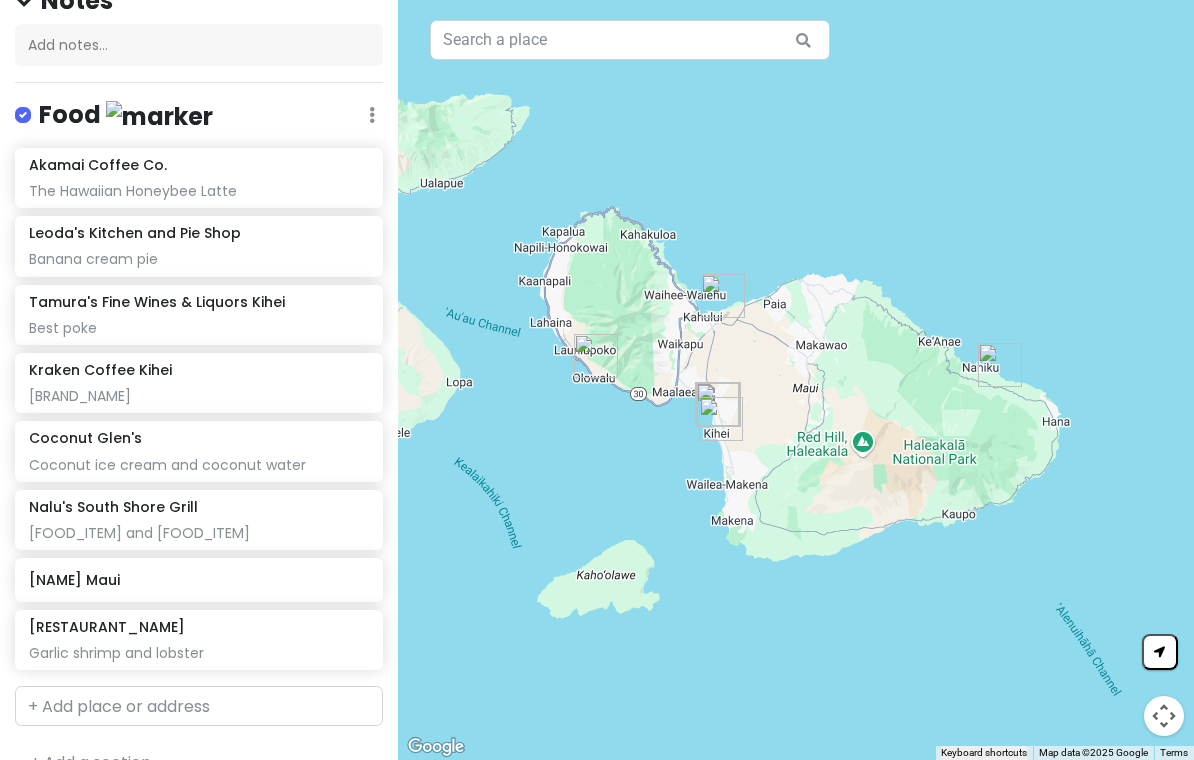 click on "[NAME] Maui" at bounding box center [198, 580] 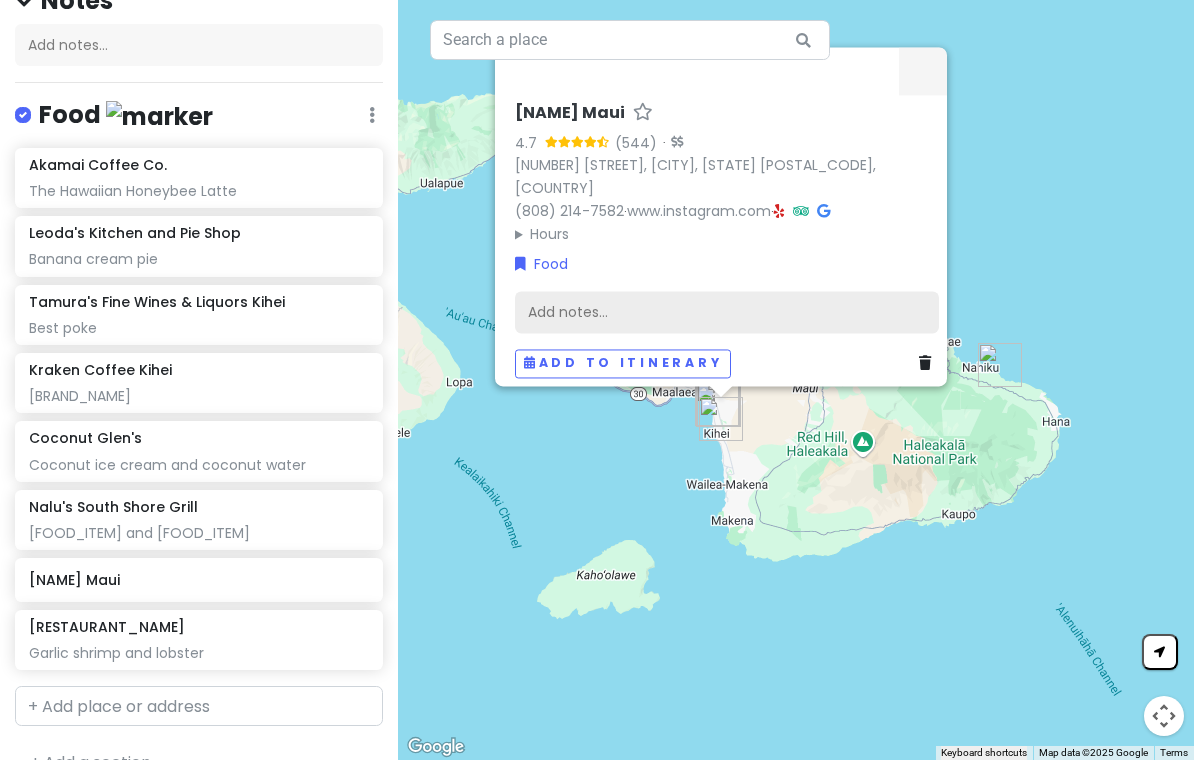 click on "Add notes..." at bounding box center [727, 313] 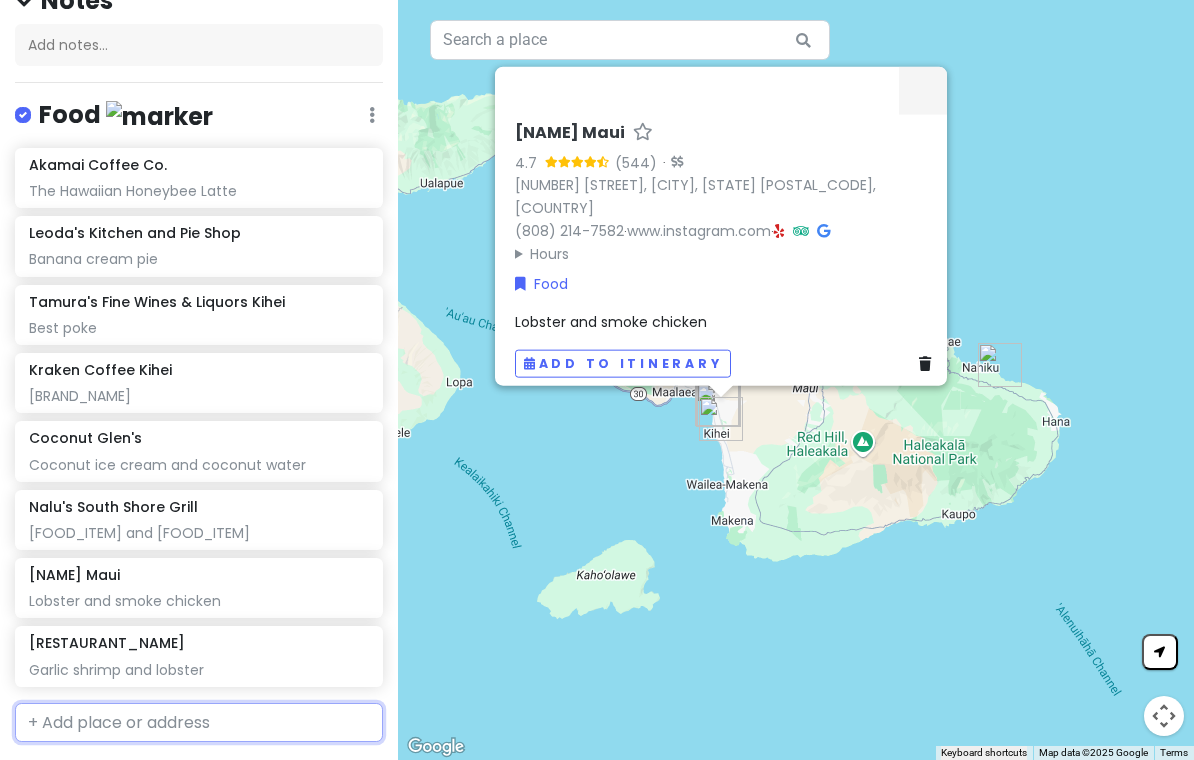 click at bounding box center [199, 723] 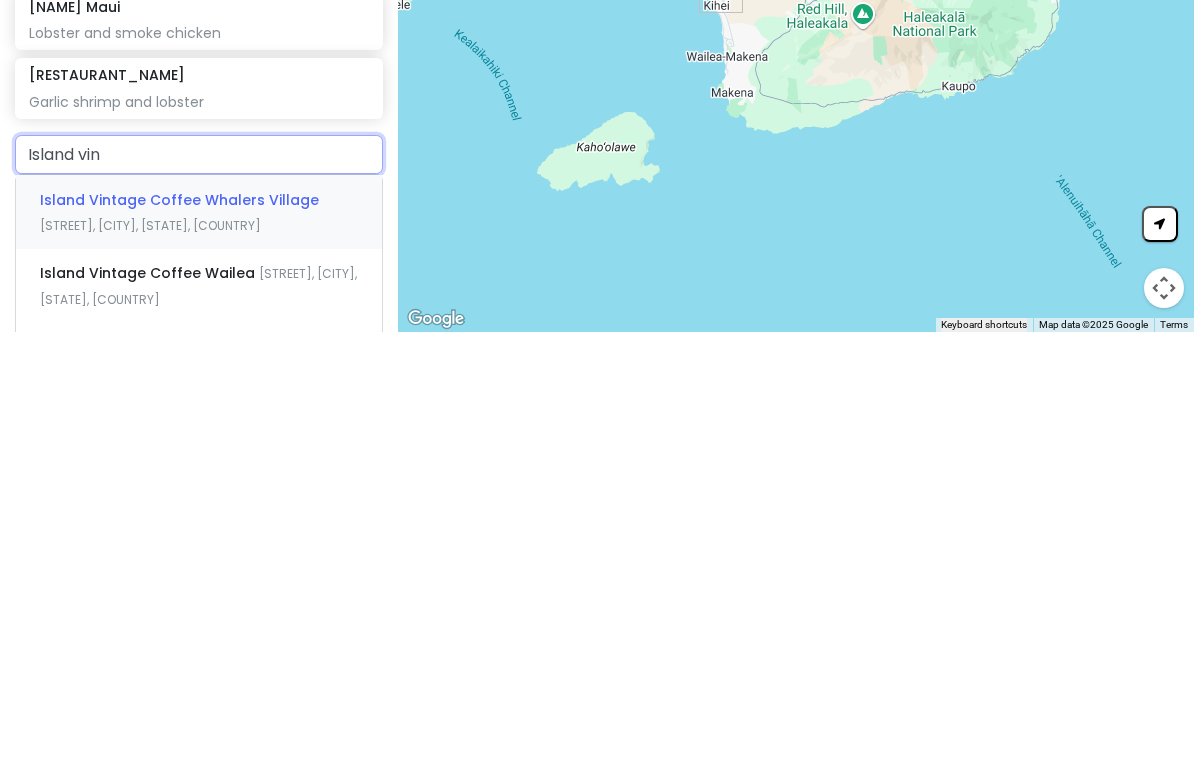 scroll, scrollTop: 360, scrollLeft: 0, axis: vertical 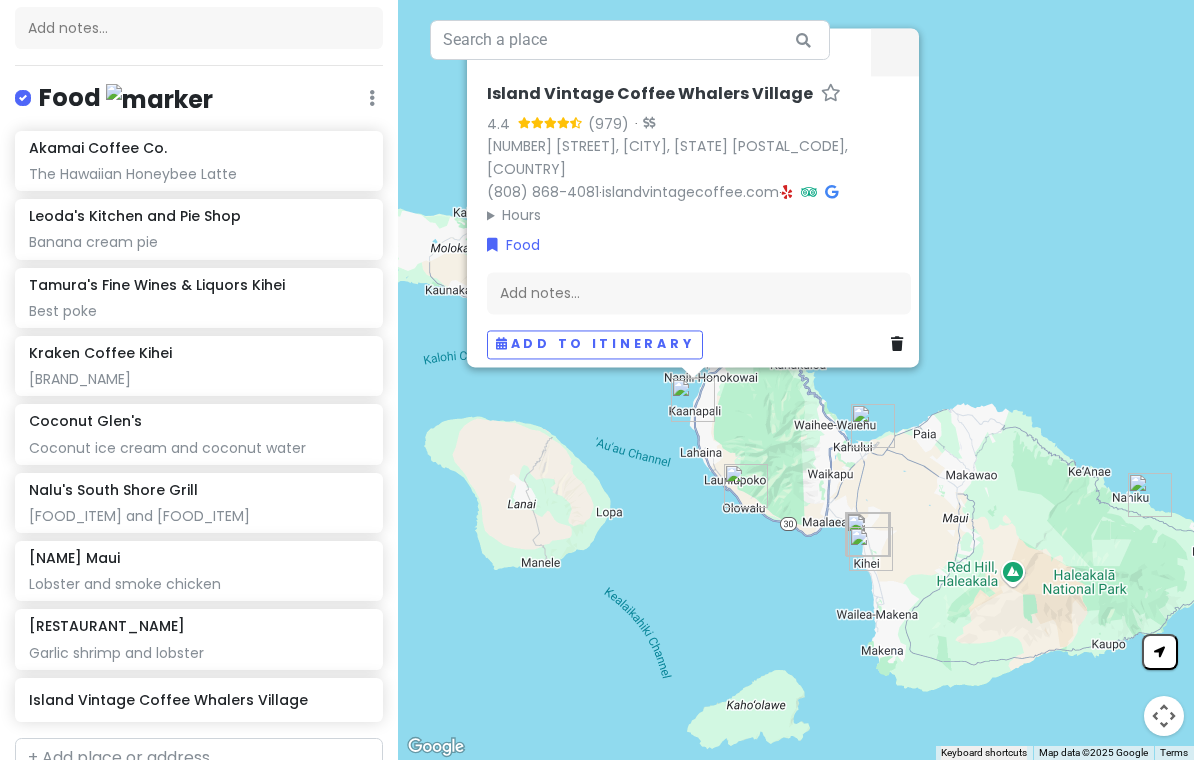 click on "Island Vintage Coffee Whalers Village" at bounding box center [198, 700] 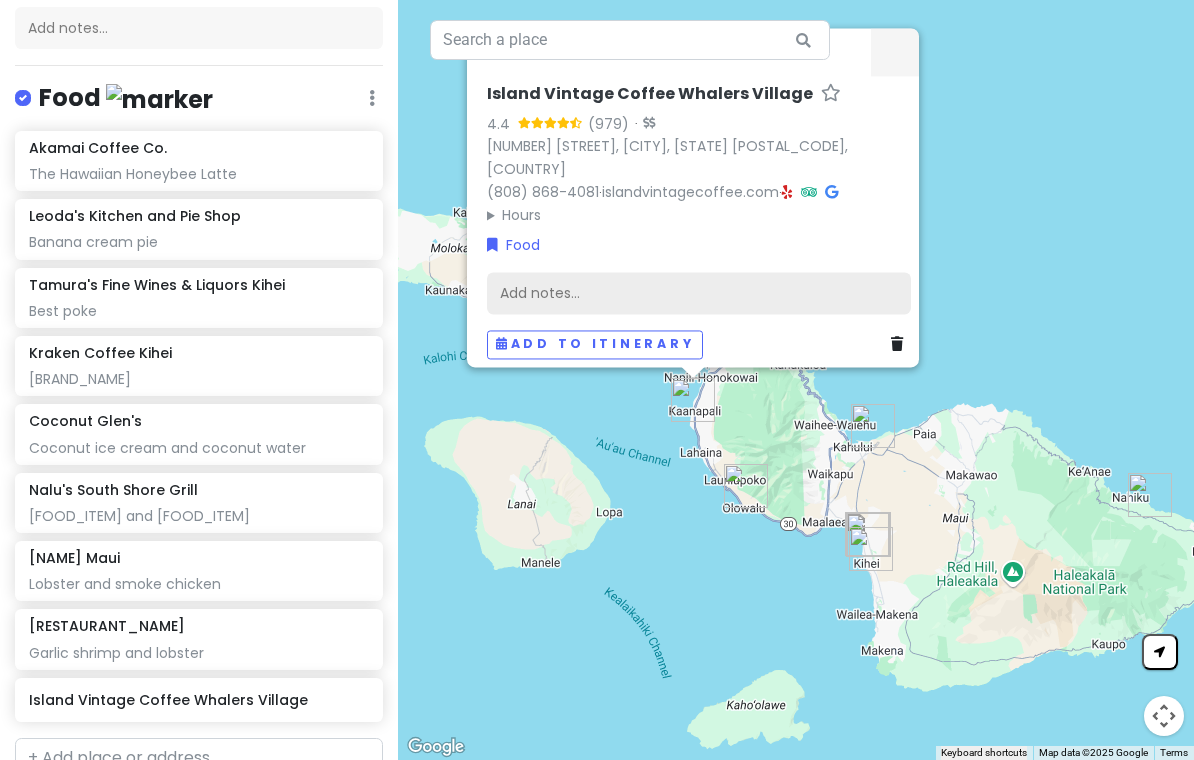 click on "Add notes..." at bounding box center [699, 294] 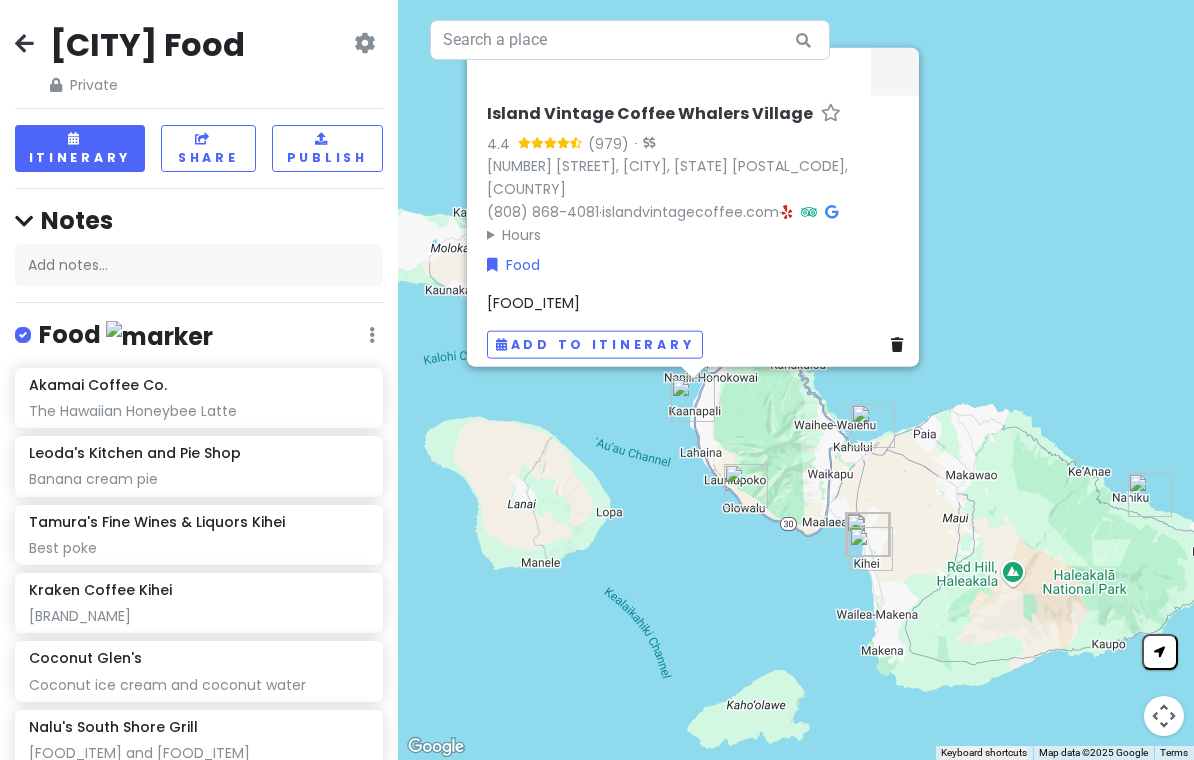 scroll, scrollTop: 0, scrollLeft: 0, axis: both 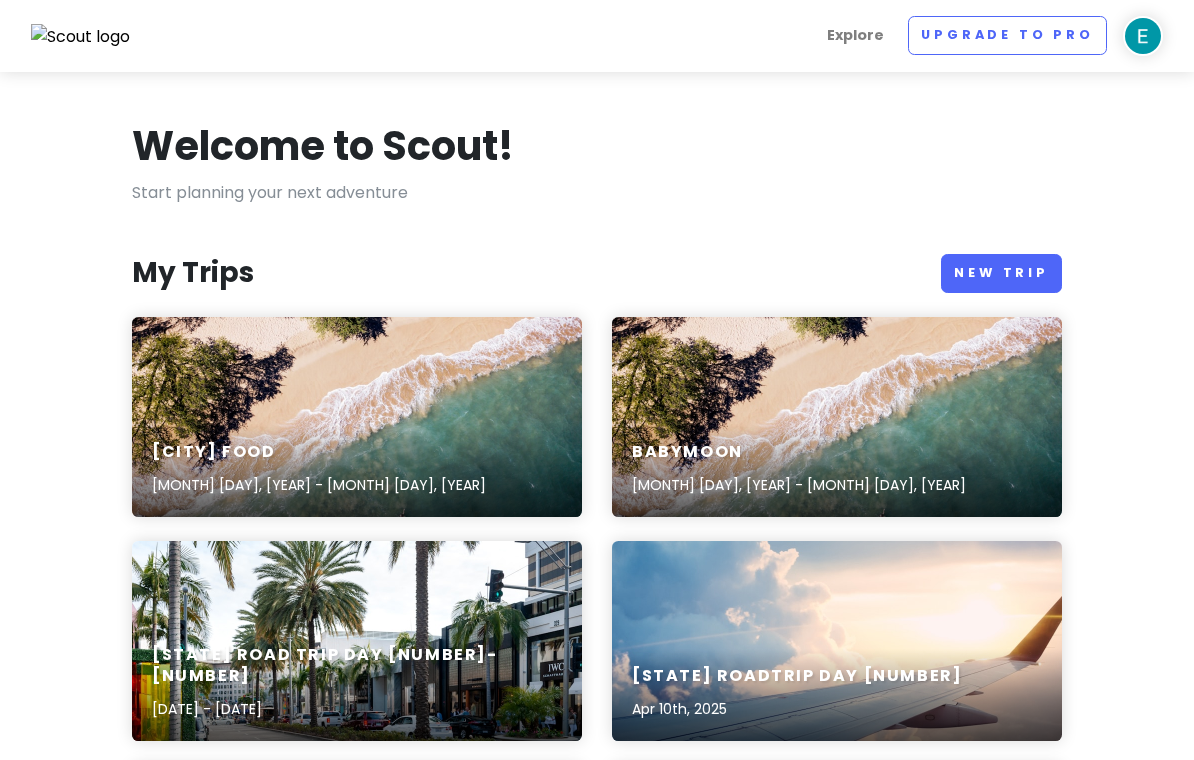 click on "Babymoon [MONTH] 3, 2025 - [MONTH] 8, 2025" at bounding box center (837, 417) 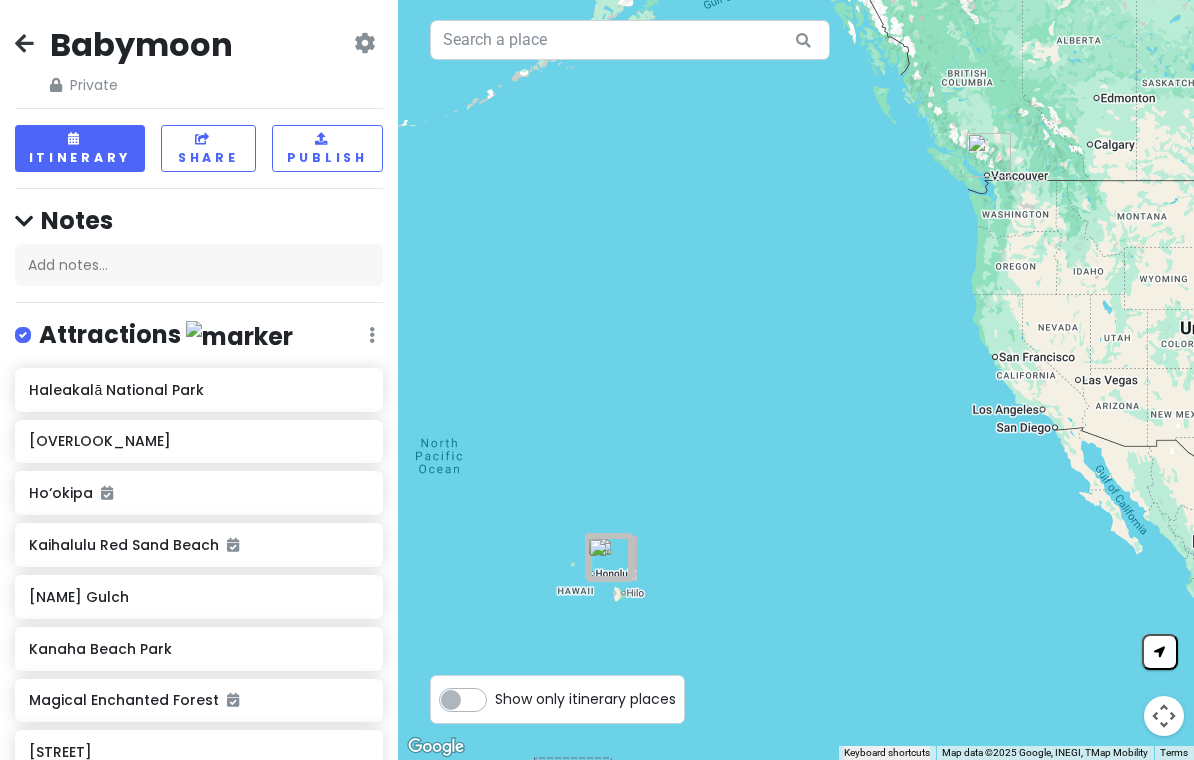 click on "Itinerary" at bounding box center (80, 148) 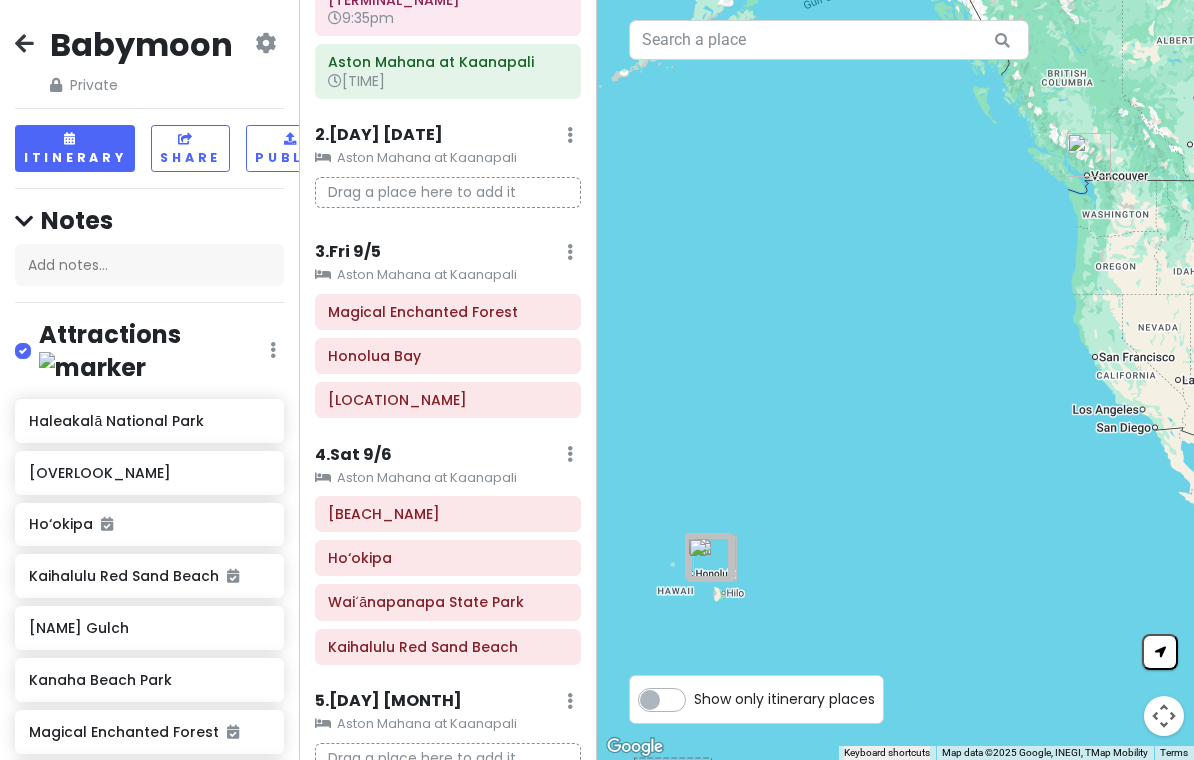 scroll, scrollTop: 243, scrollLeft: 0, axis: vertical 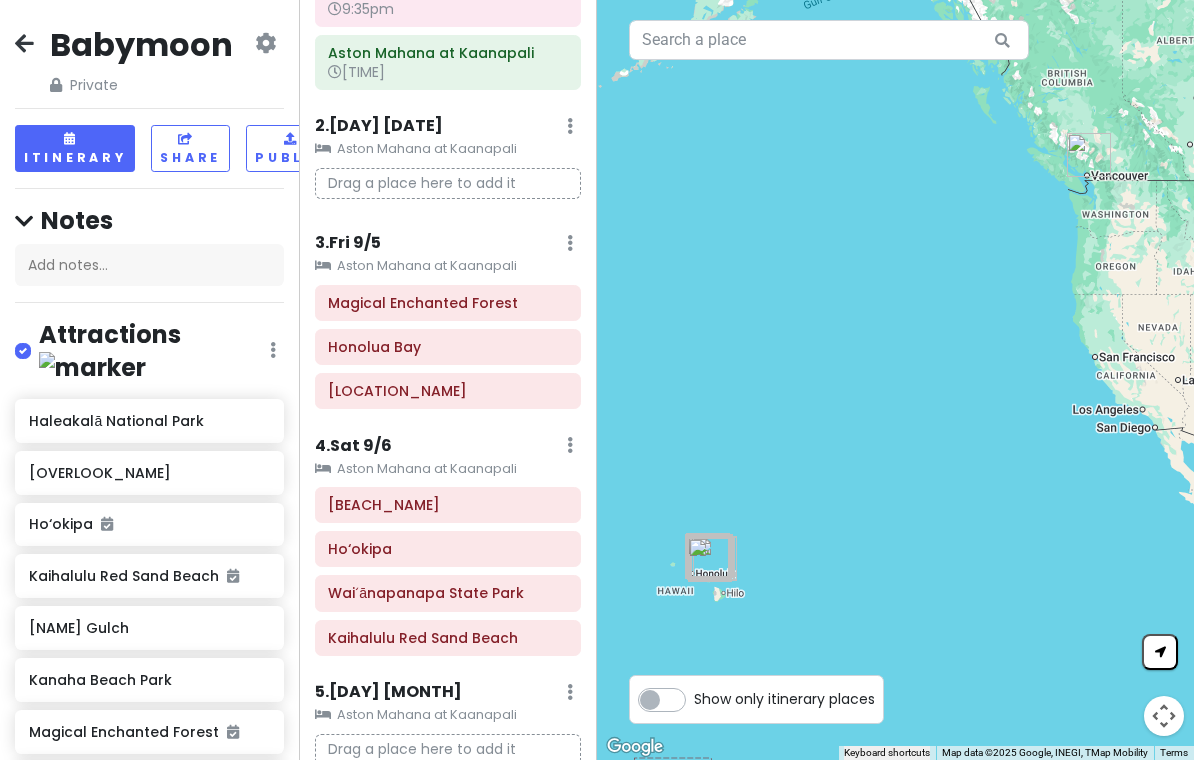 click on "4 .  Sat 9/6" at bounding box center [353, 446] 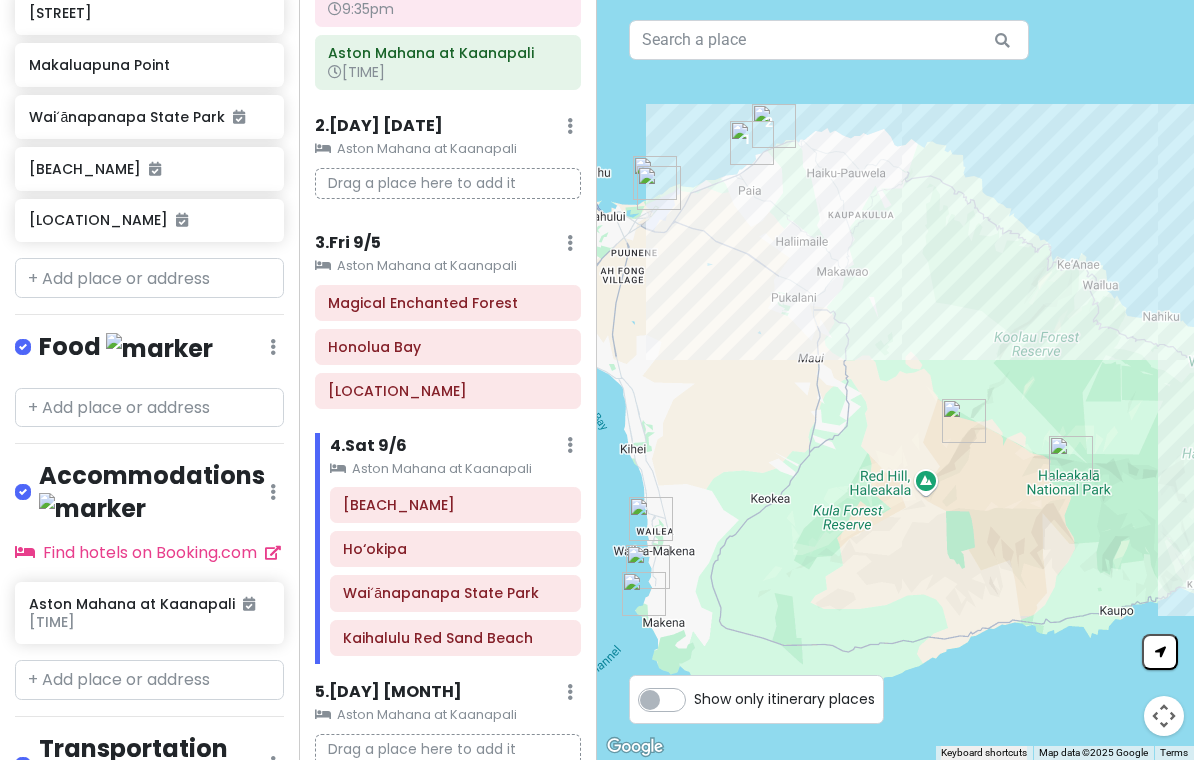 scroll, scrollTop: 1032, scrollLeft: 0, axis: vertical 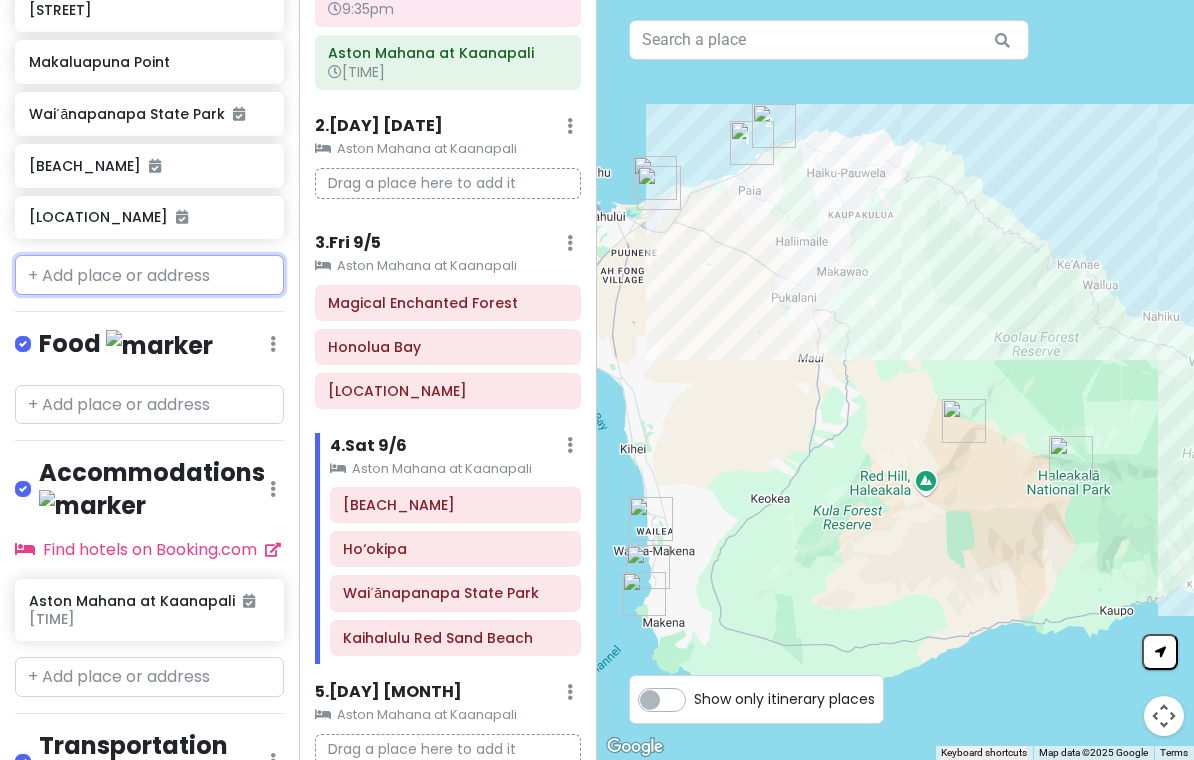 click at bounding box center [149, 275] 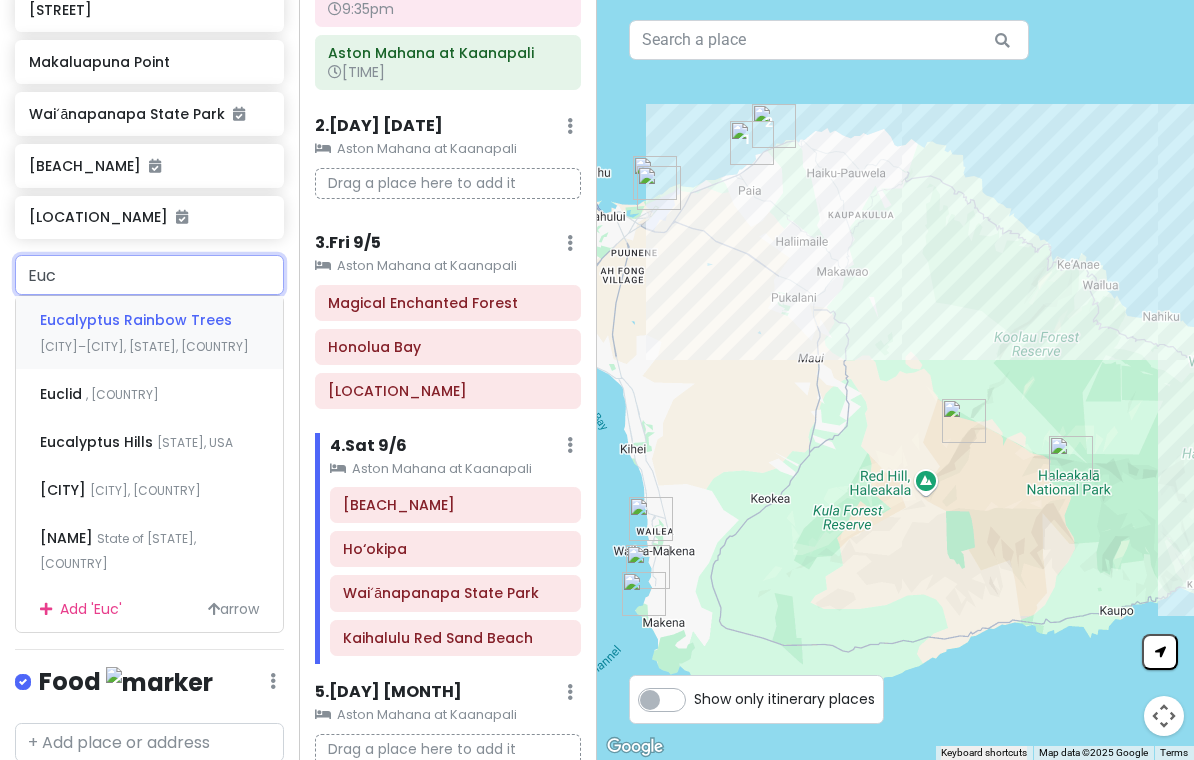click on "Eucalyptus Rainbow Trees" at bounding box center [136, 320] 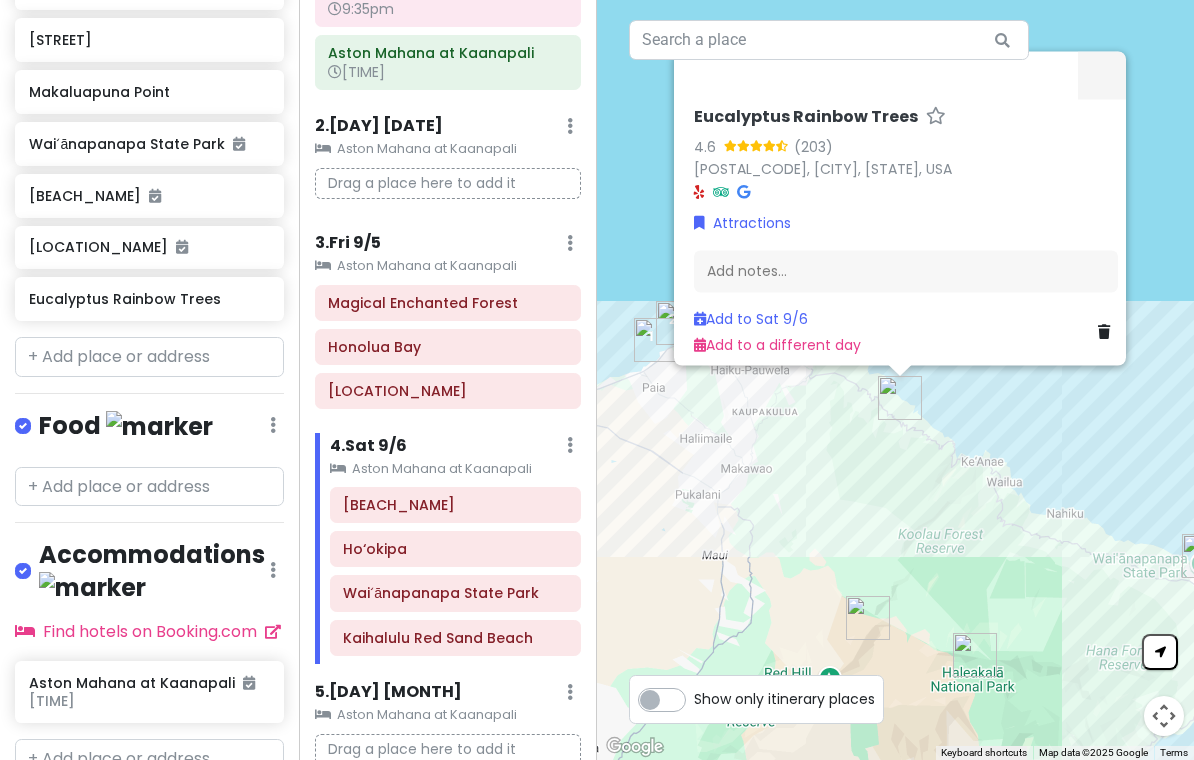 scroll, scrollTop: 998, scrollLeft: 0, axis: vertical 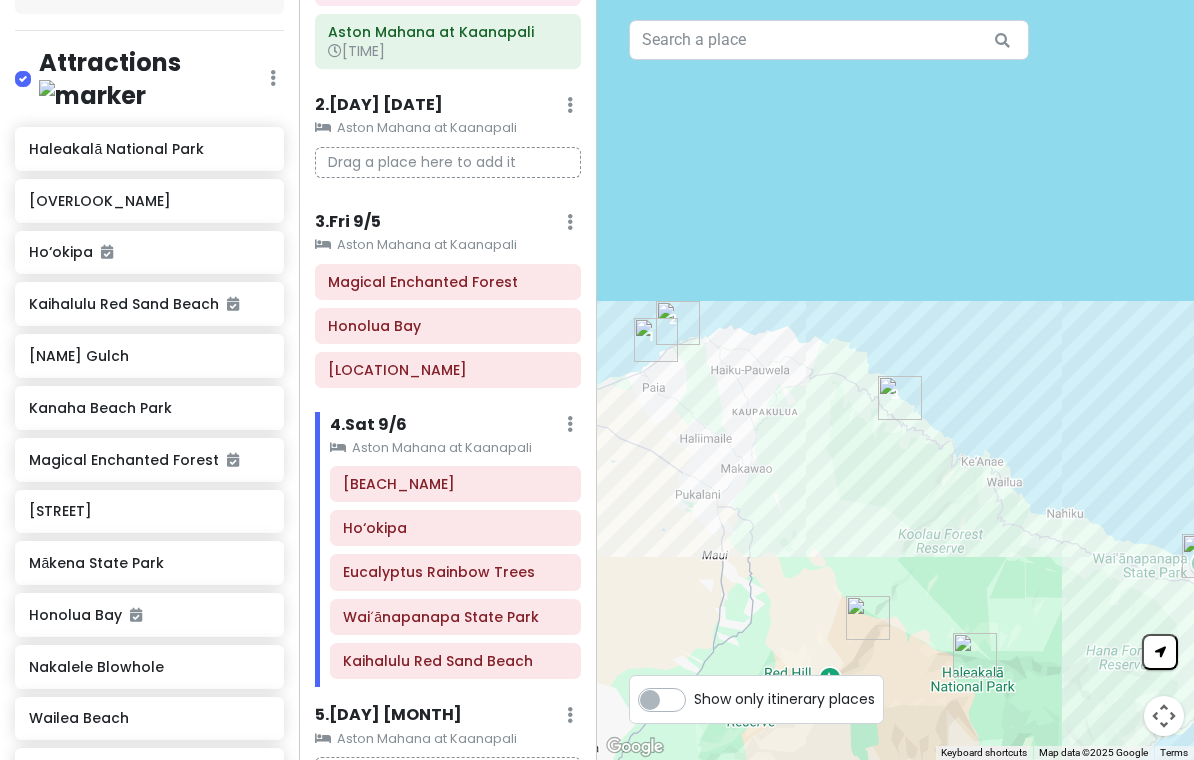 click on "[STREET]" at bounding box center [149, 511] 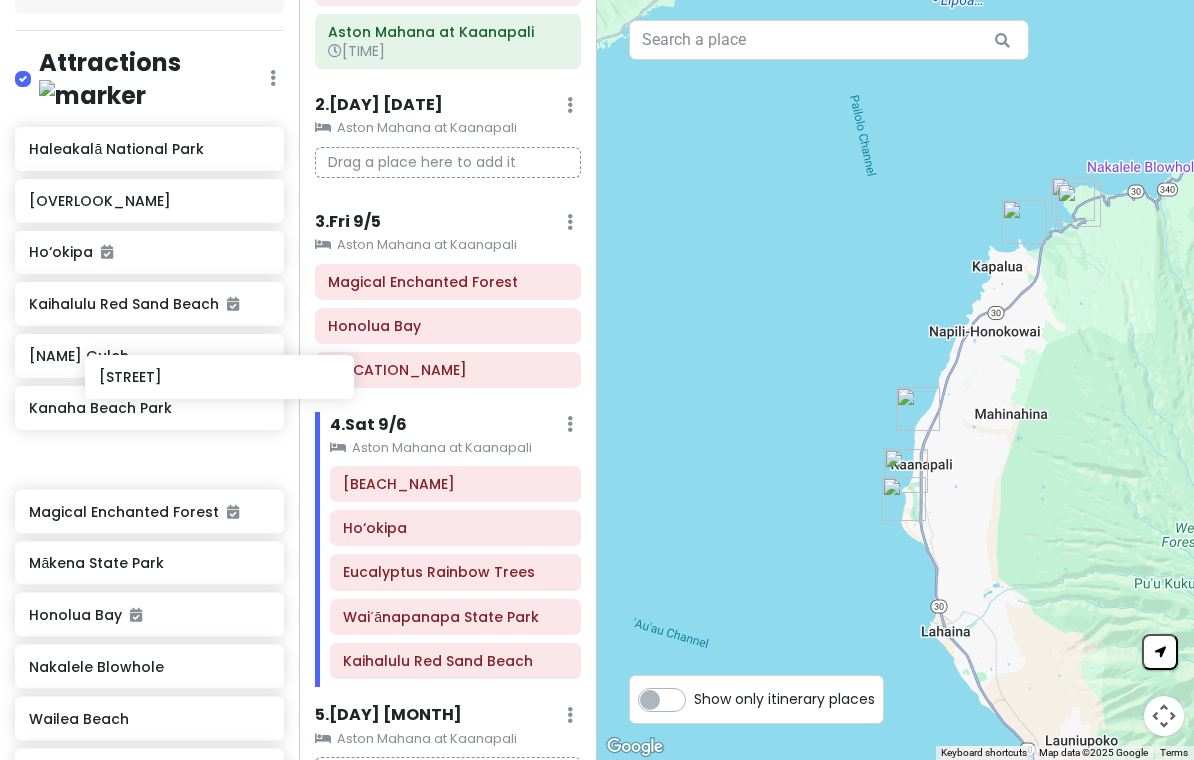 scroll, scrollTop: 272, scrollLeft: 31, axis: both 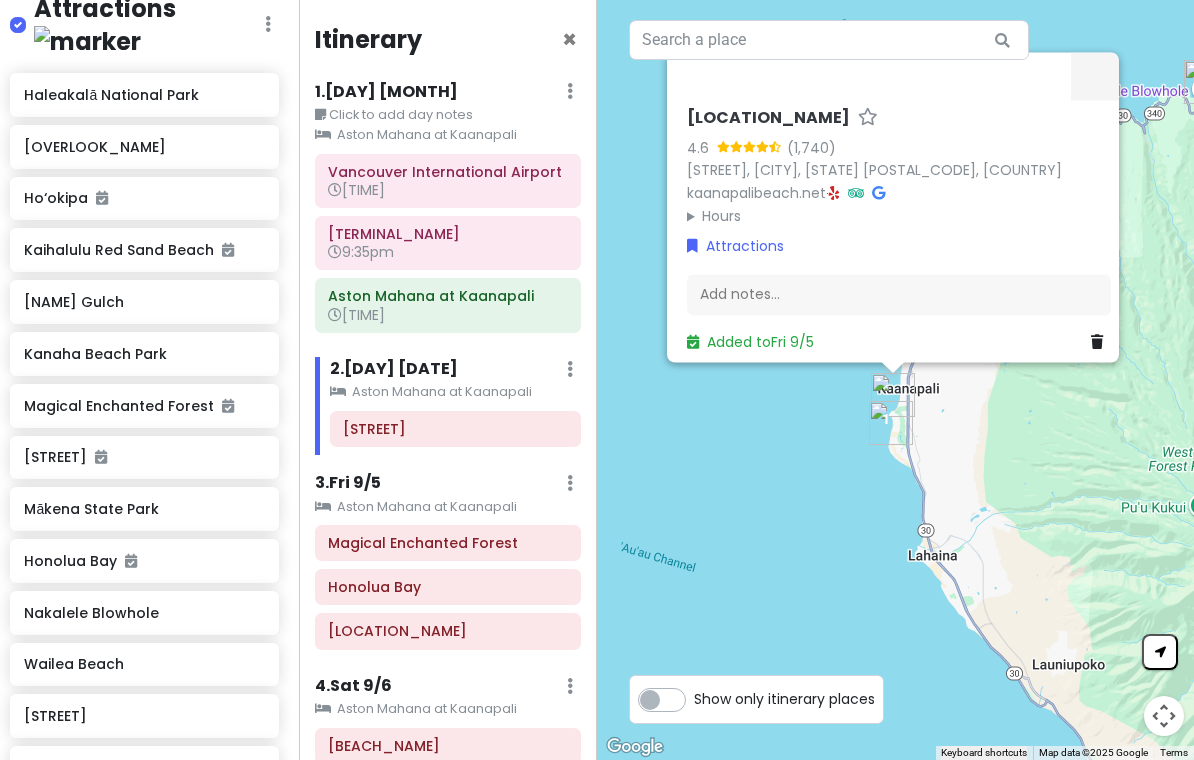 click on "[DAY] [MONTH]" at bounding box center (348, 483) 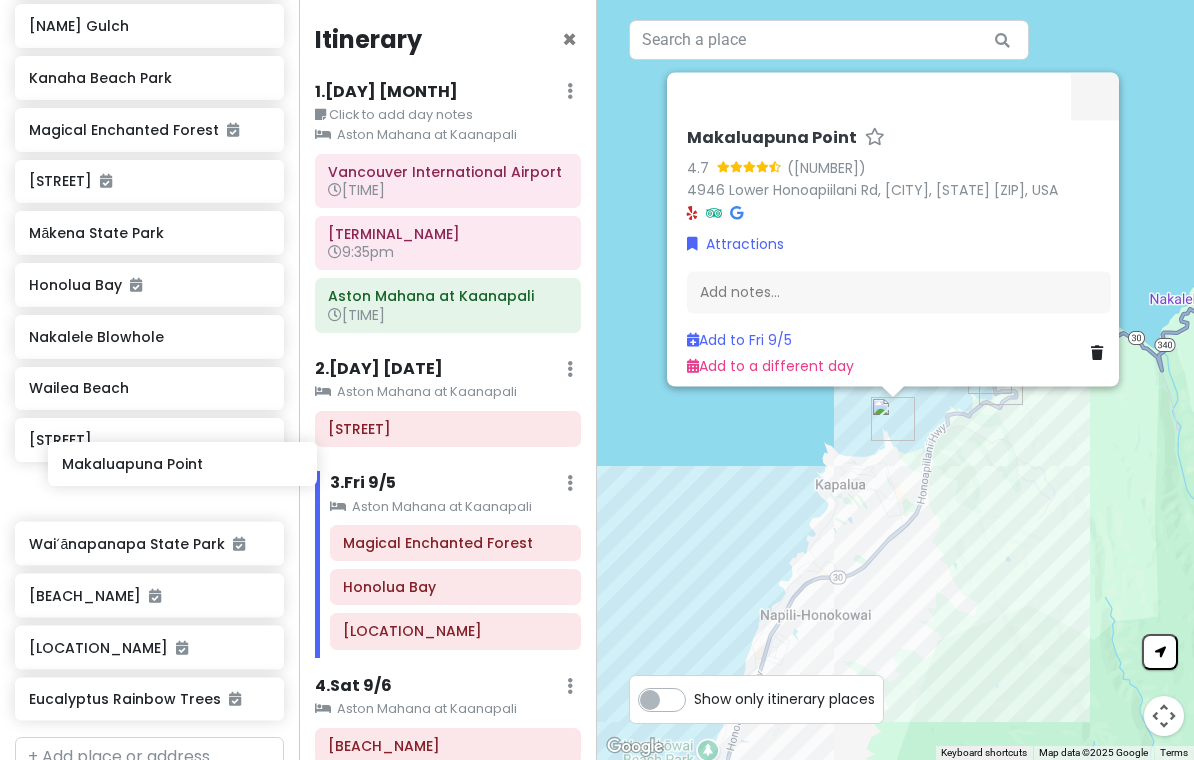 scroll, scrollTop: 602, scrollLeft: 31, axis: both 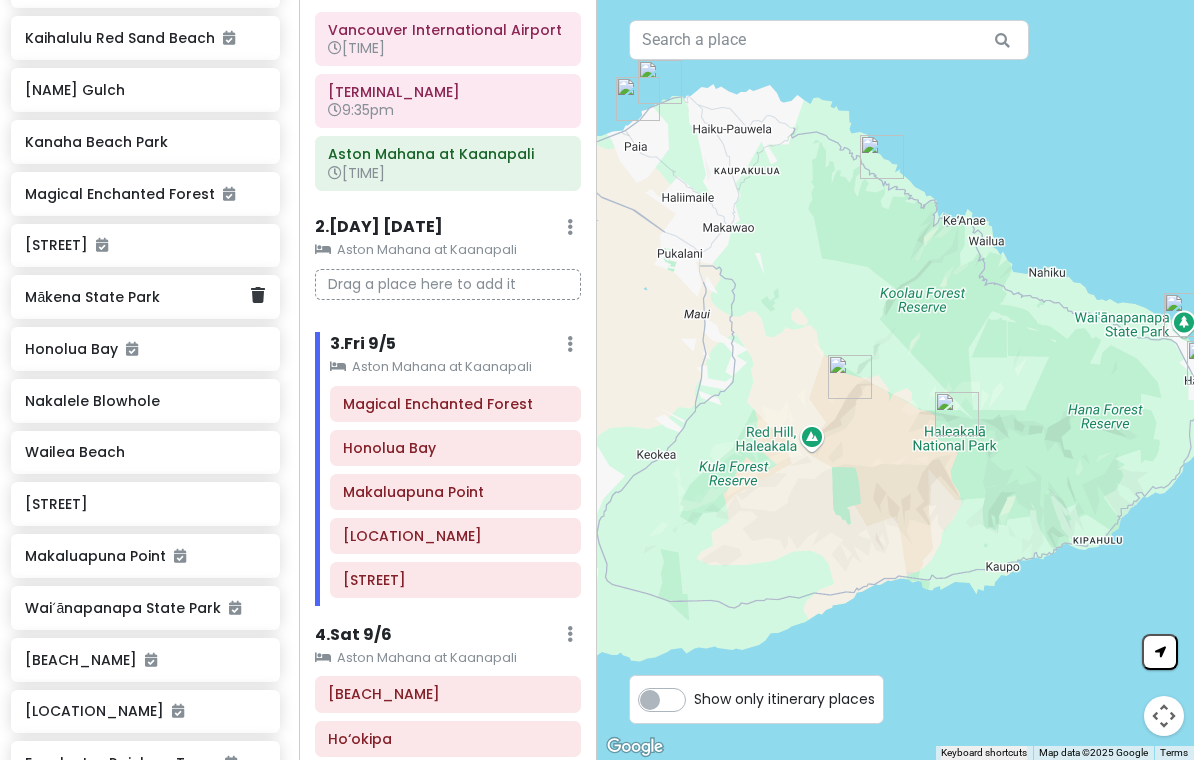 click on "Mākena State Park" at bounding box center [138, 297] 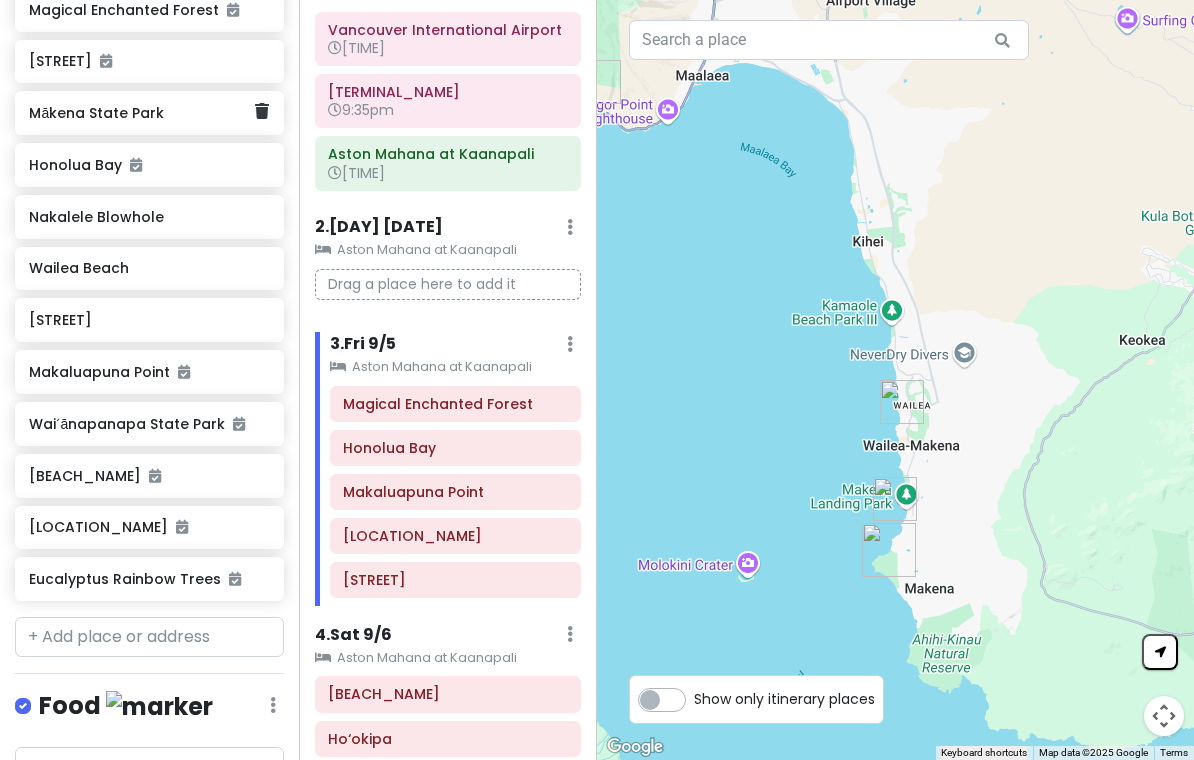 scroll, scrollTop: 723, scrollLeft: 0, axis: vertical 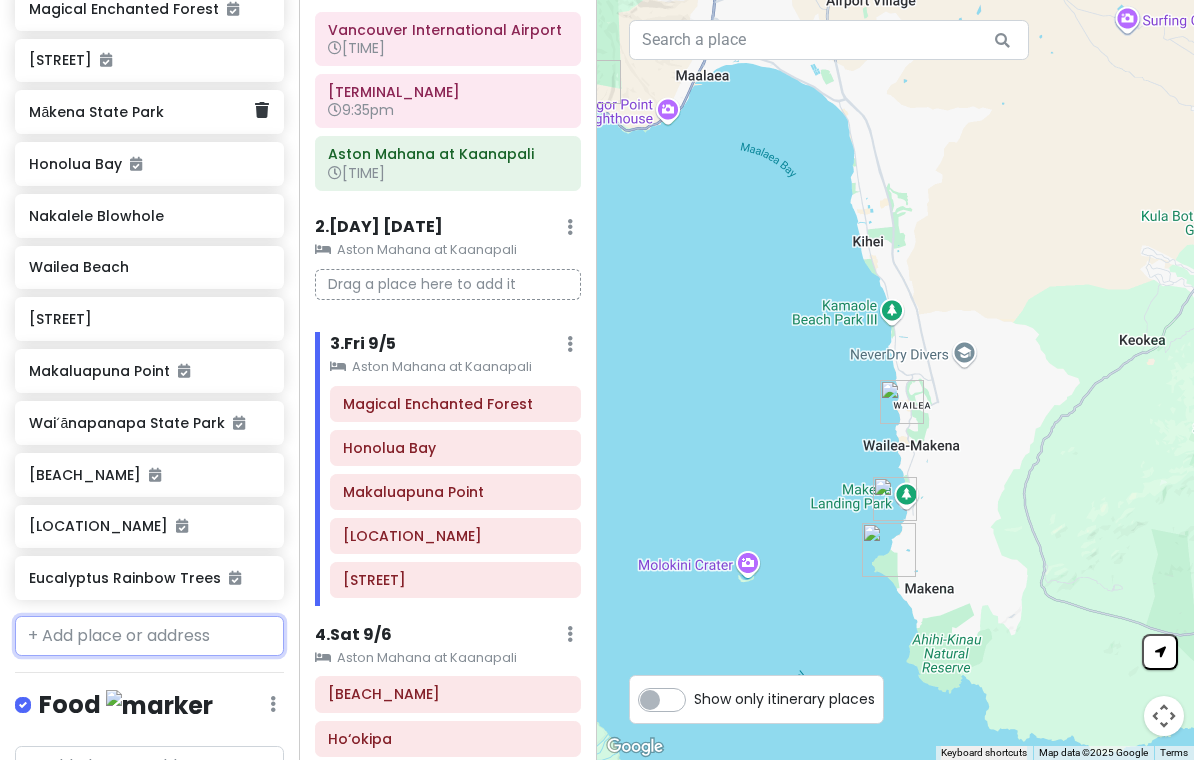 click at bounding box center (149, 636) 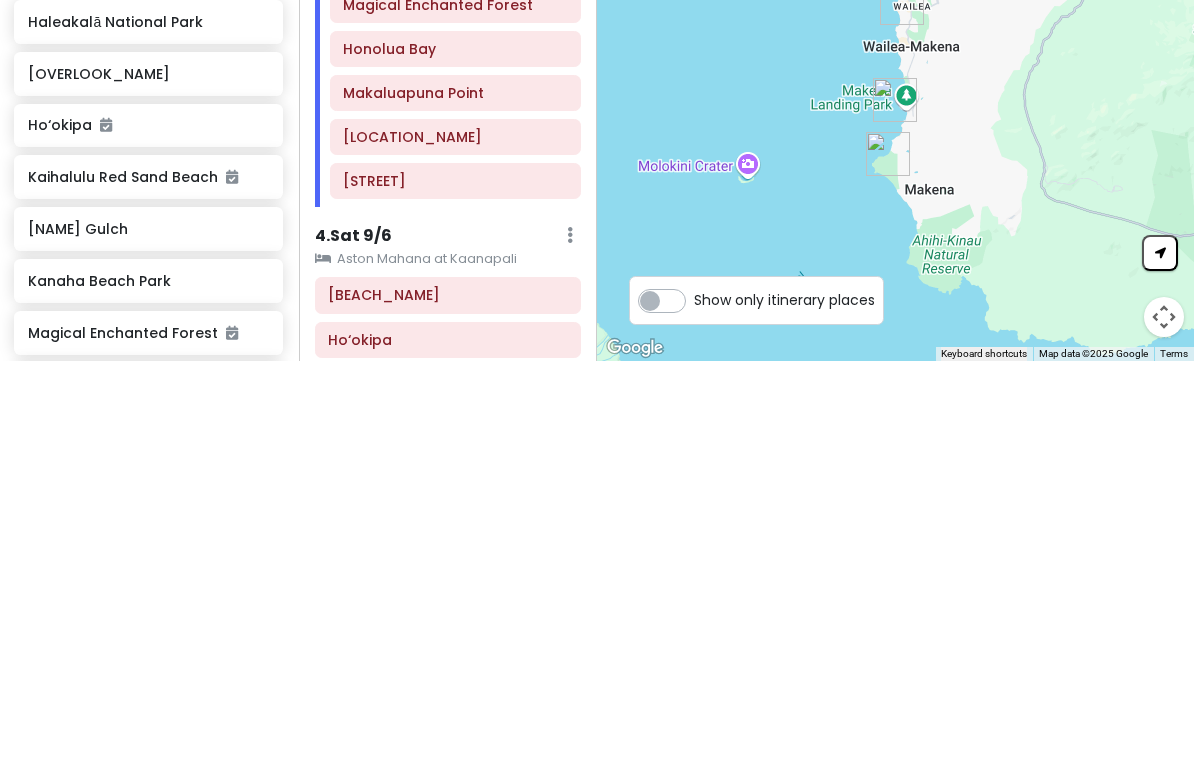 scroll, scrollTop: 0, scrollLeft: 1, axis: horizontal 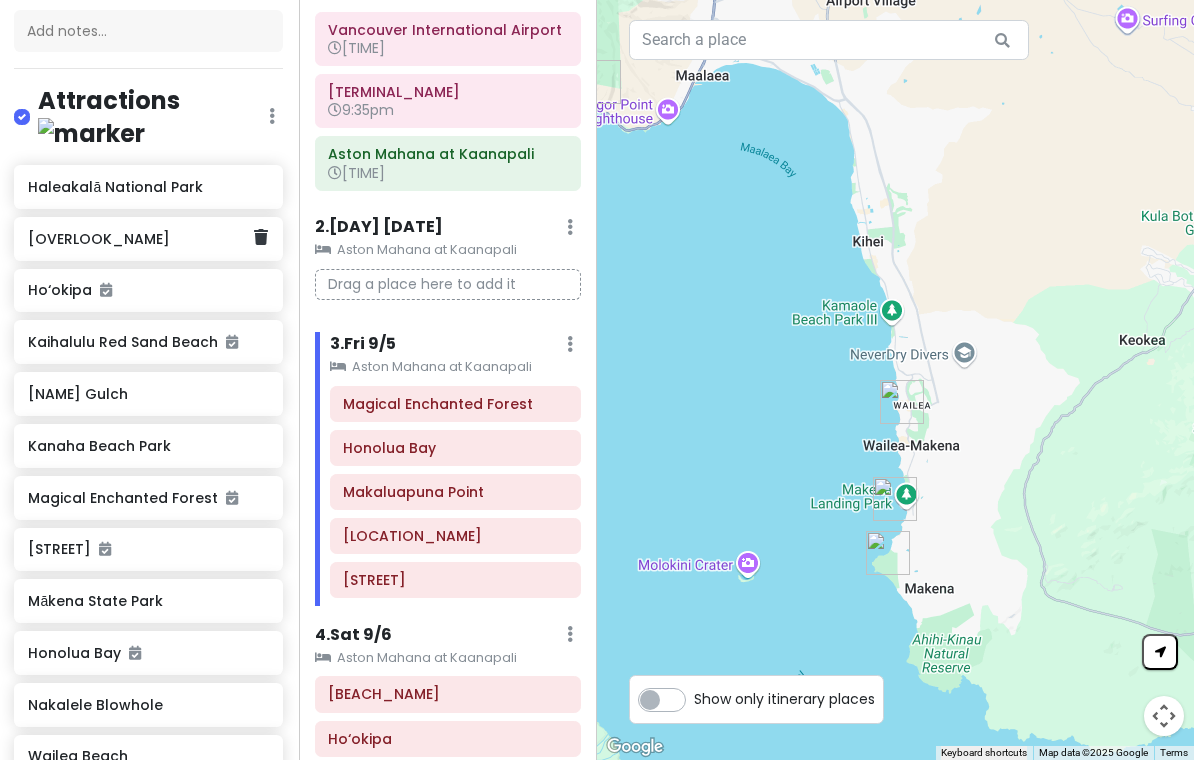click on "[OVERLOOK_NAME]" at bounding box center (141, 239) 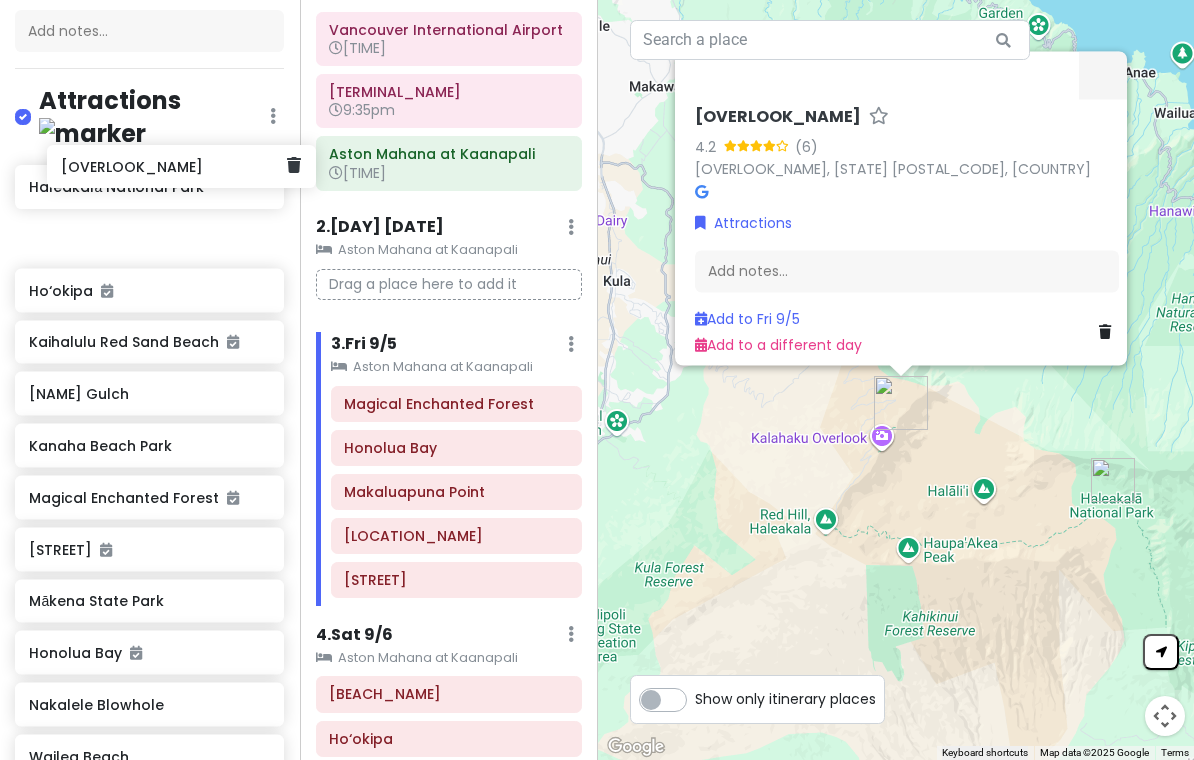 scroll, scrollTop: 6, scrollLeft: 0, axis: vertical 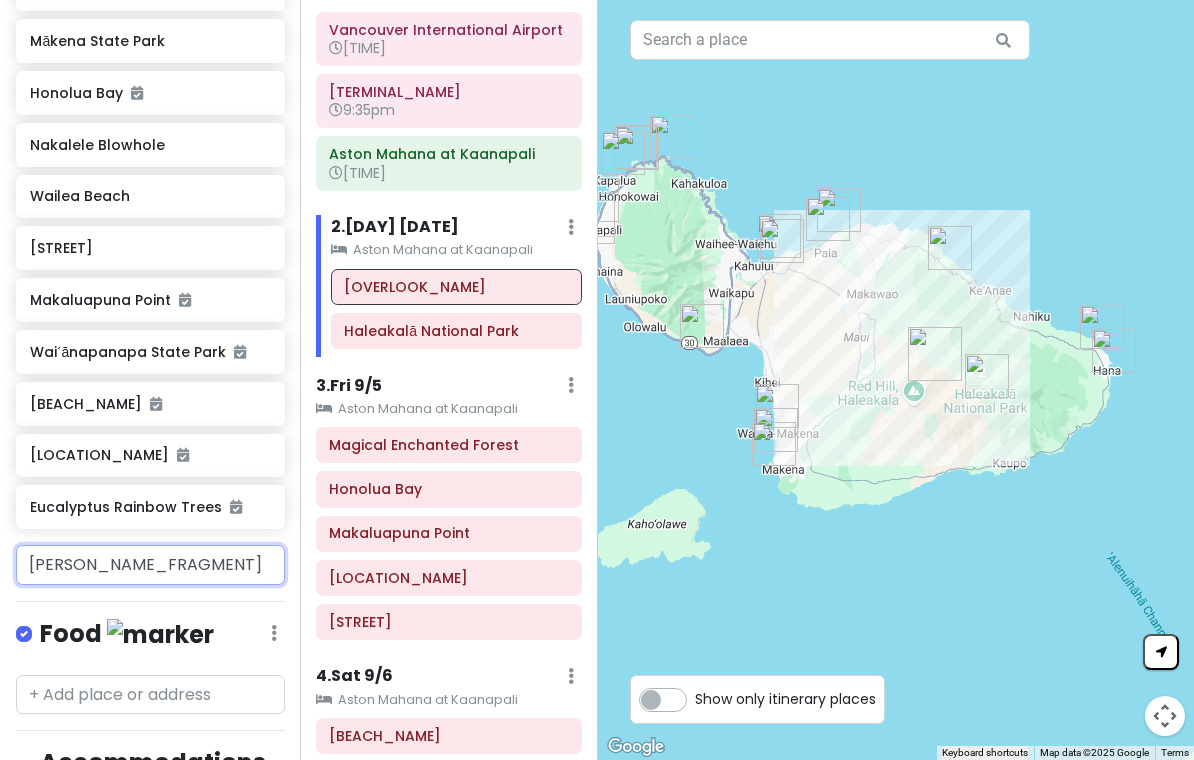 click on "[PERSON_NAME_FRAGMENT]" at bounding box center [149, 565] 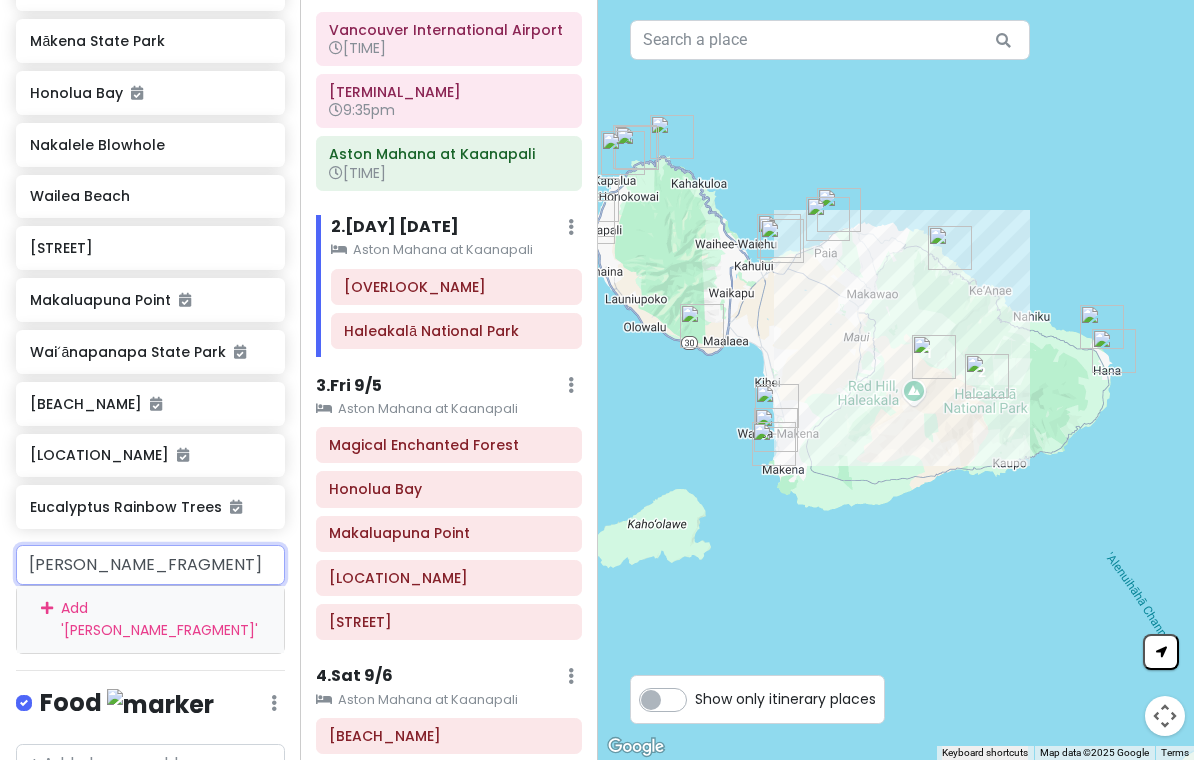 scroll, scrollTop: 1, scrollLeft: 0, axis: vertical 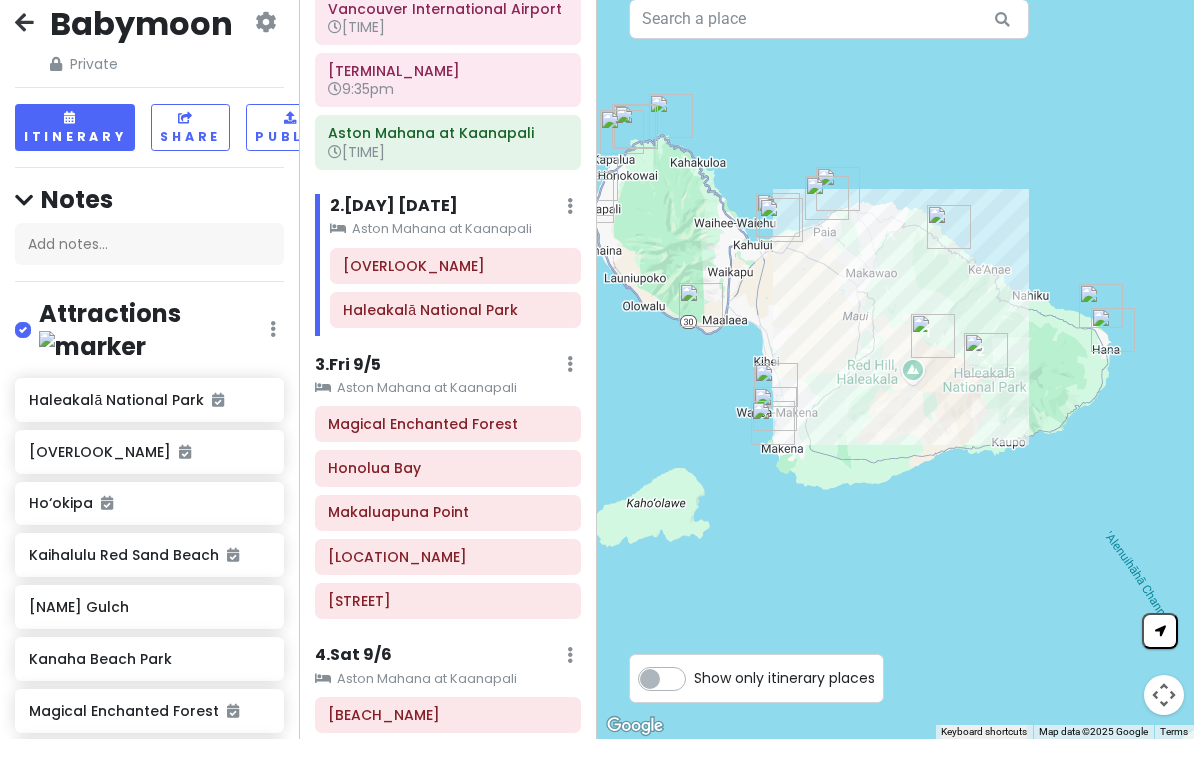 click at bounding box center [24, 43] 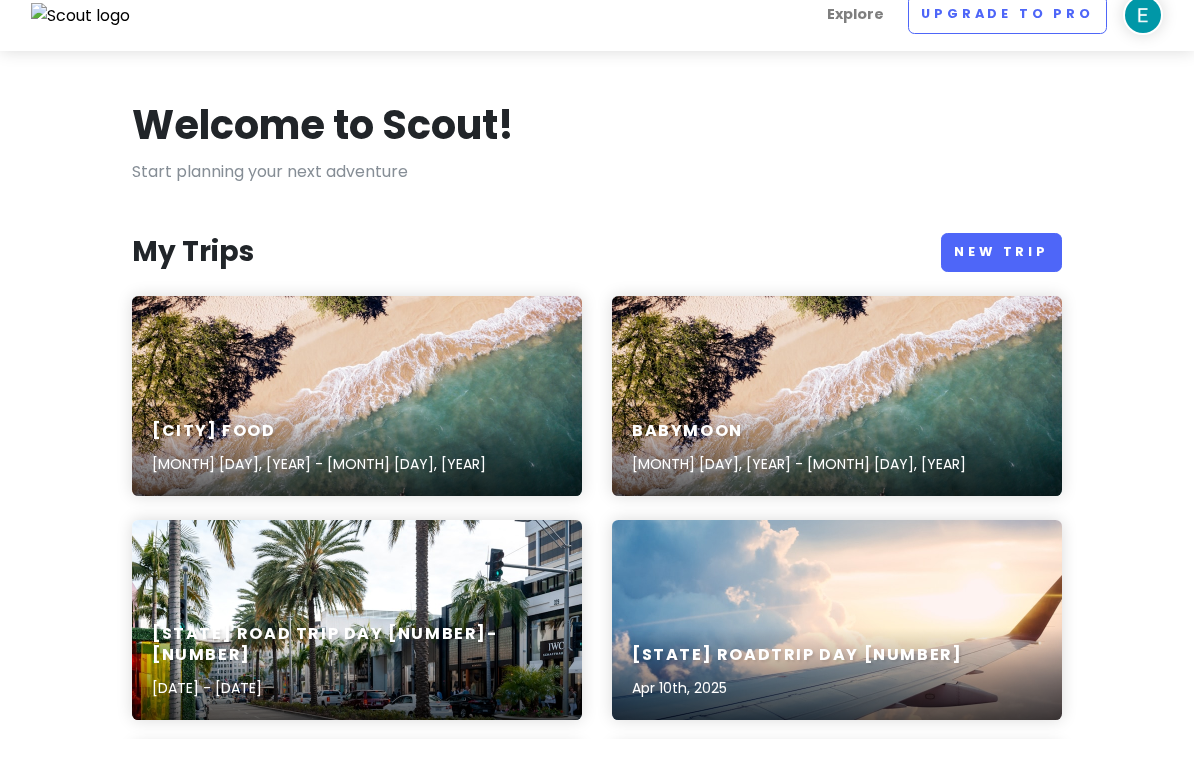 scroll, scrollTop: 21, scrollLeft: 0, axis: vertical 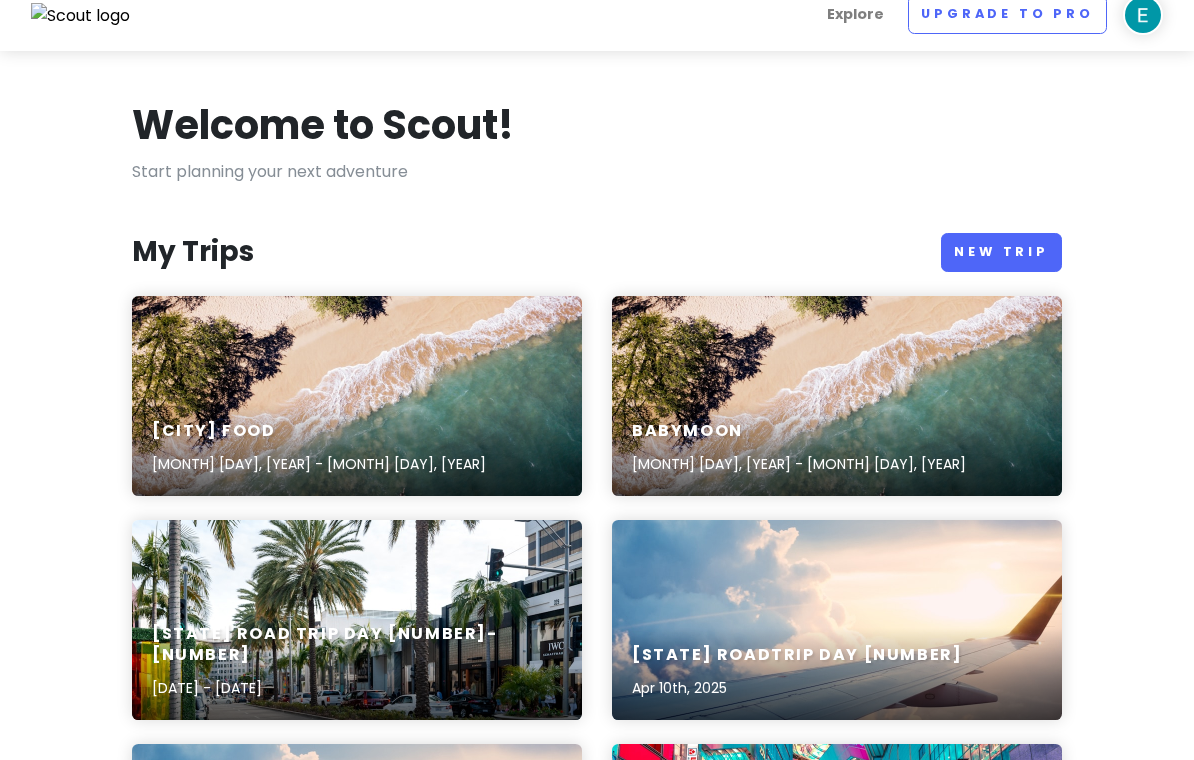 click on "[CITY] Food [DATE] - [DATE]" at bounding box center (357, 396) 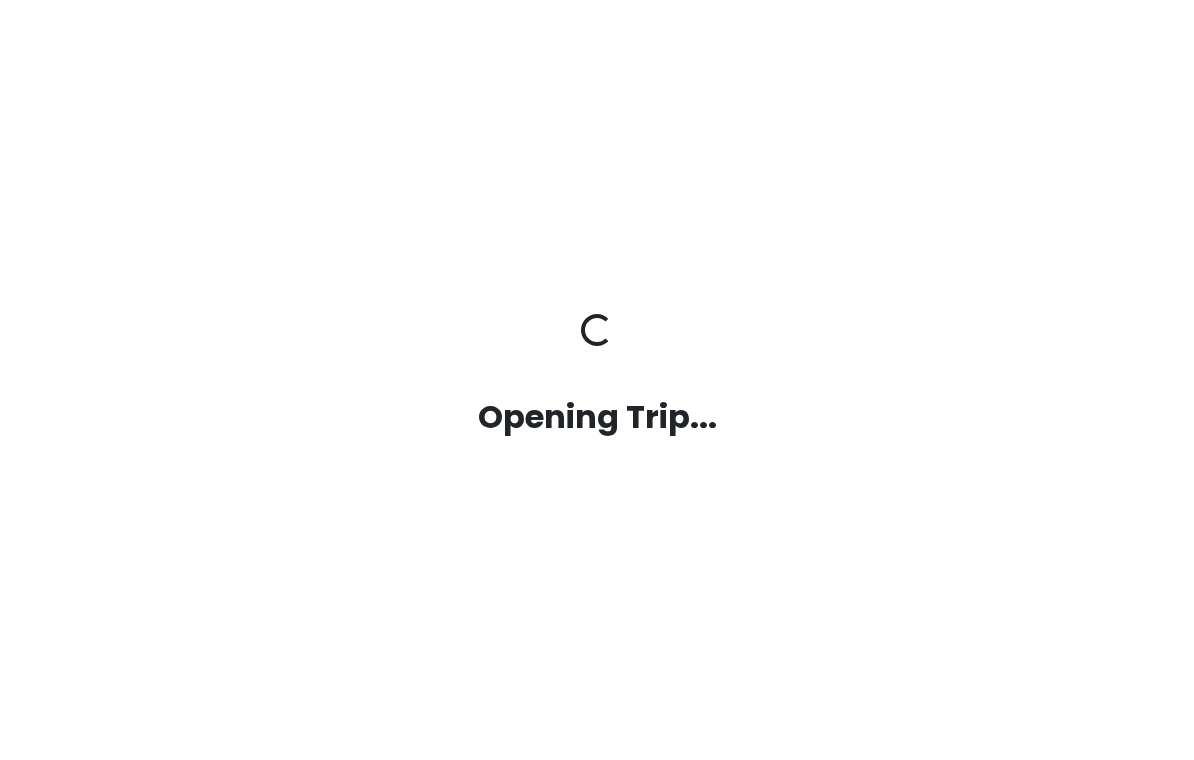 scroll, scrollTop: 0, scrollLeft: 0, axis: both 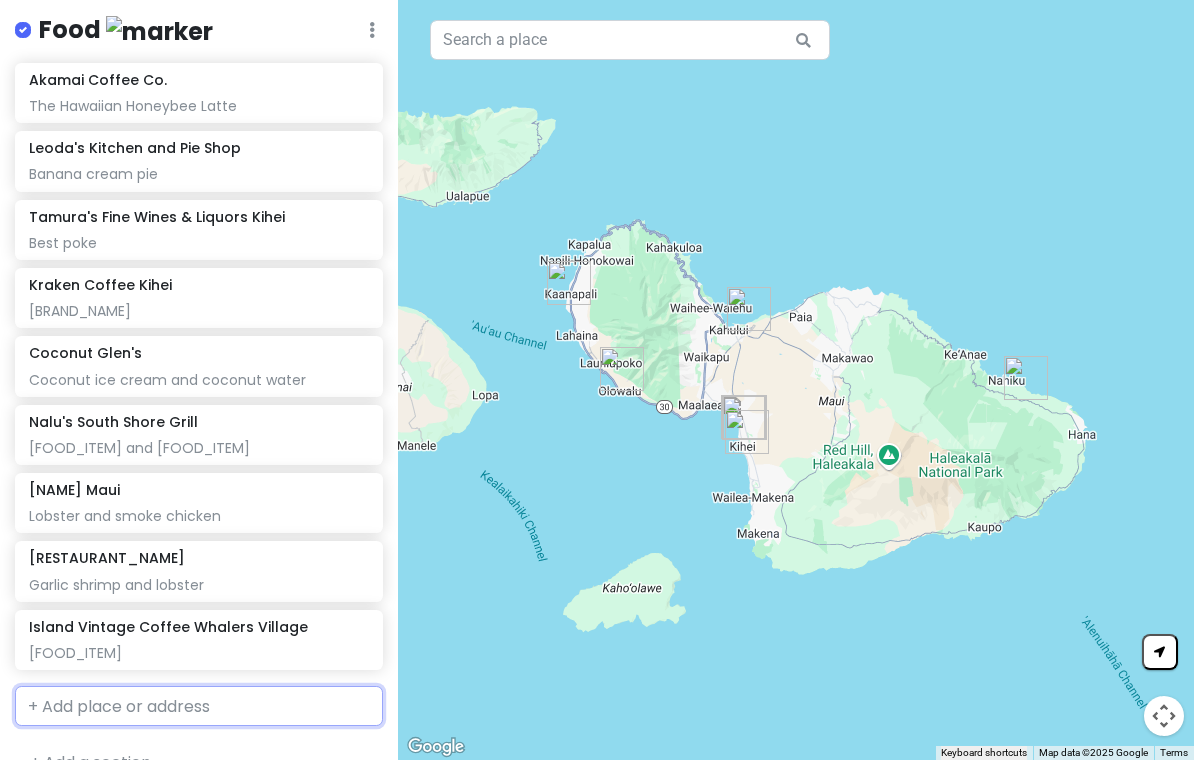 click at bounding box center [199, 706] 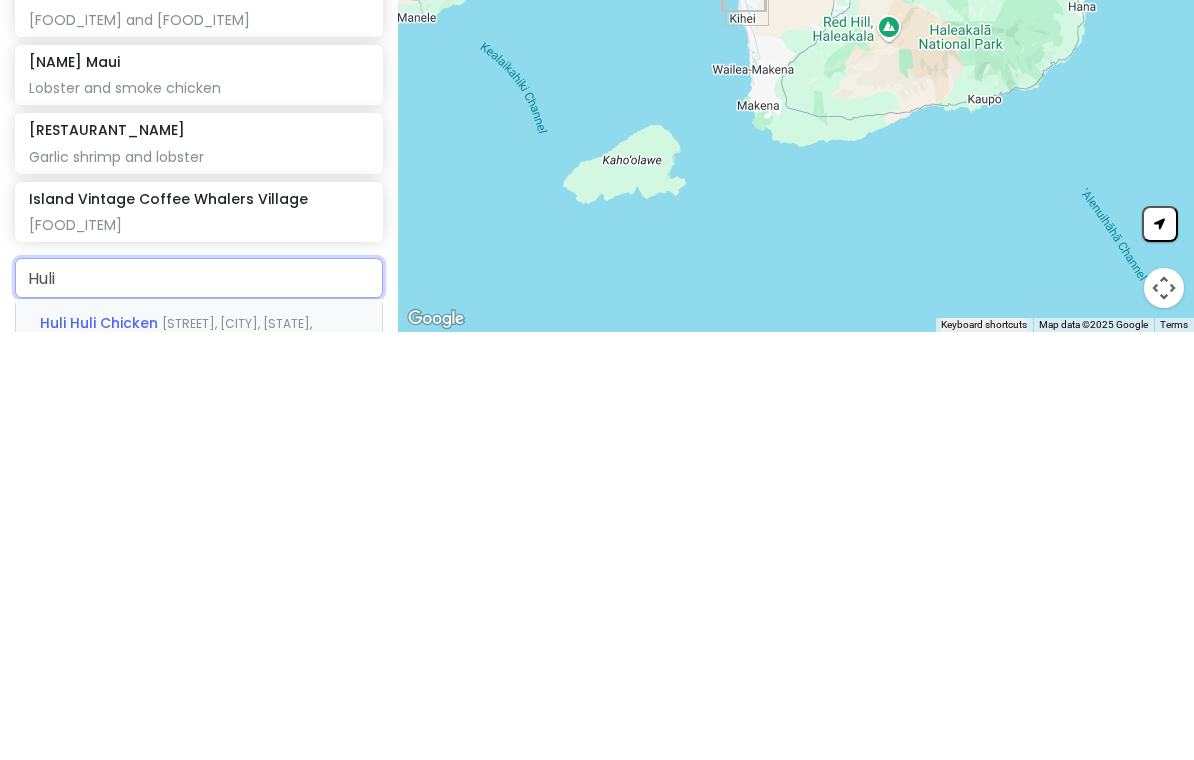 click on "[STREET], [CITY], [STATE], [COUNTRY]" at bounding box center (176, 764) 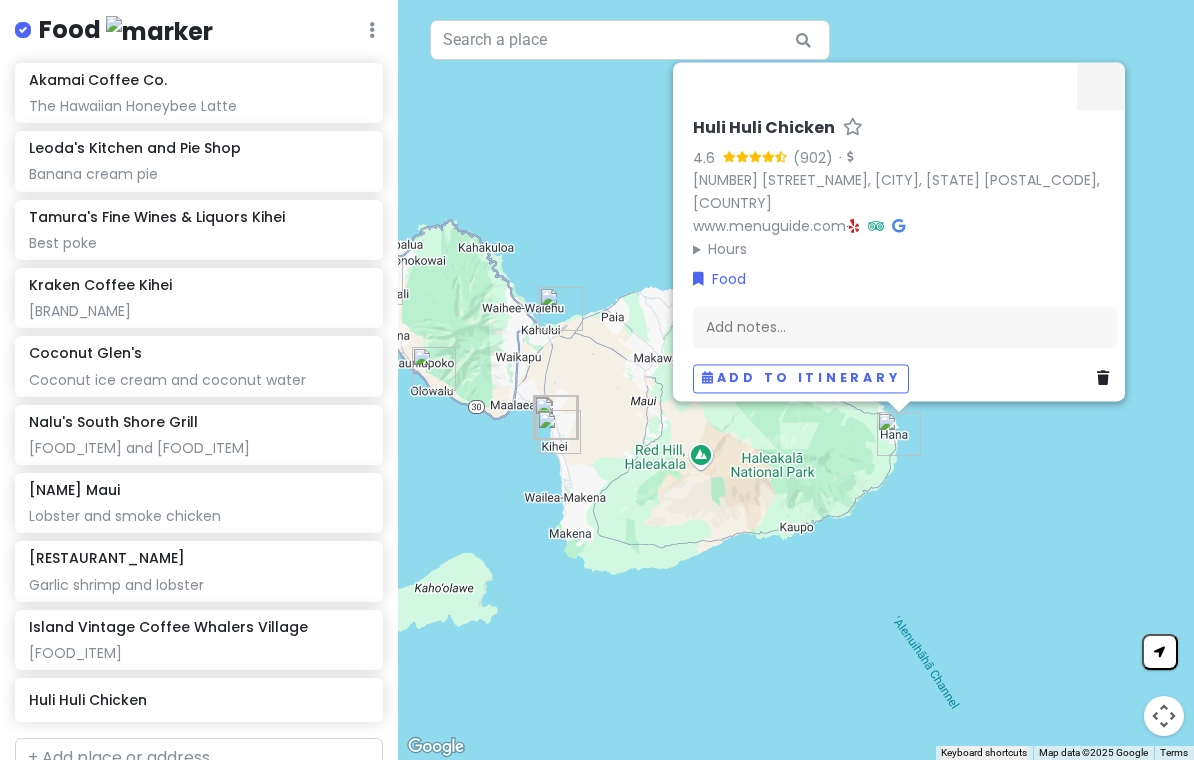 click on "Add notes..." at bounding box center [905, 328] 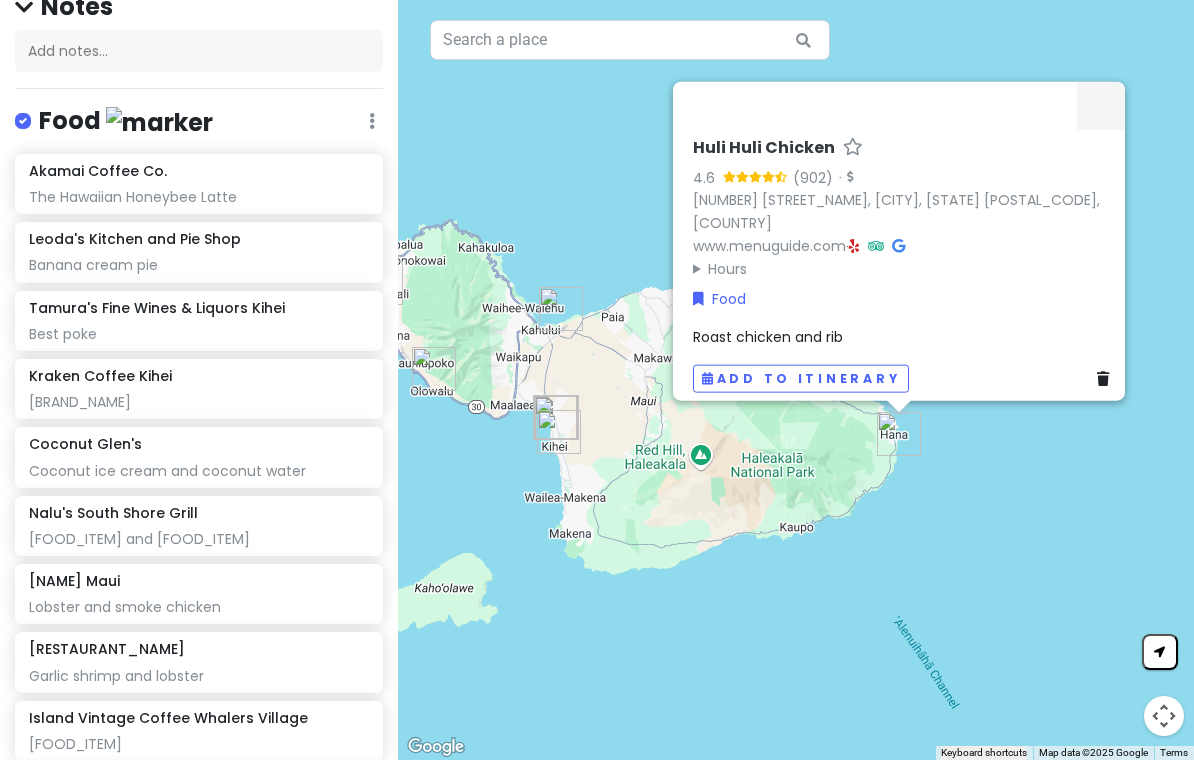 scroll, scrollTop: 189, scrollLeft: 0, axis: vertical 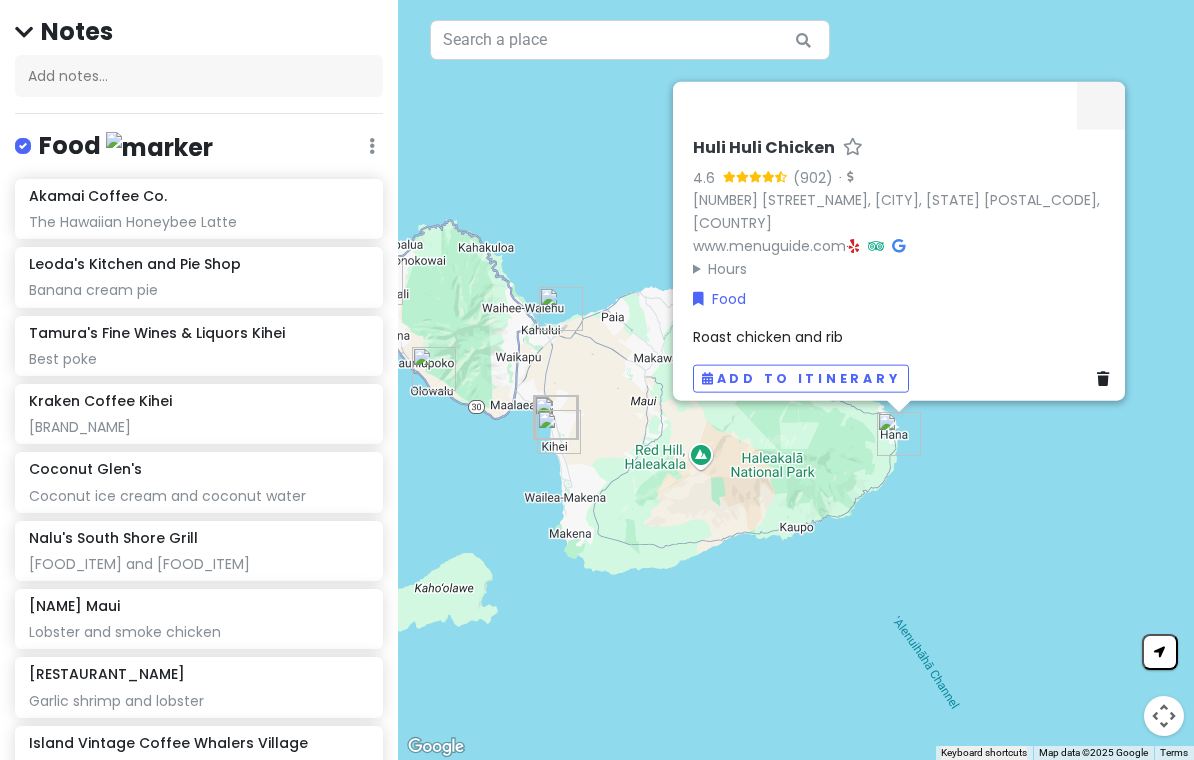 click on "Kraken Coffee Kihei" at bounding box center [198, 401] 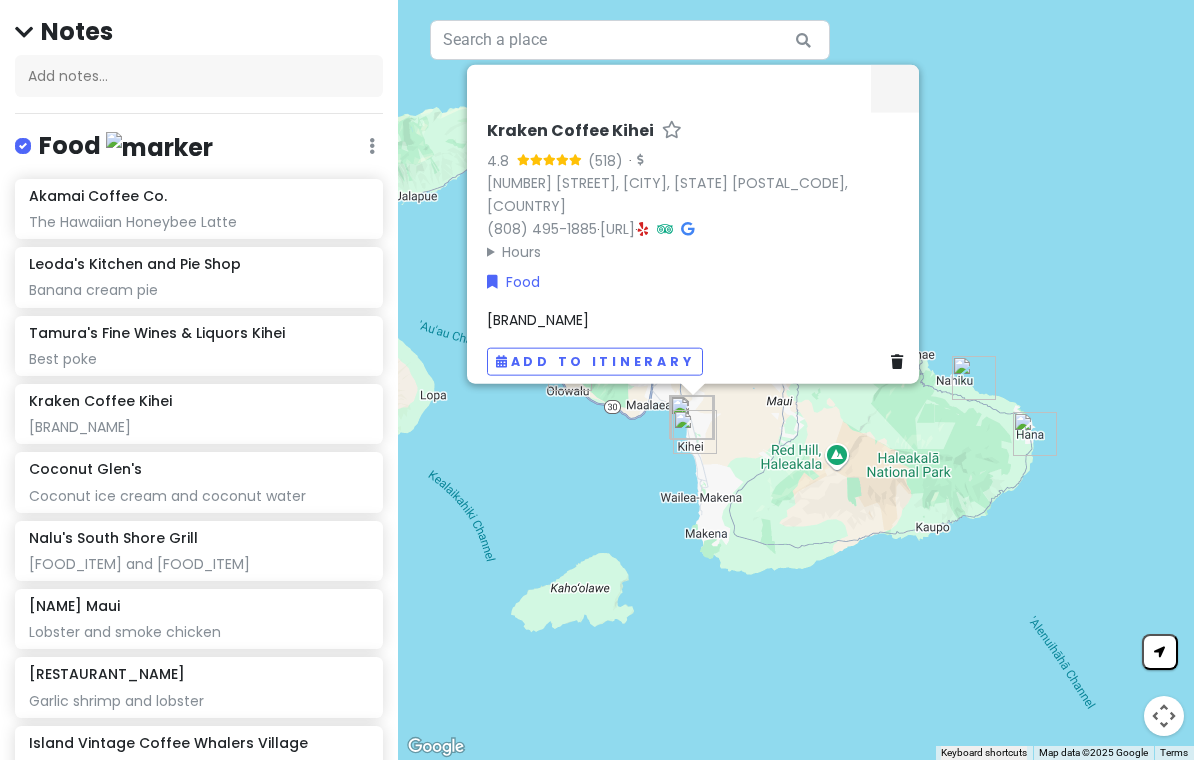 click on "[BRAND_NAME]" at bounding box center (699, 320) 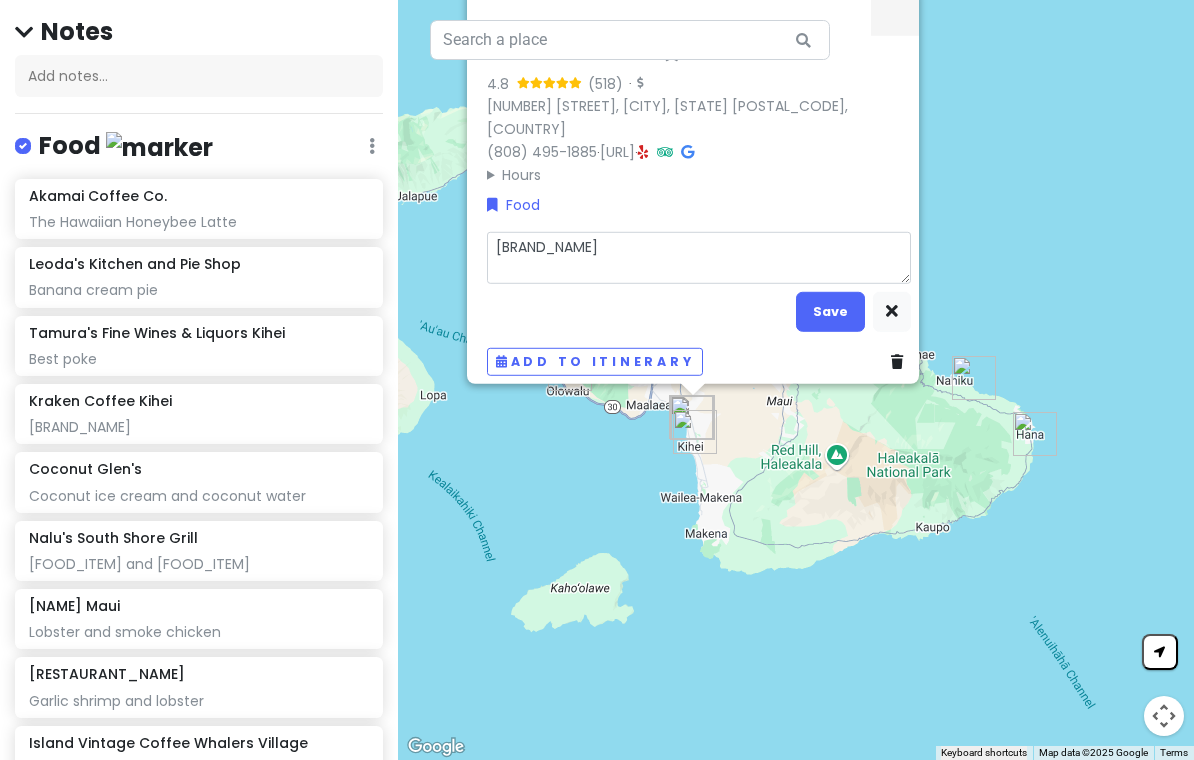click on "[BRAND_NAME]" at bounding box center [699, 258] 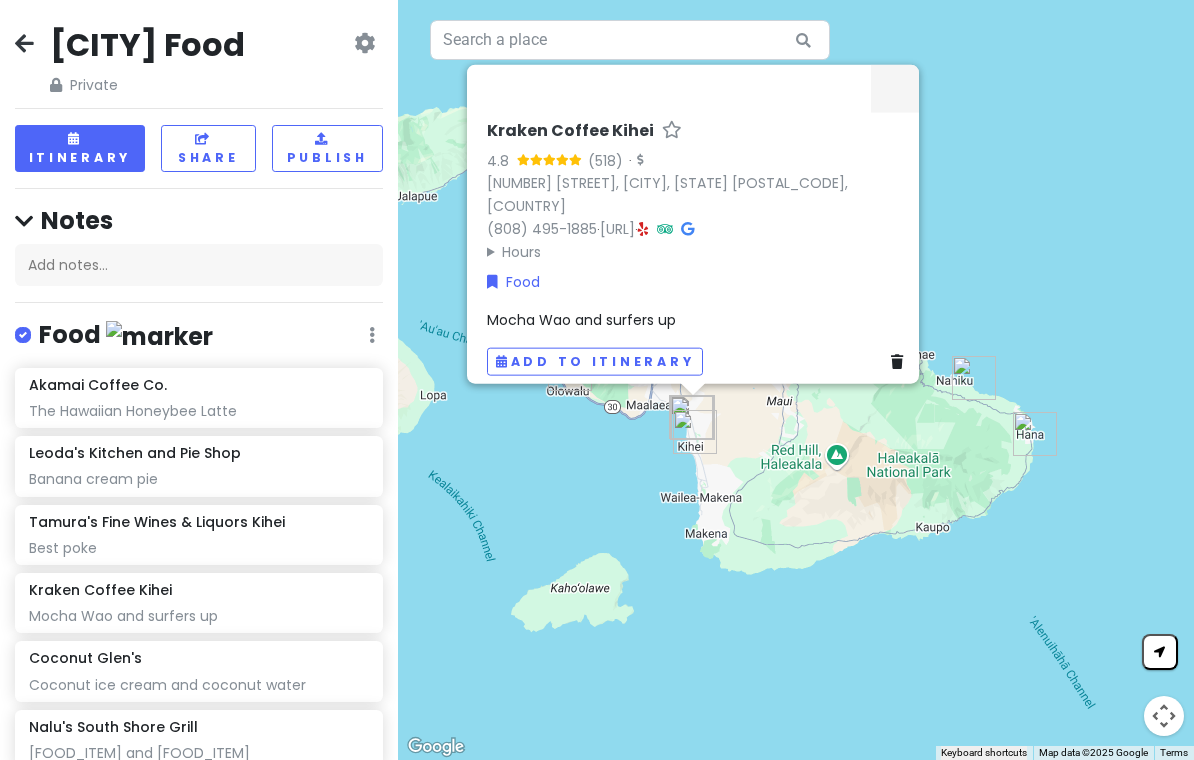 scroll, scrollTop: 0, scrollLeft: 0, axis: both 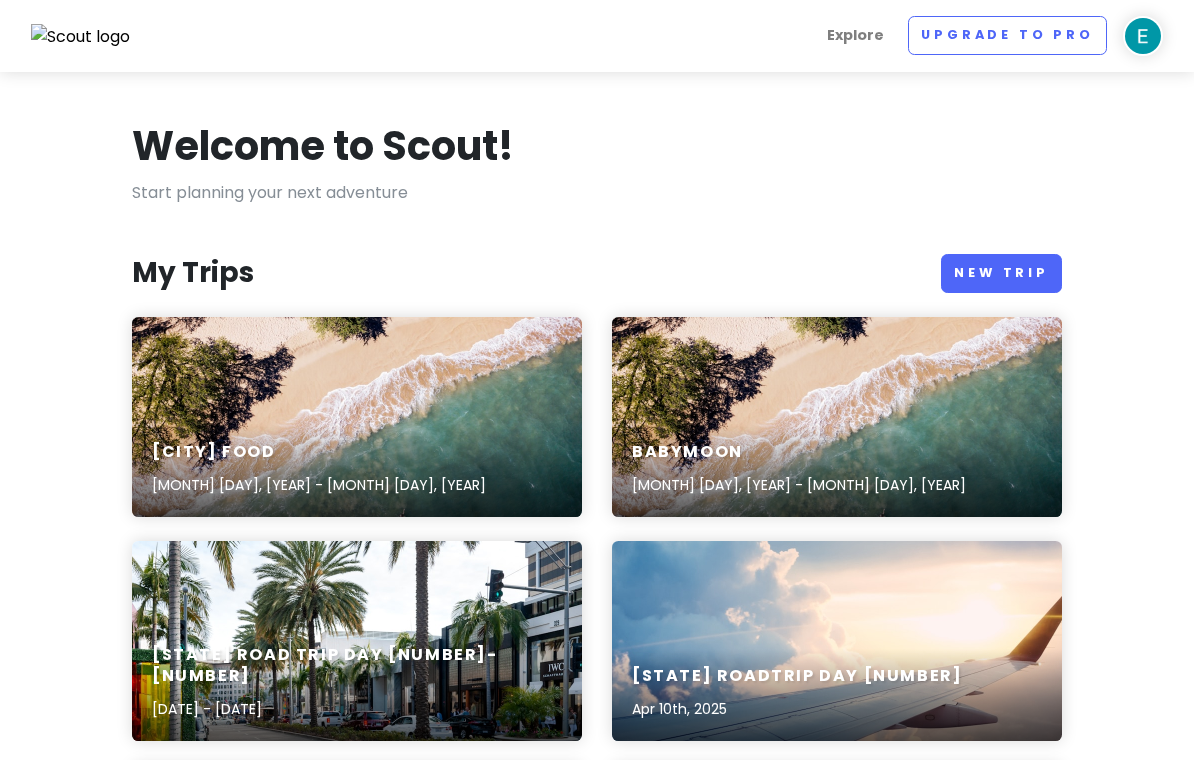 click on "Explore Upgrade to Pro [FIRST] [LAST] Give Feedback 💡 Support Scout ☕️ Log Out" at bounding box center [597, 36] 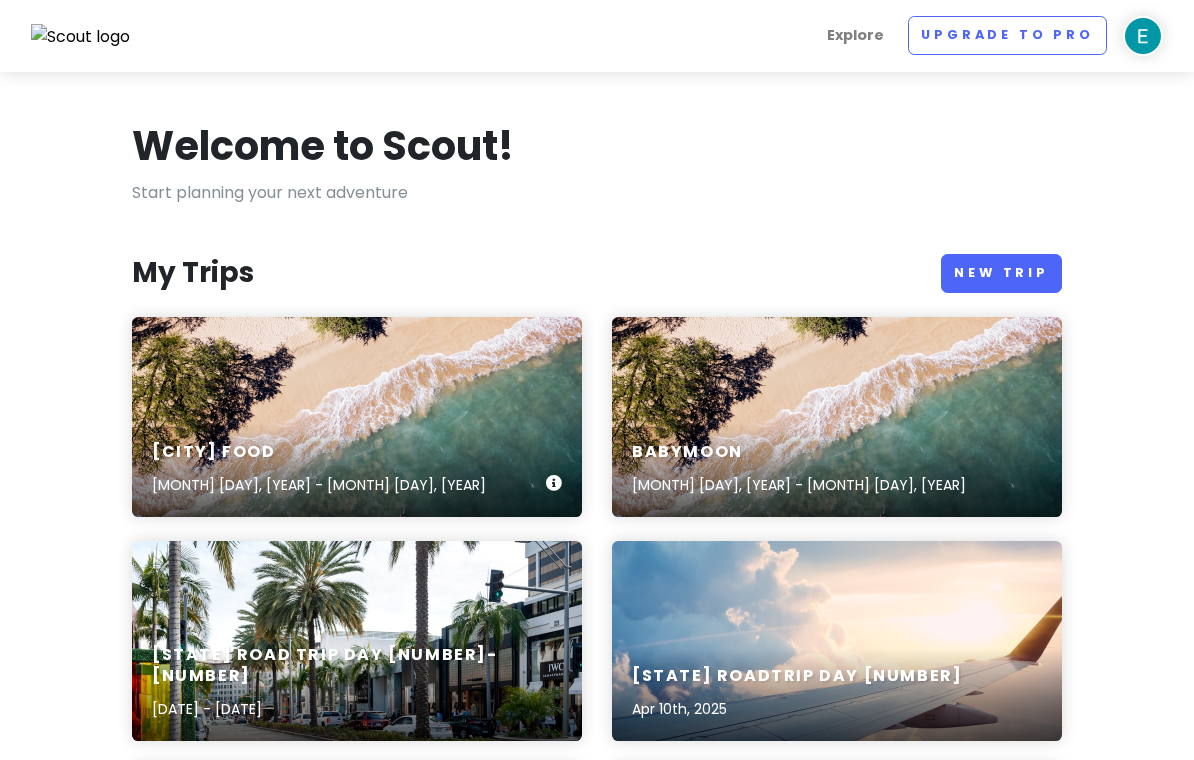click on "[CITY] Food [DATE] - [DATE]" at bounding box center [357, 417] 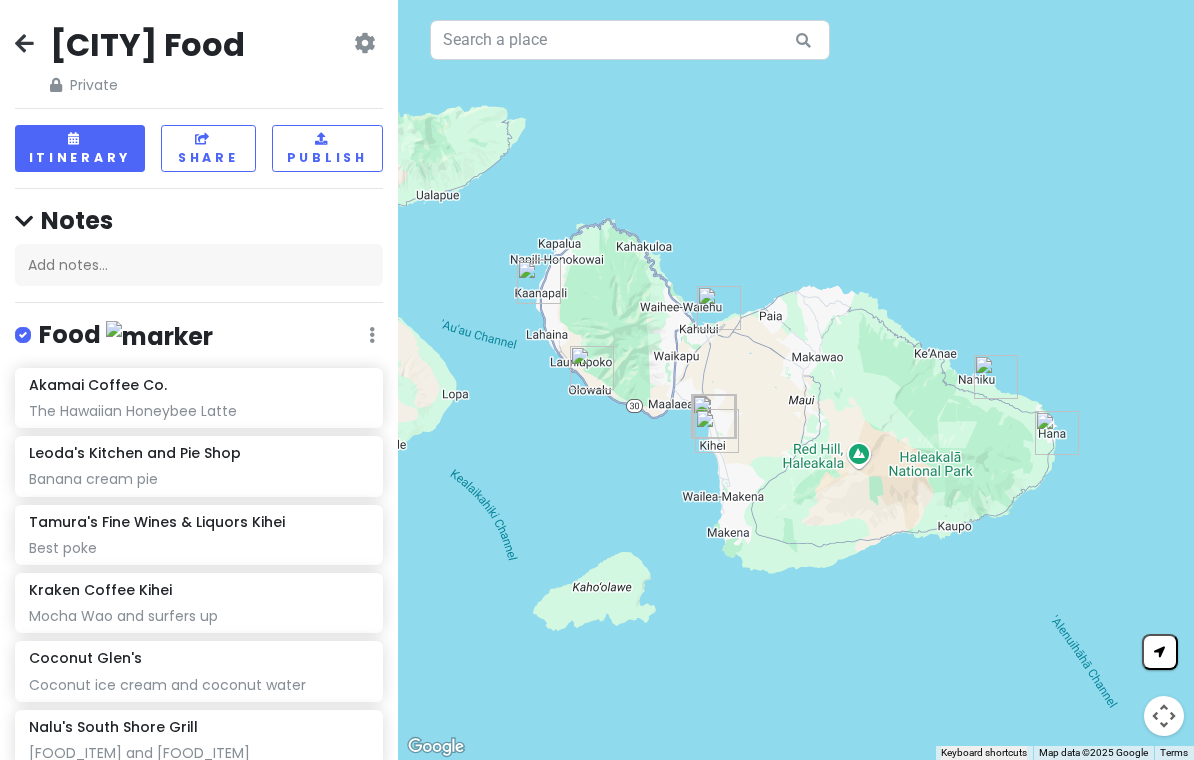 click at bounding box center [24, 43] 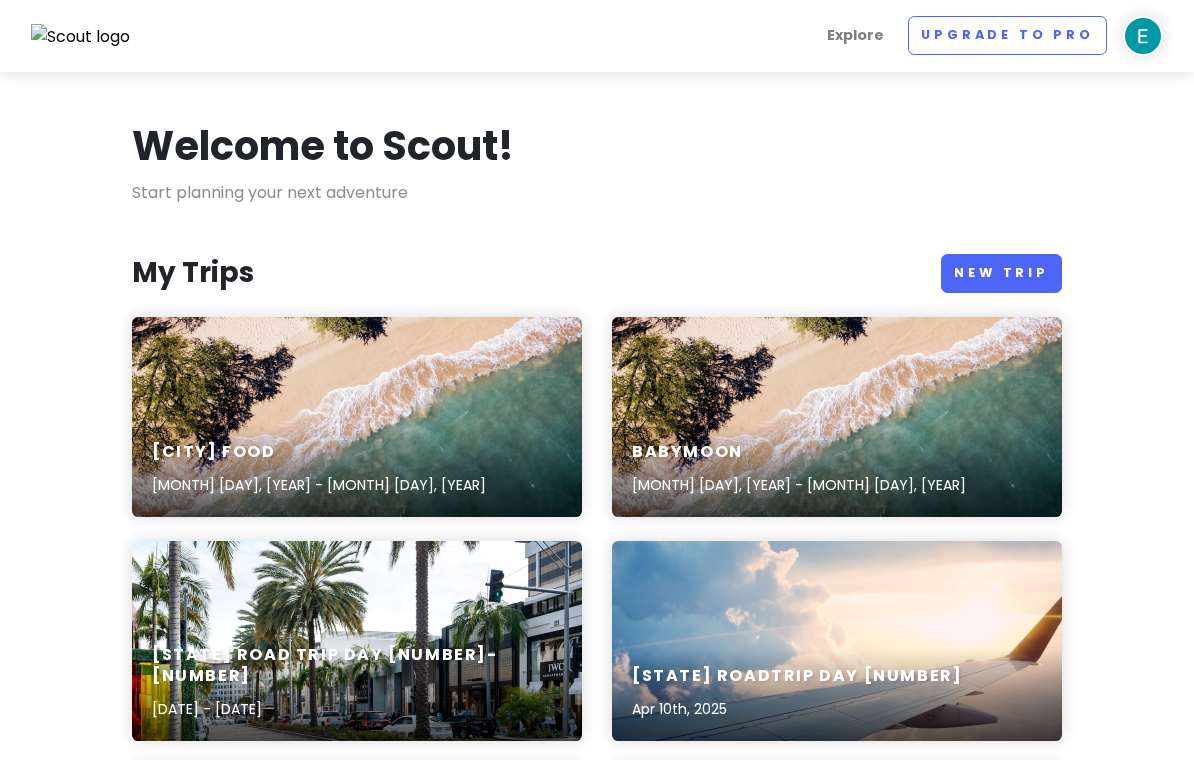 click on "Babymoon [MONTH] 3, 2025 - [MONTH] 8, 2025" at bounding box center [837, 417] 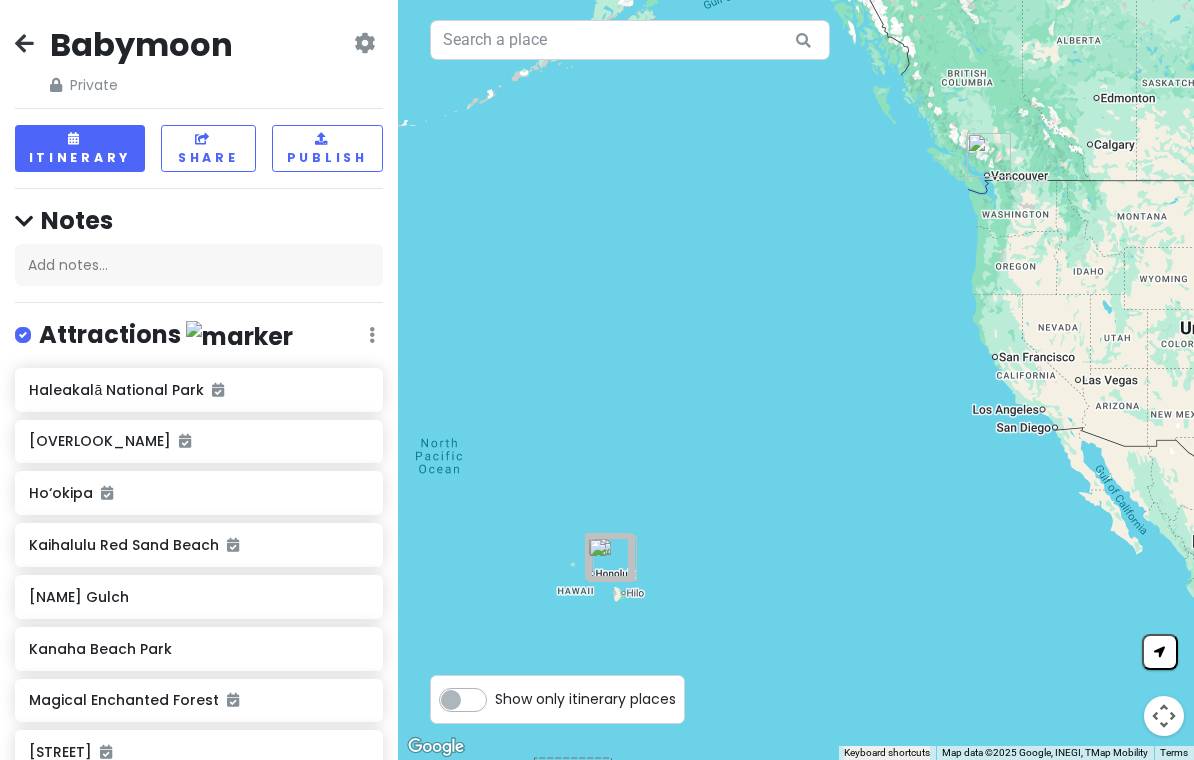 scroll, scrollTop: 0, scrollLeft: 0, axis: both 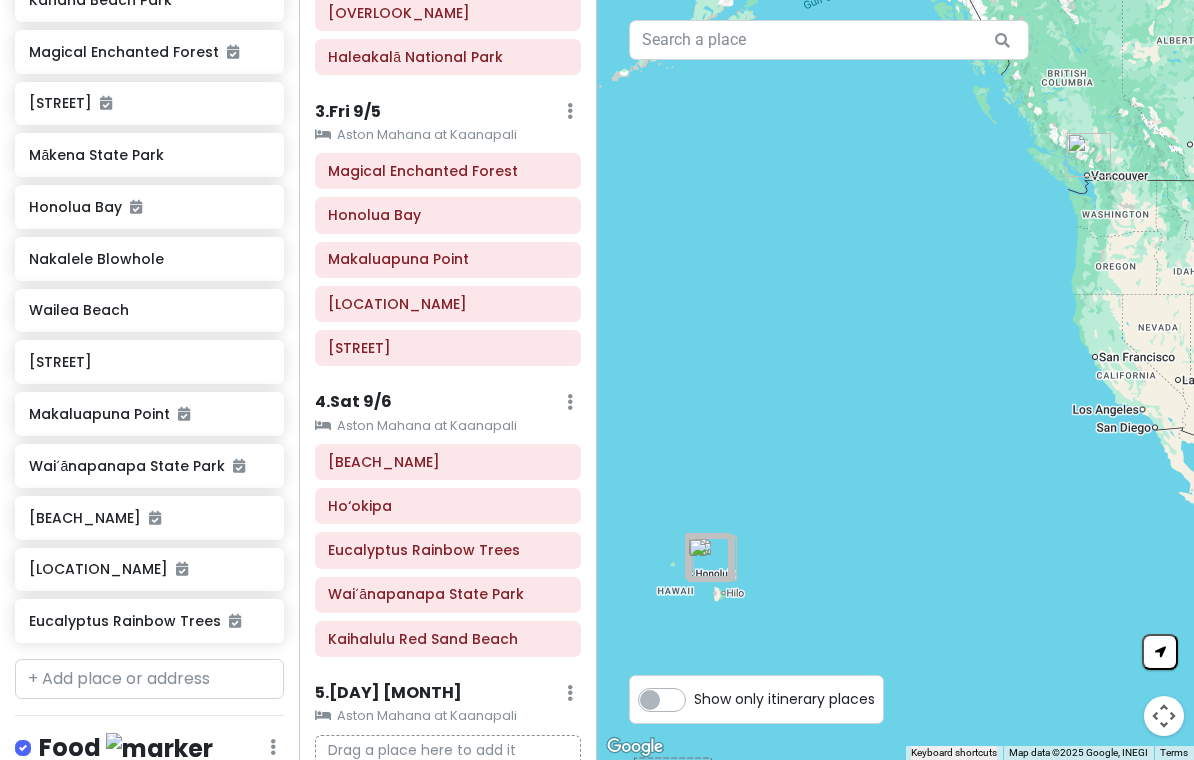 click on ".  [DAY] [MONTH] Add Day Notes Clear Lodging Delete Day" at bounding box center [448, 407] 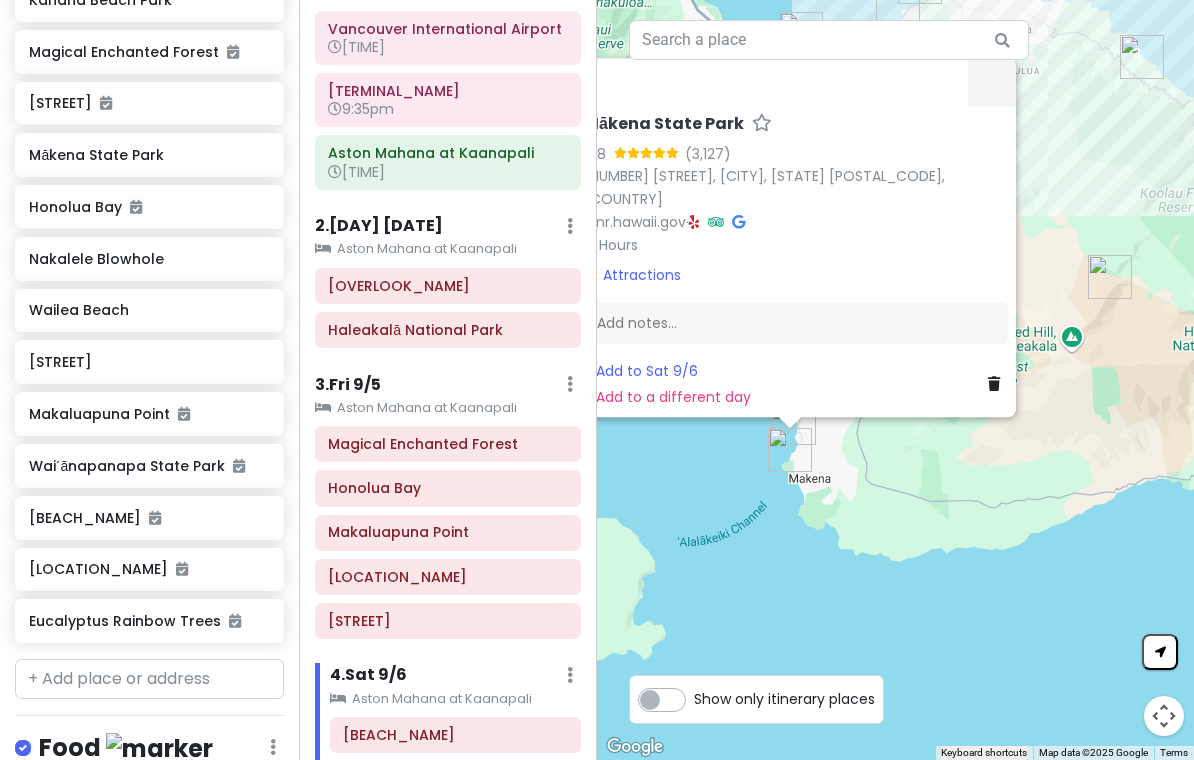 scroll, scrollTop: 138, scrollLeft: 0, axis: vertical 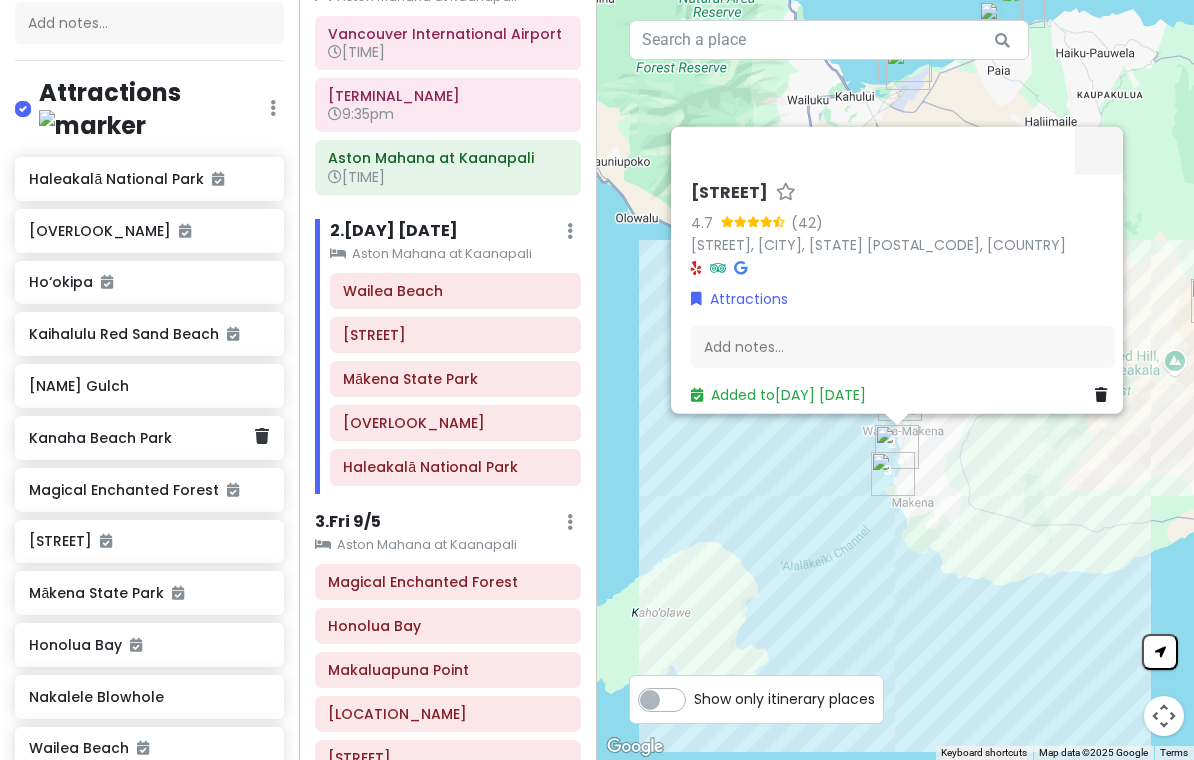 click on "Kanaha Beach Park" at bounding box center [142, 438] 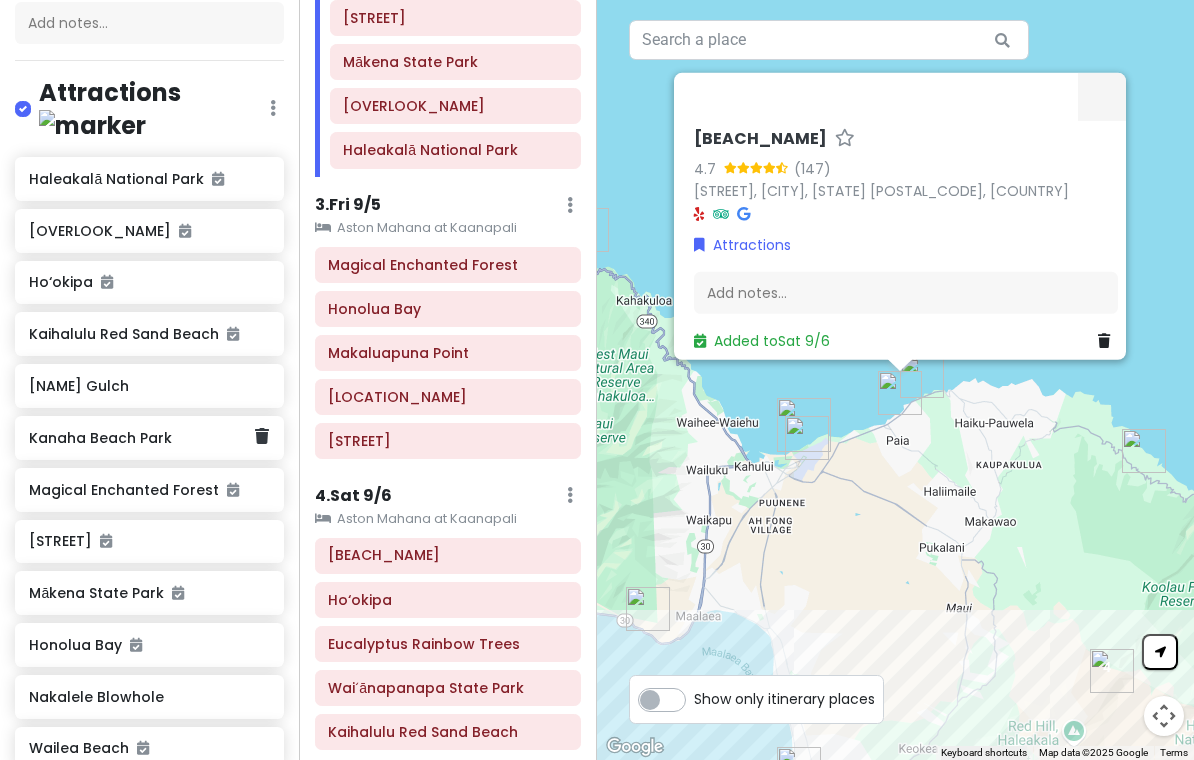 scroll, scrollTop: 454, scrollLeft: 0, axis: vertical 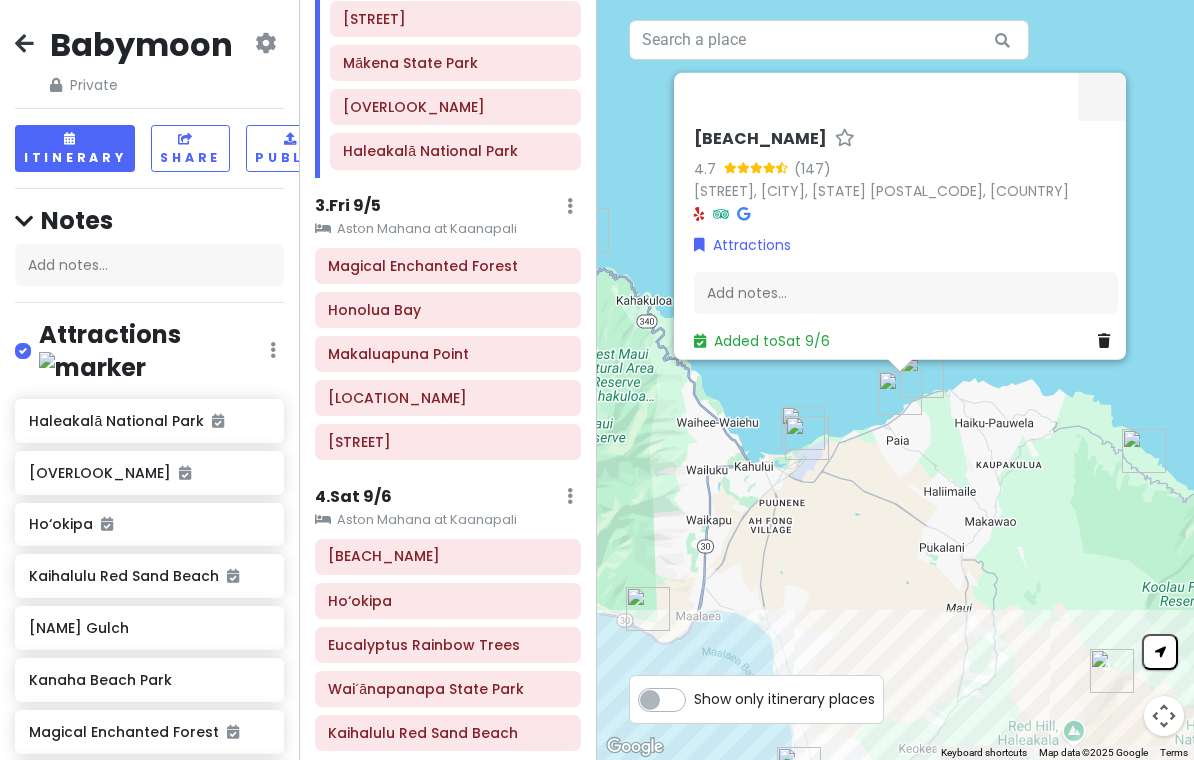 click at bounding box center (24, 43) 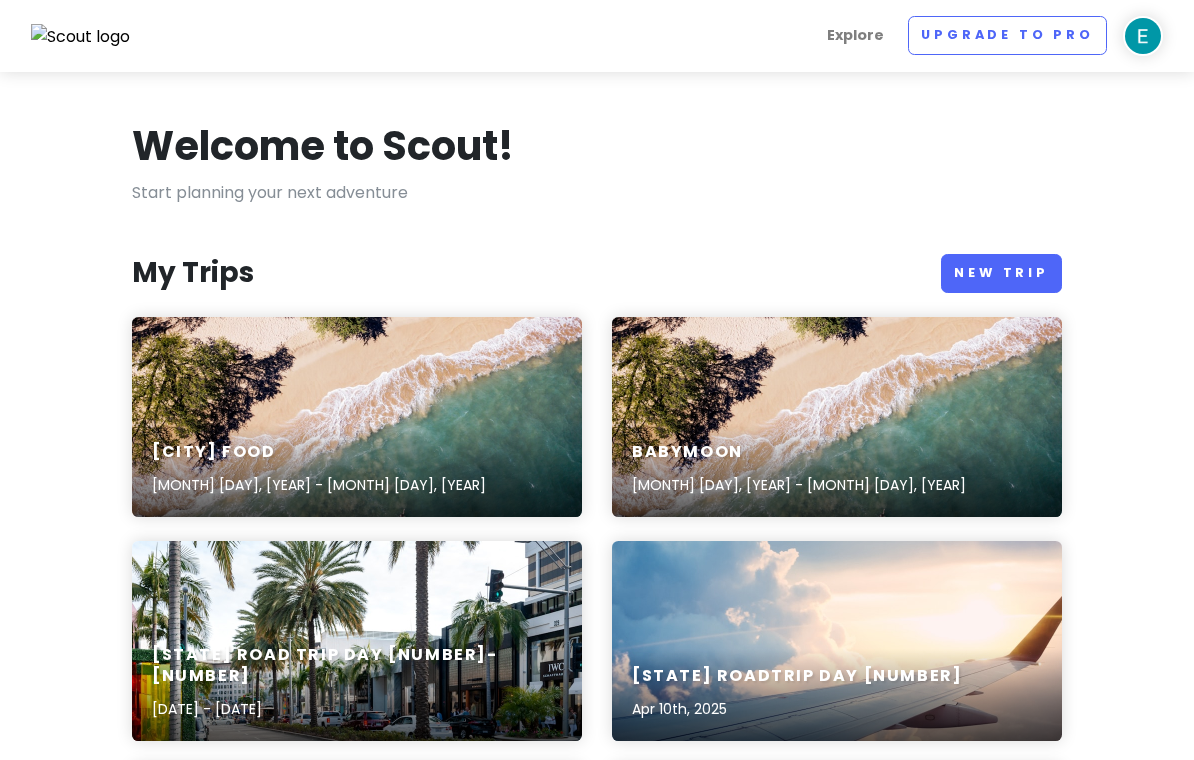 click on "[CITY] Food [DATE] - [DATE]" at bounding box center [357, 417] 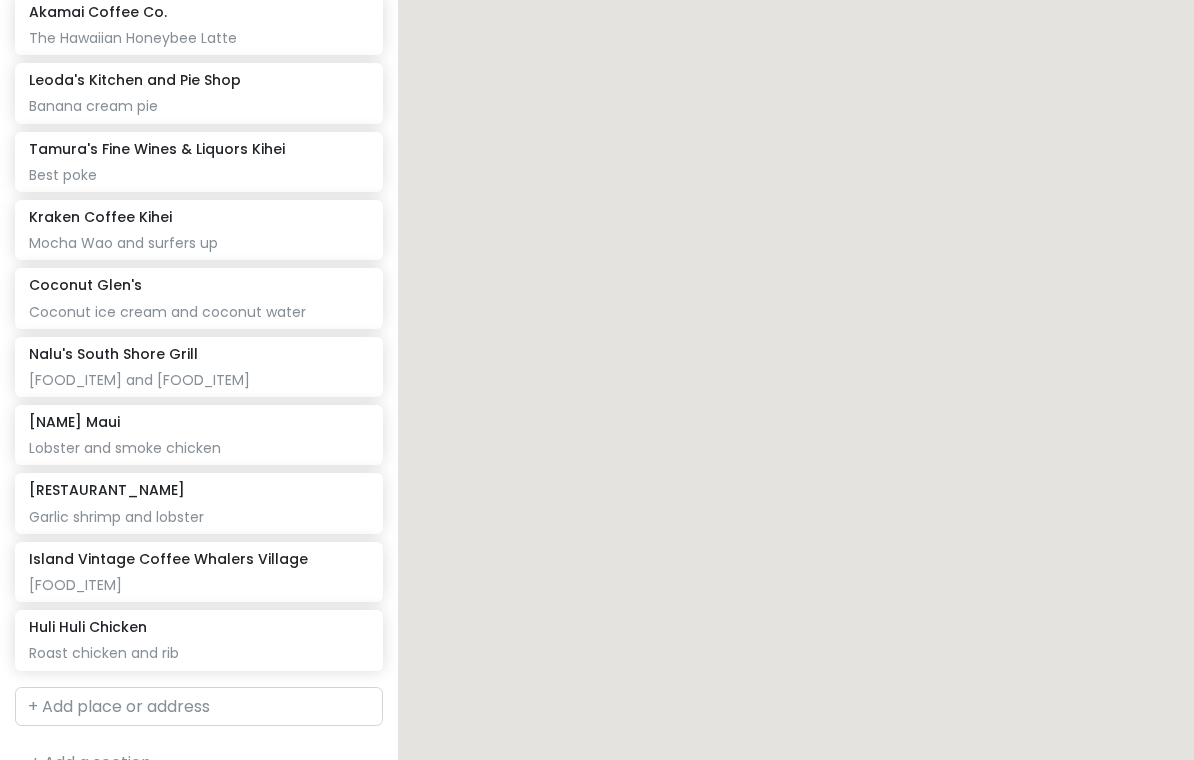 scroll, scrollTop: 0, scrollLeft: 0, axis: both 